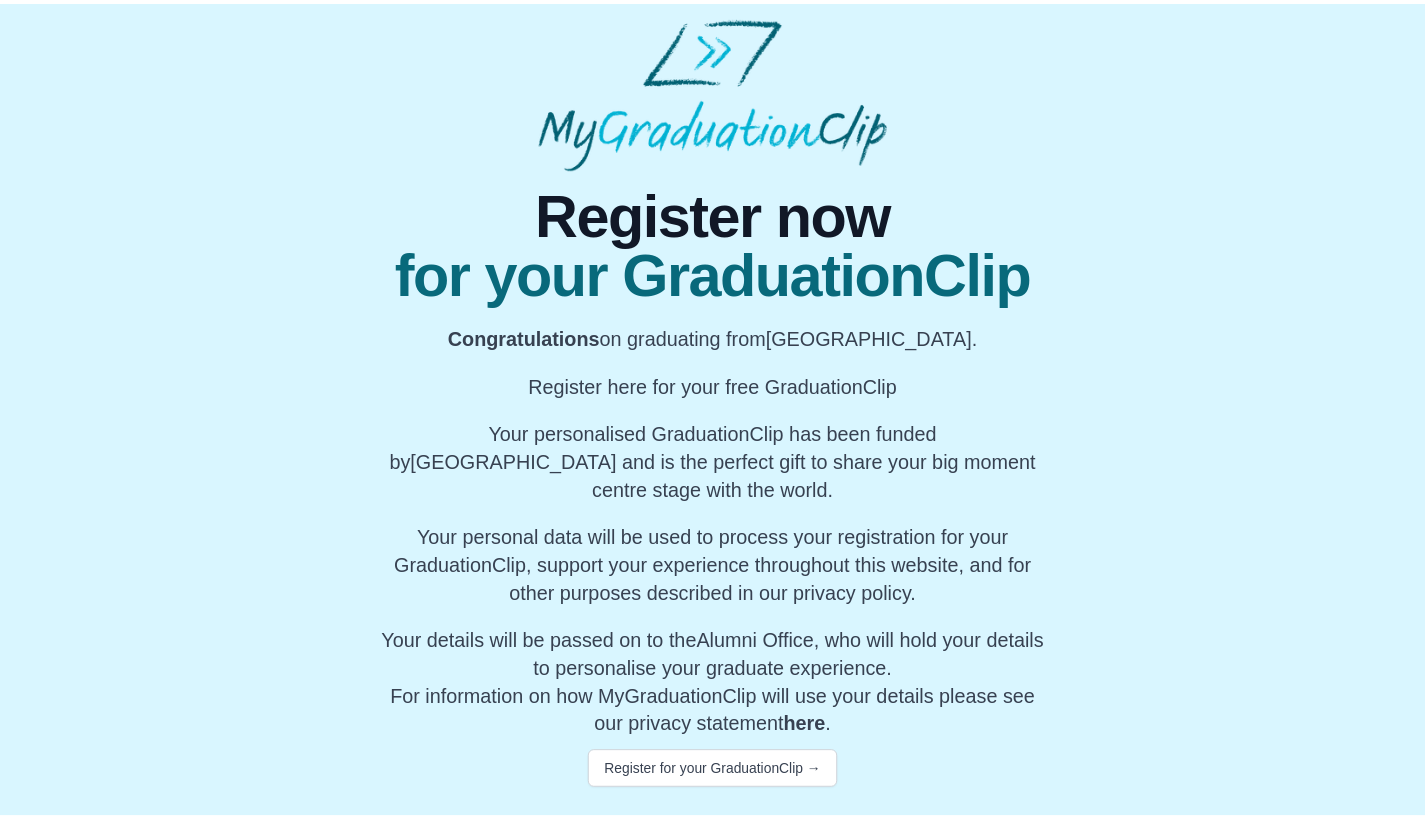scroll, scrollTop: 0, scrollLeft: 0, axis: both 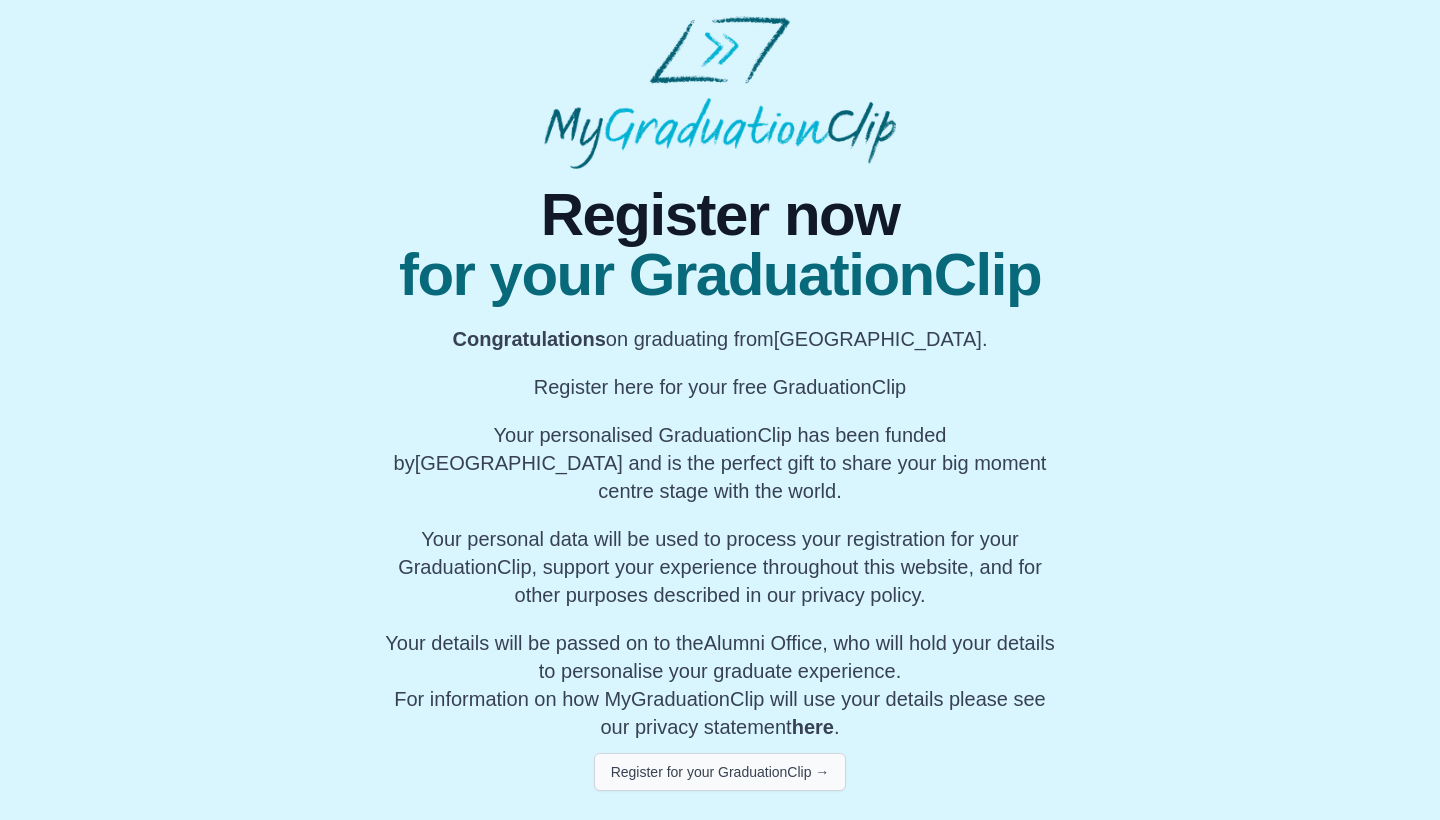 click on "Register for your GraduationClip →" at bounding box center [720, 772] 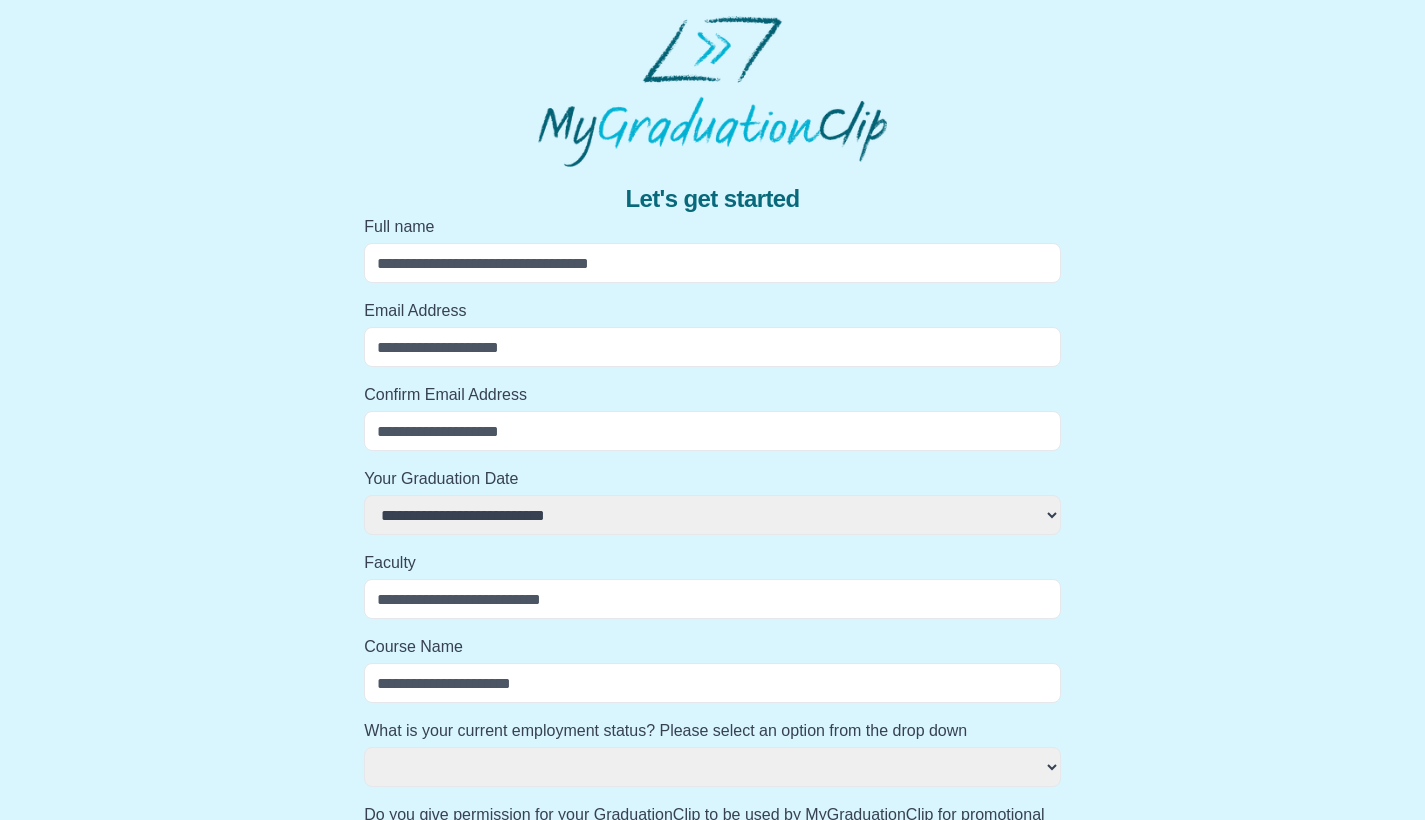 type on "*" 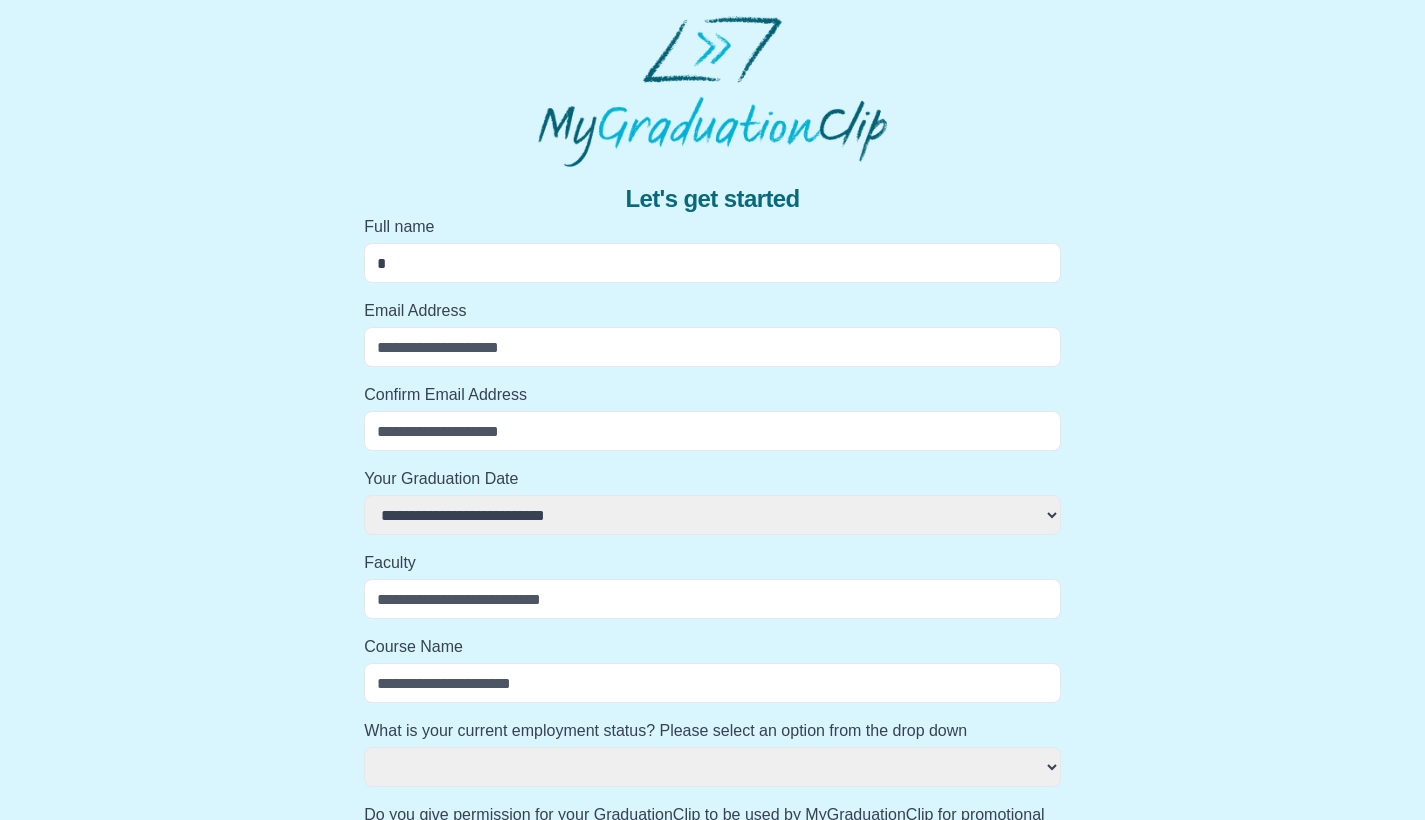 select 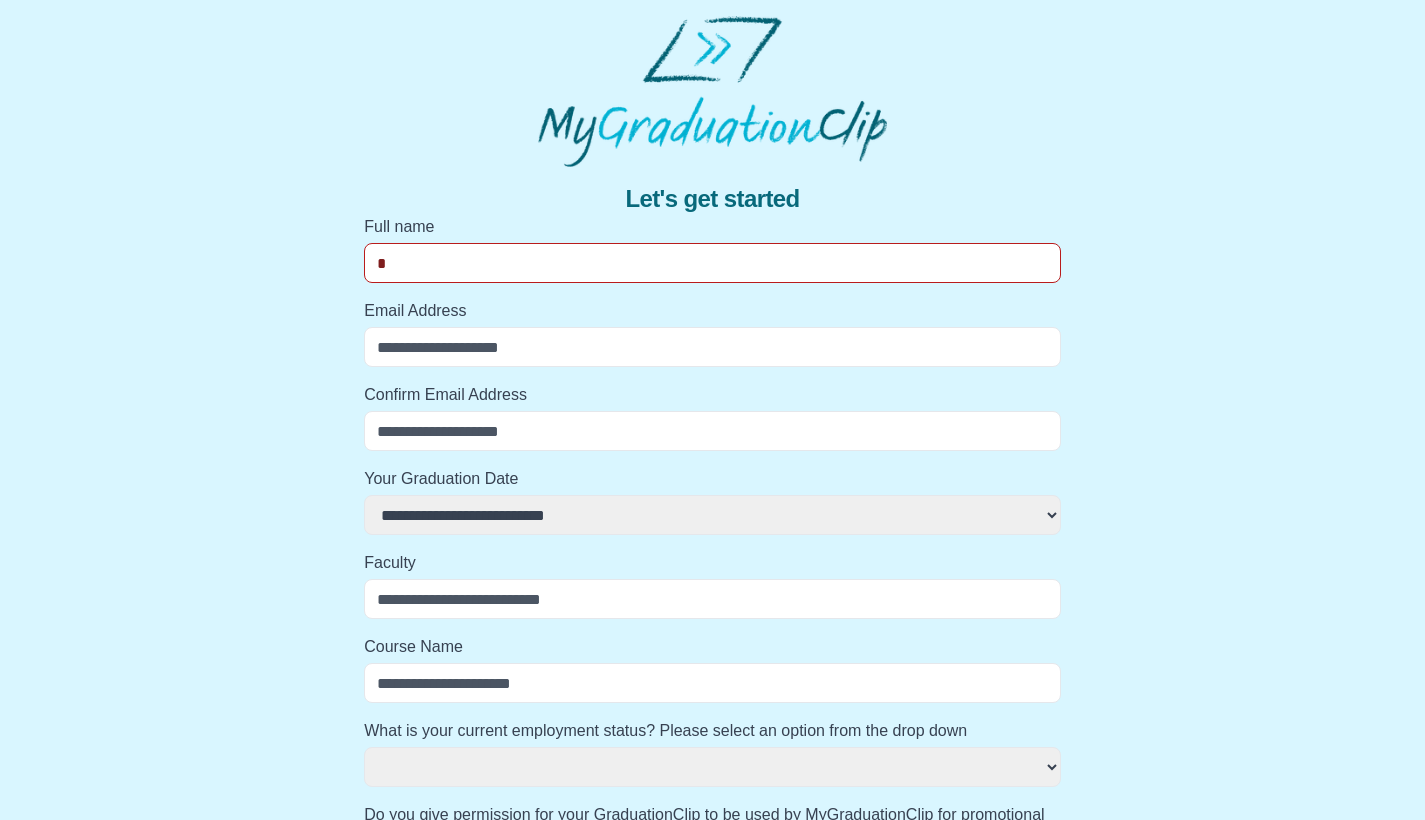 type on "**" 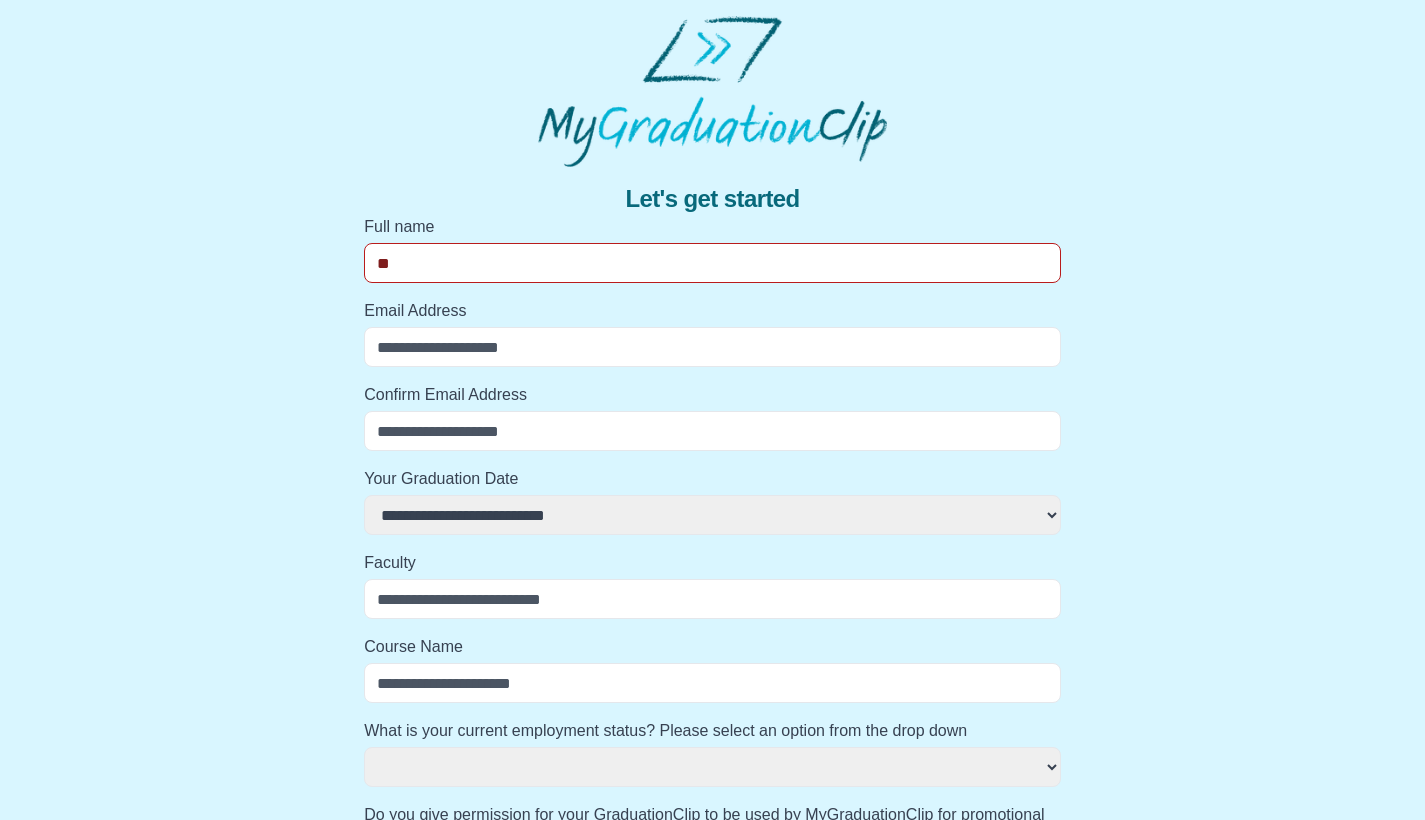 select 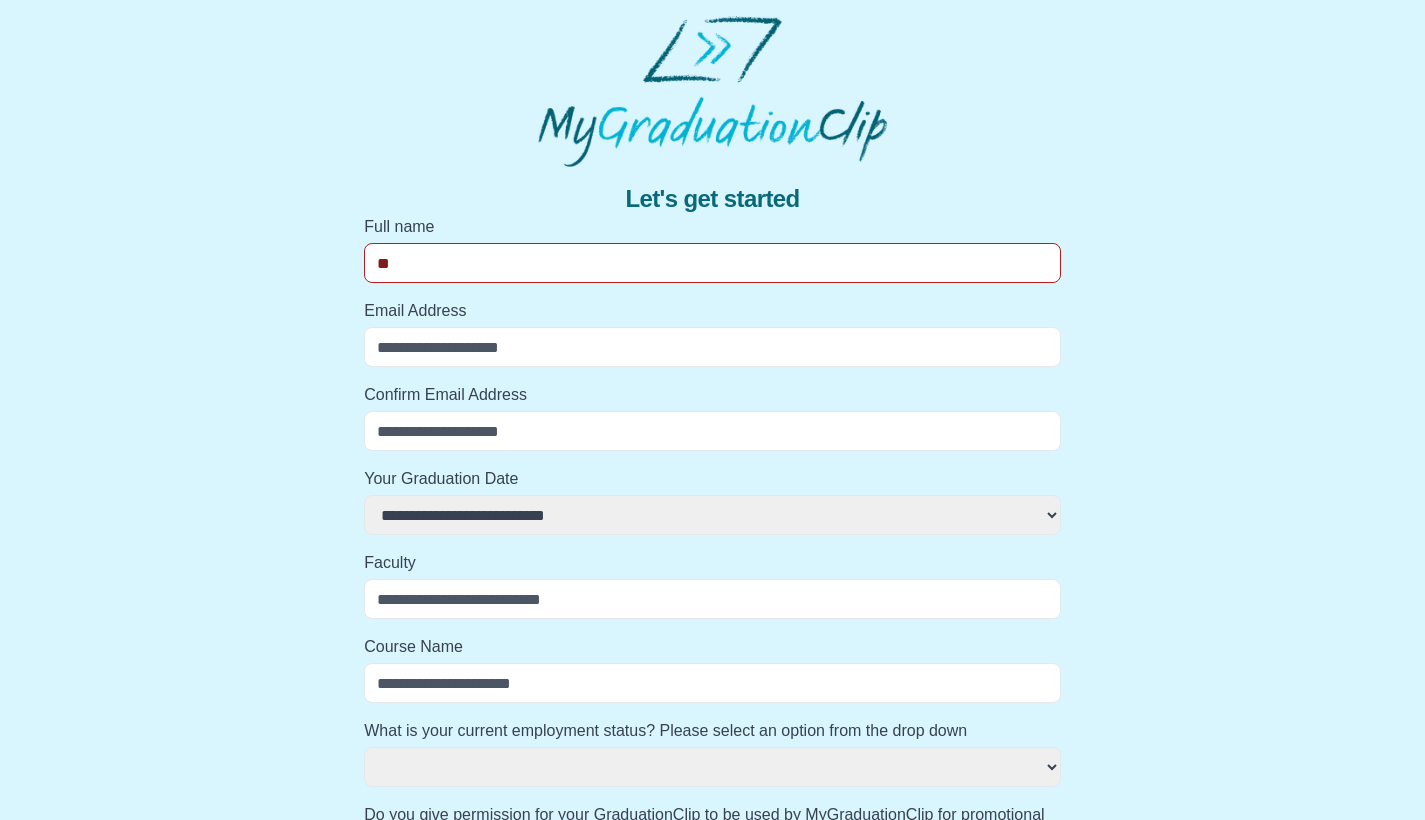type on "*" 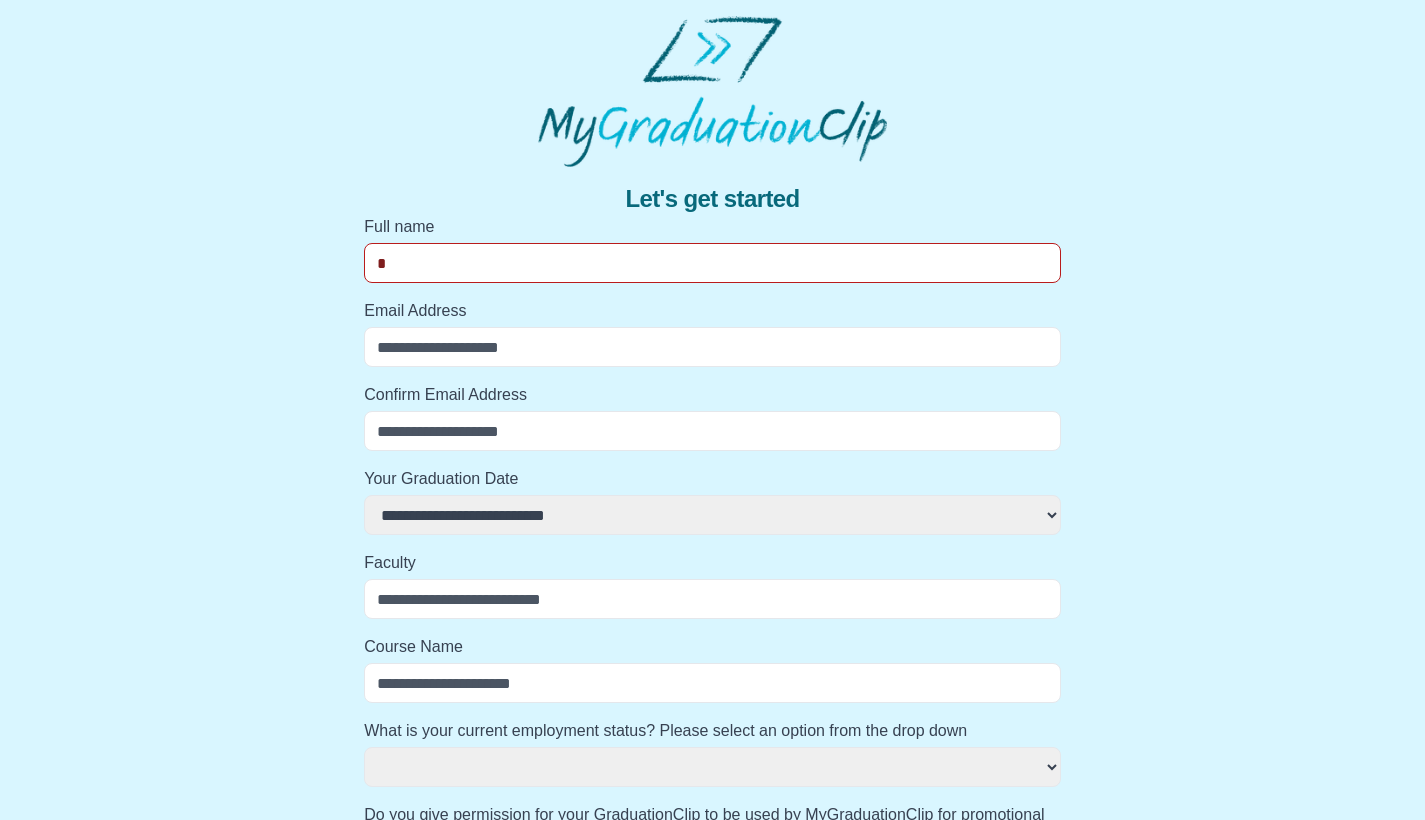 select 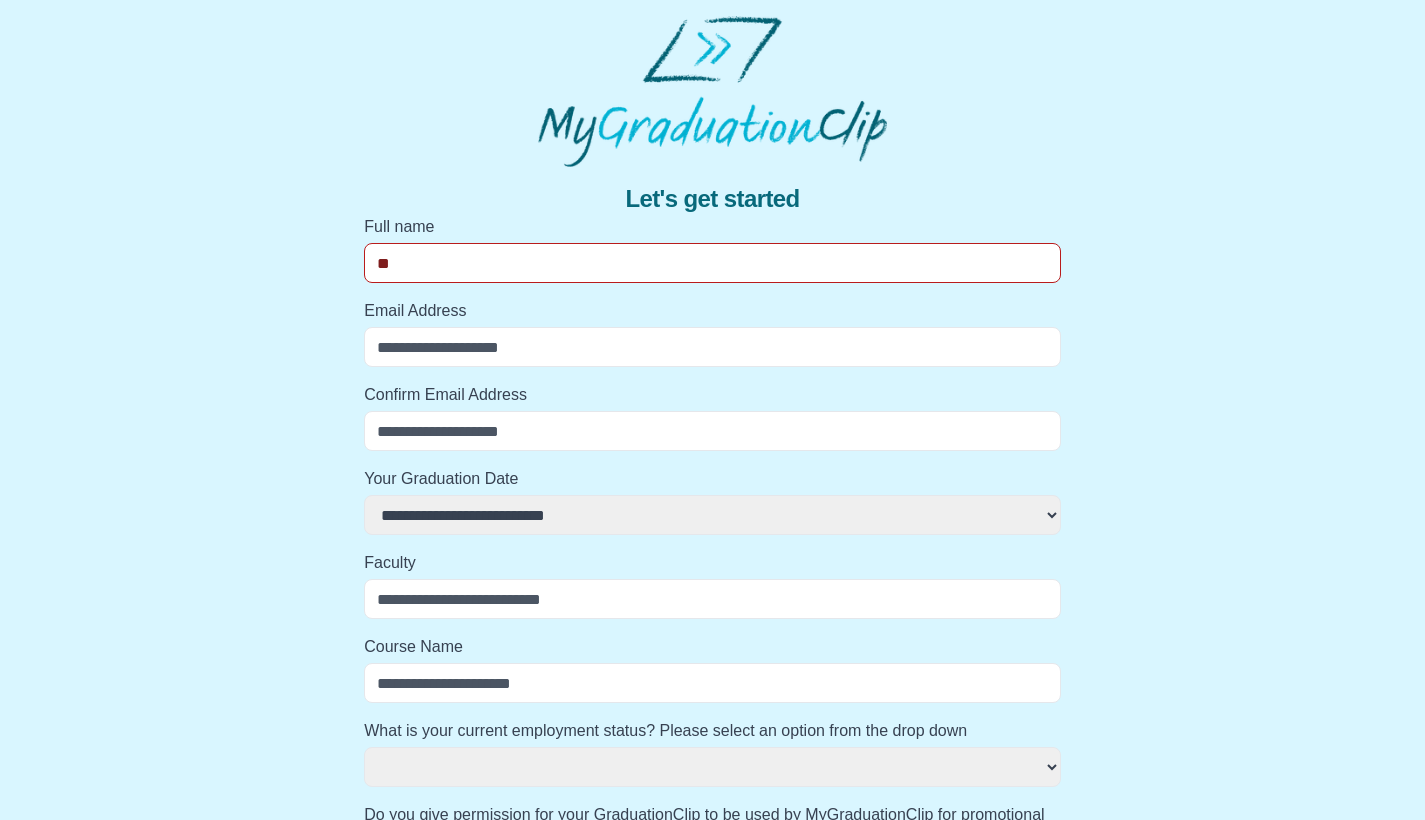select 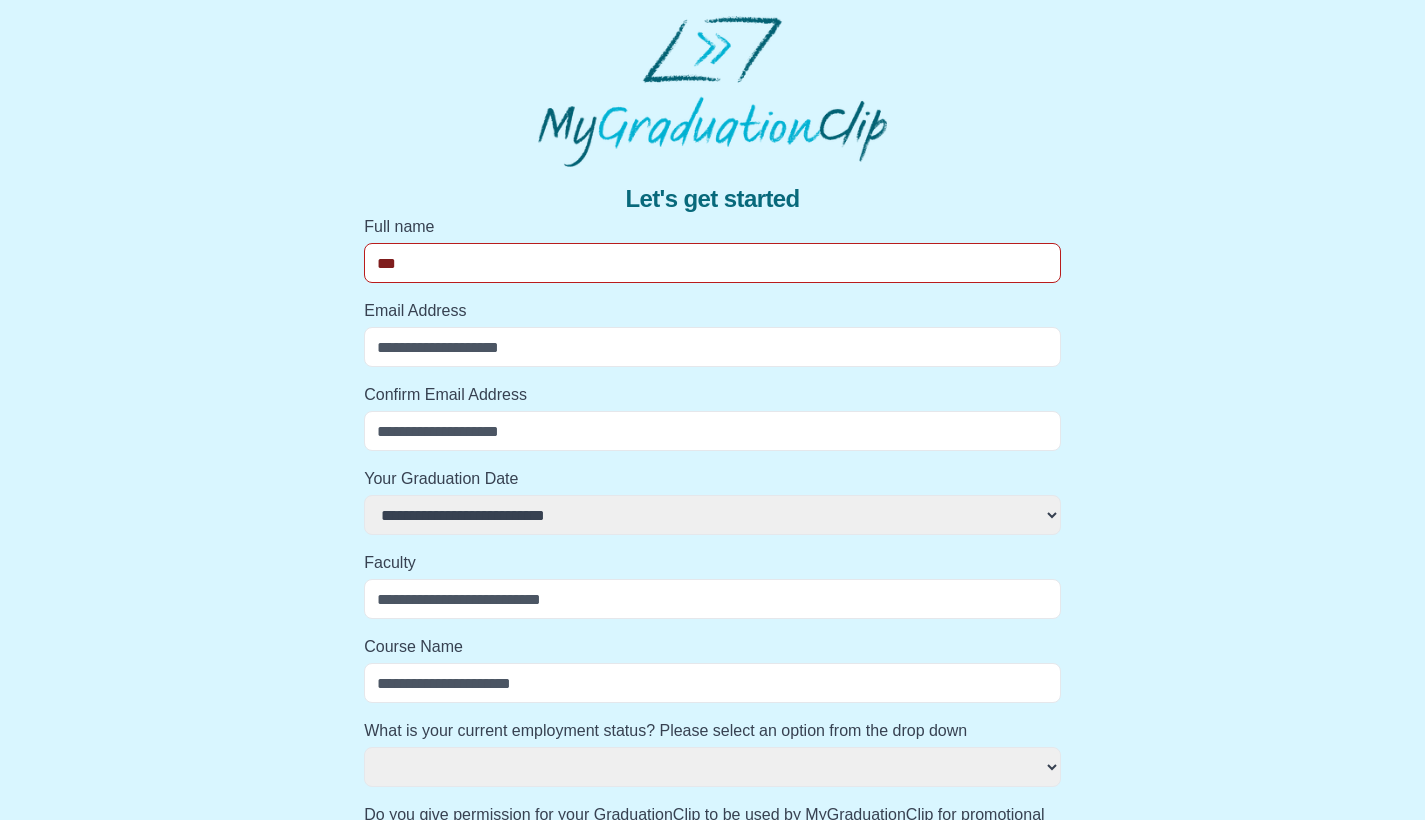 select 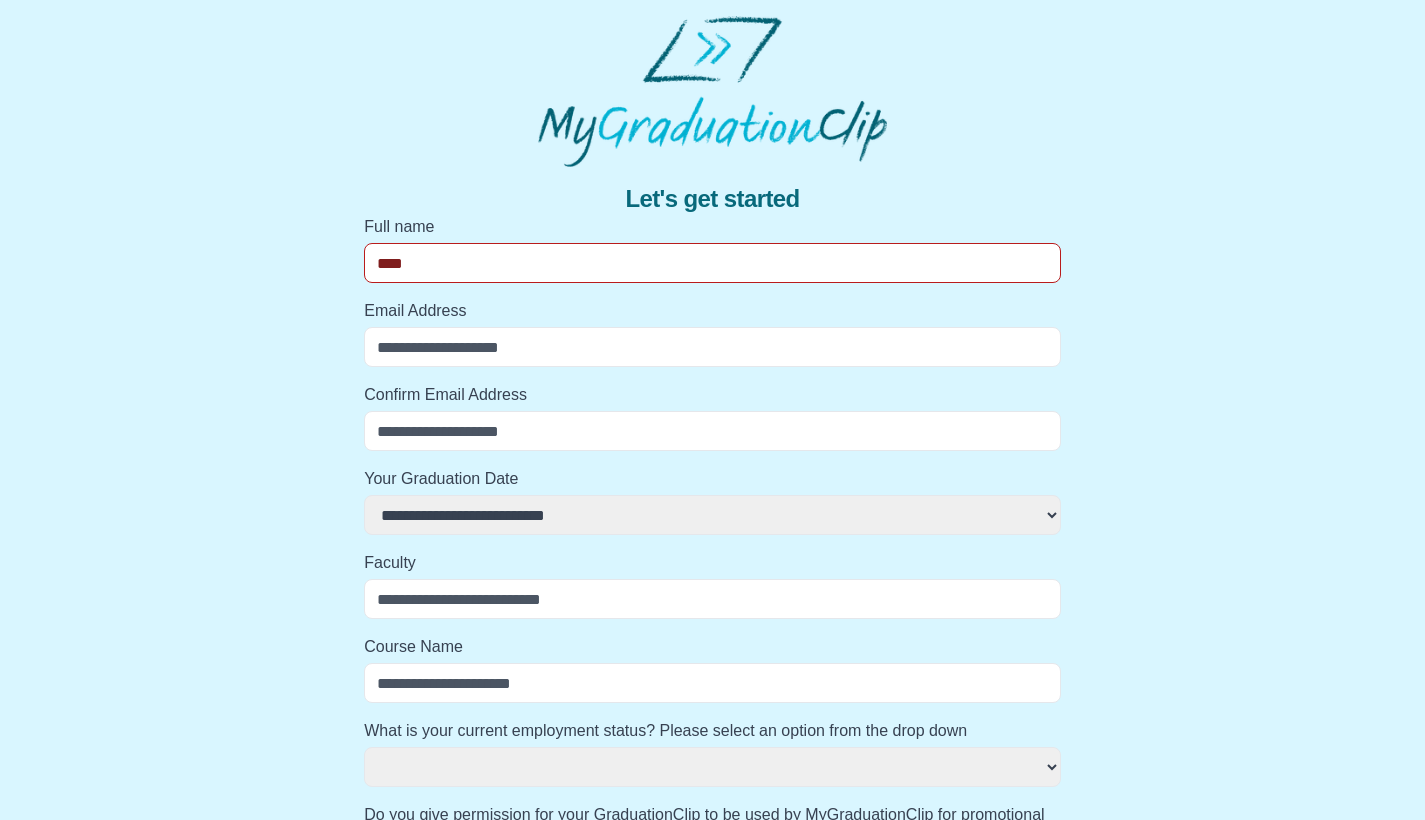select 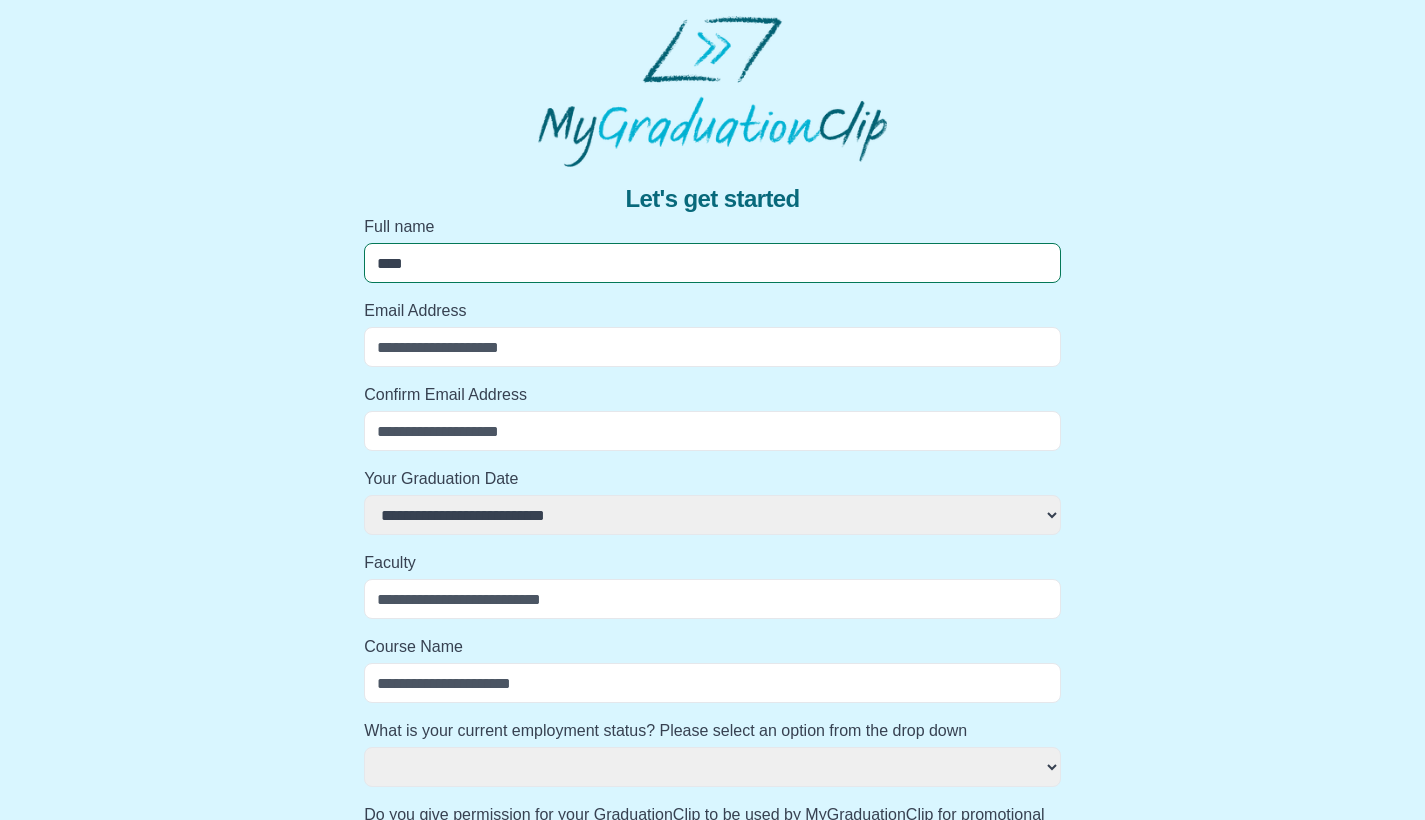 type on "*****" 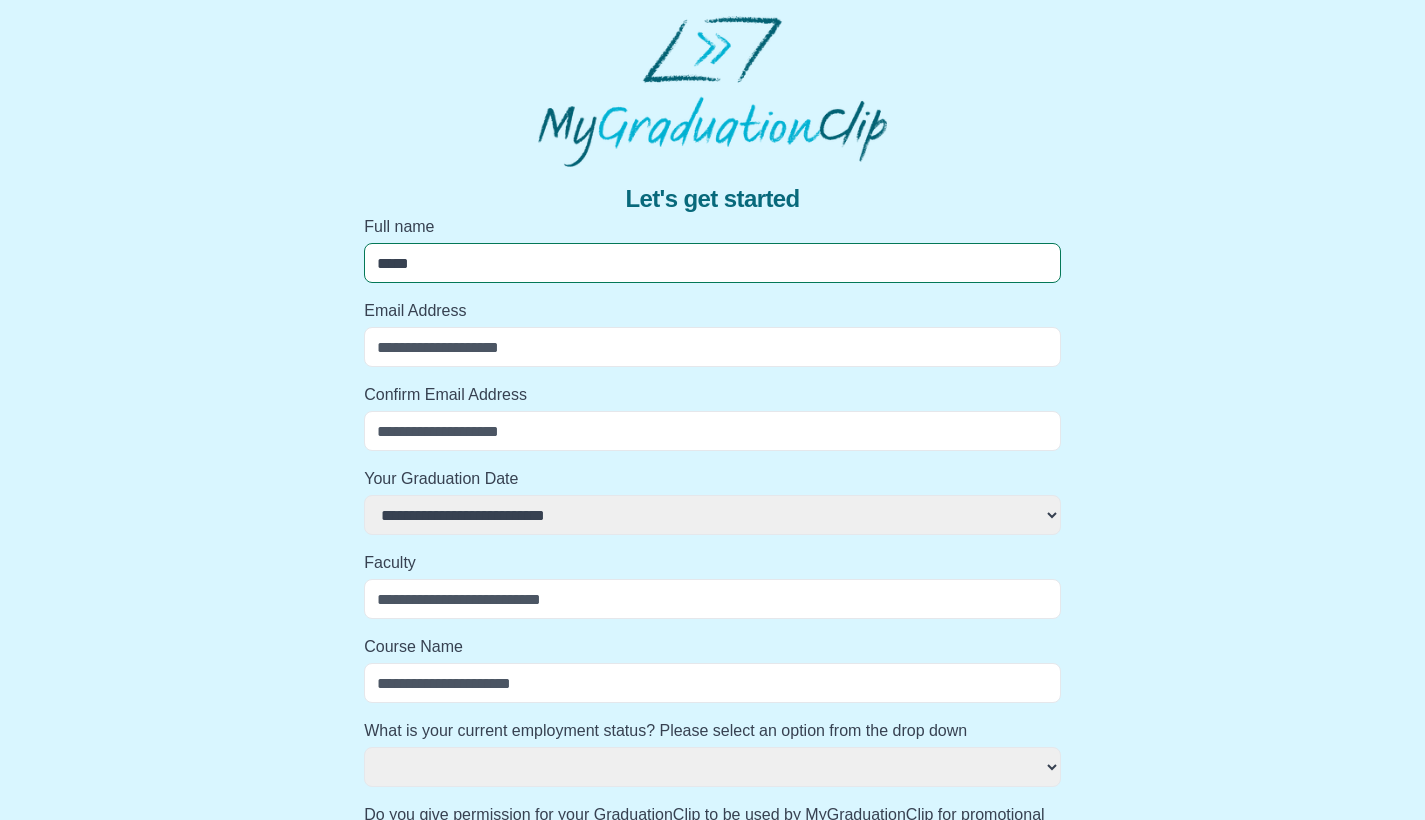 select 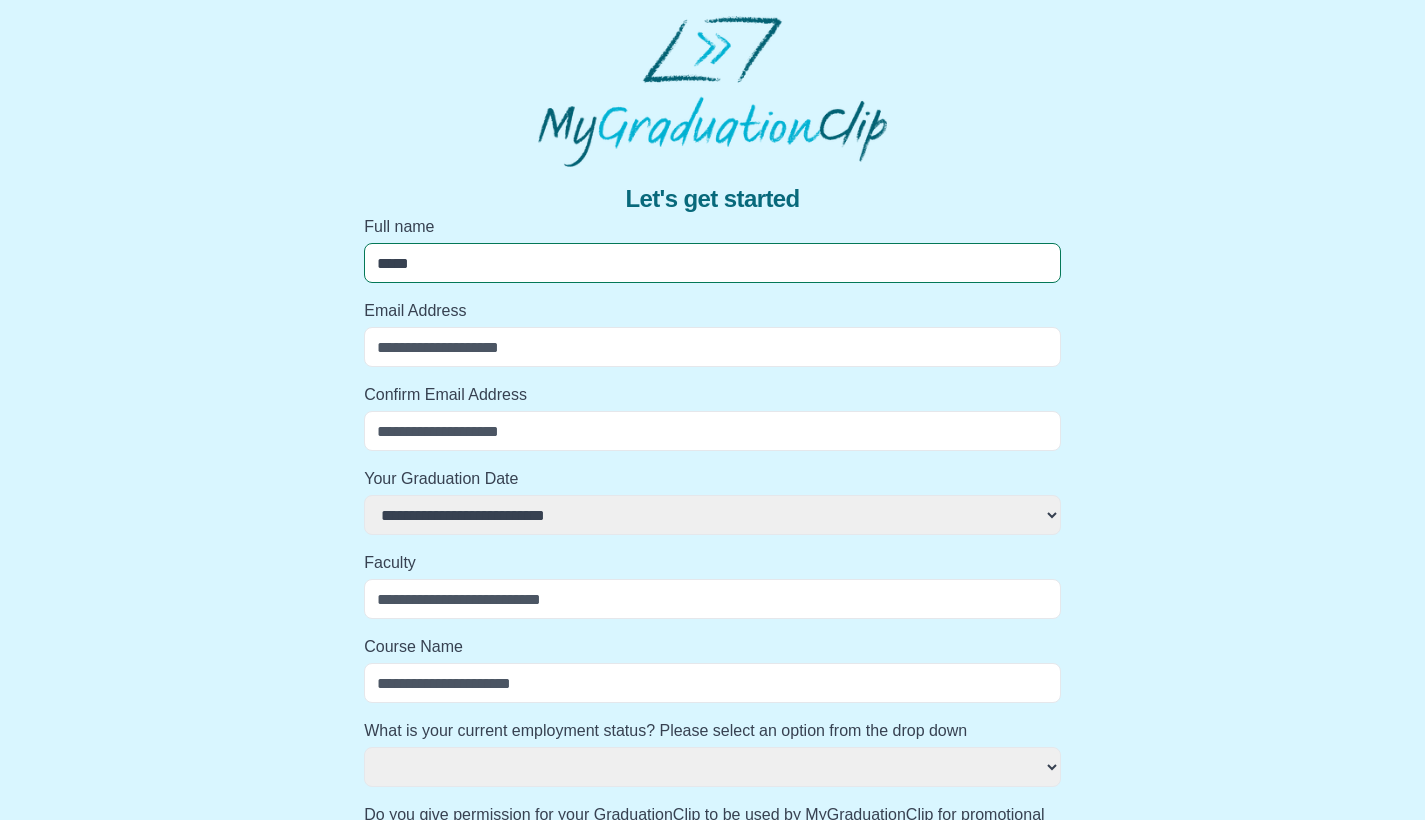 type on "*****" 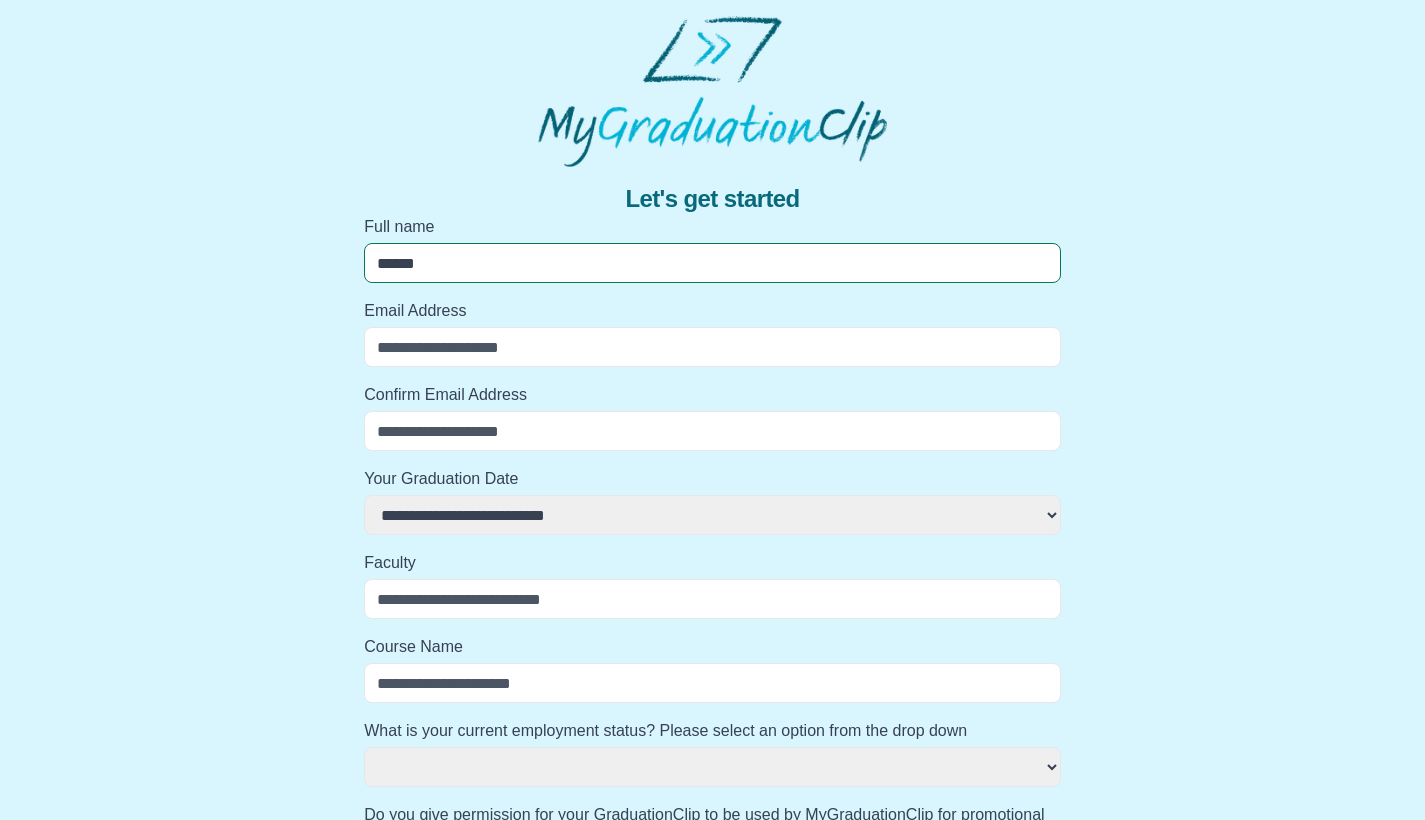 select 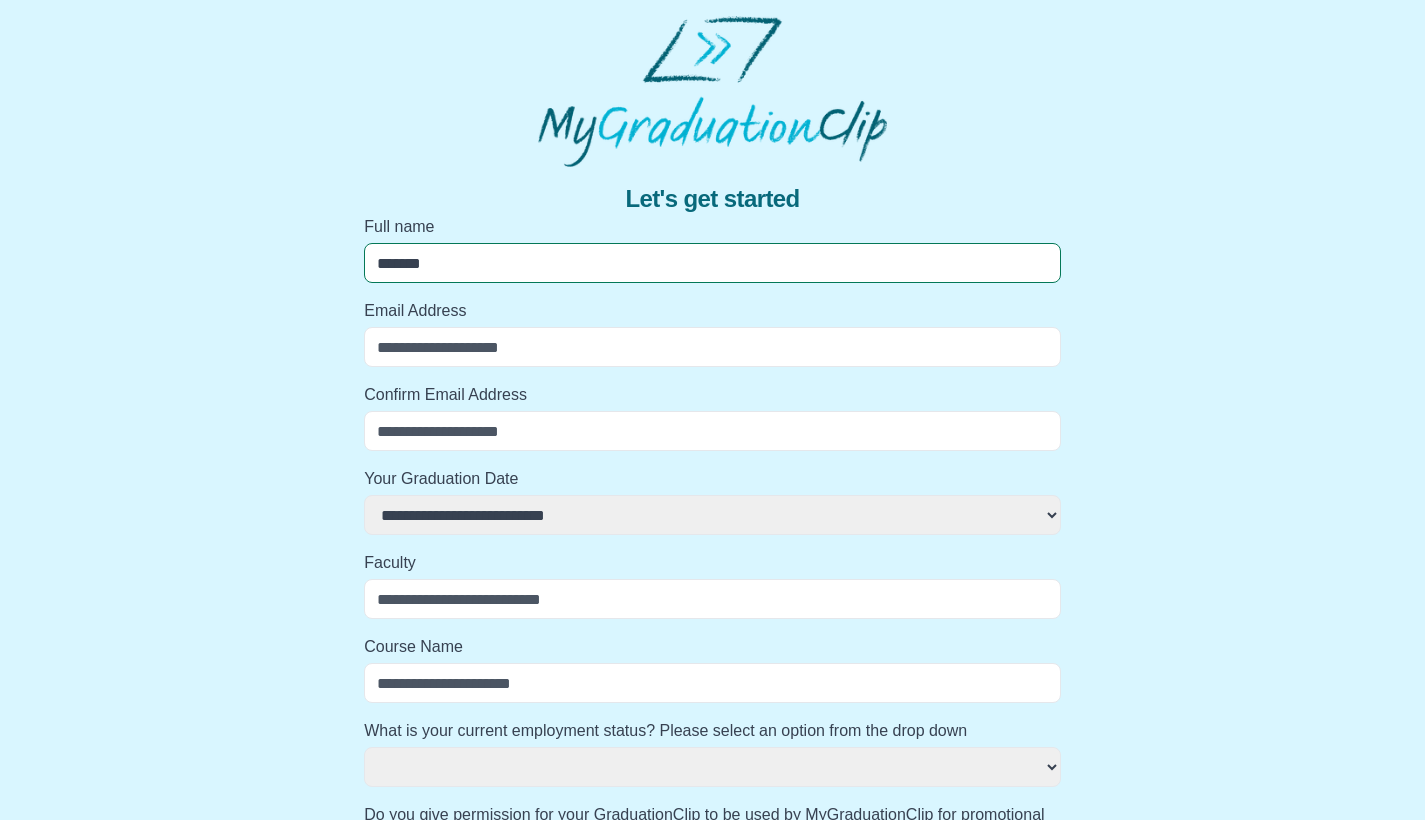 select 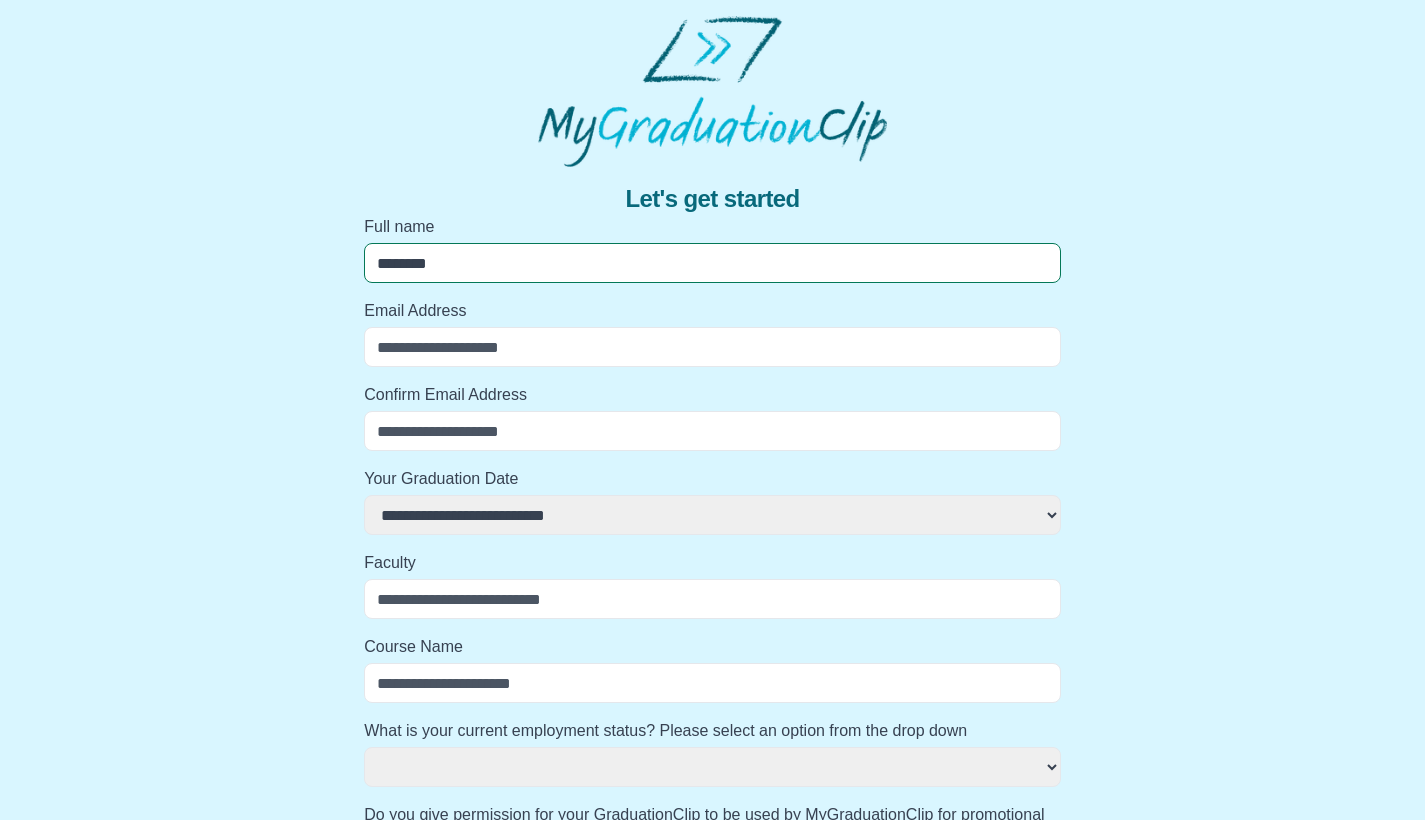 select 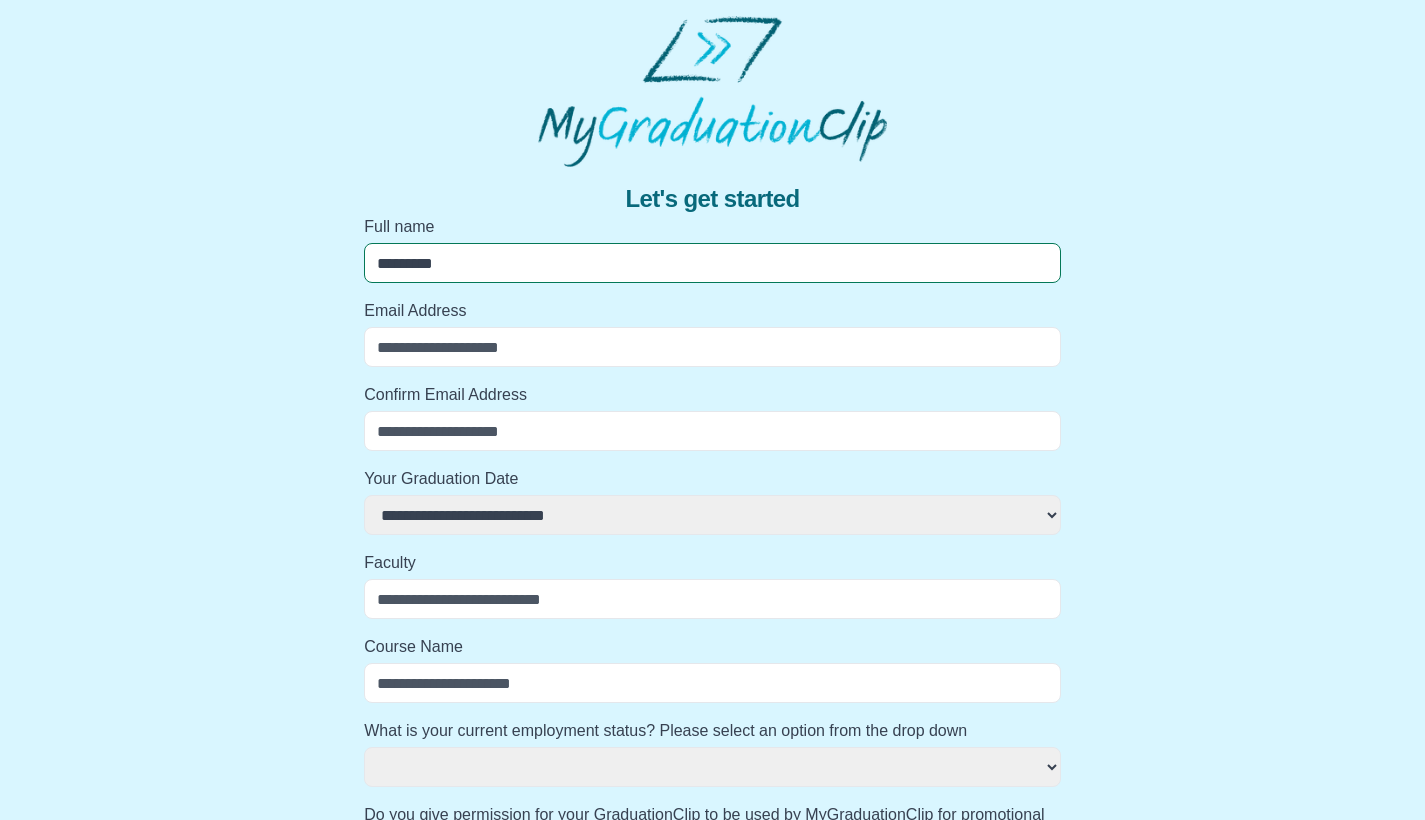 select 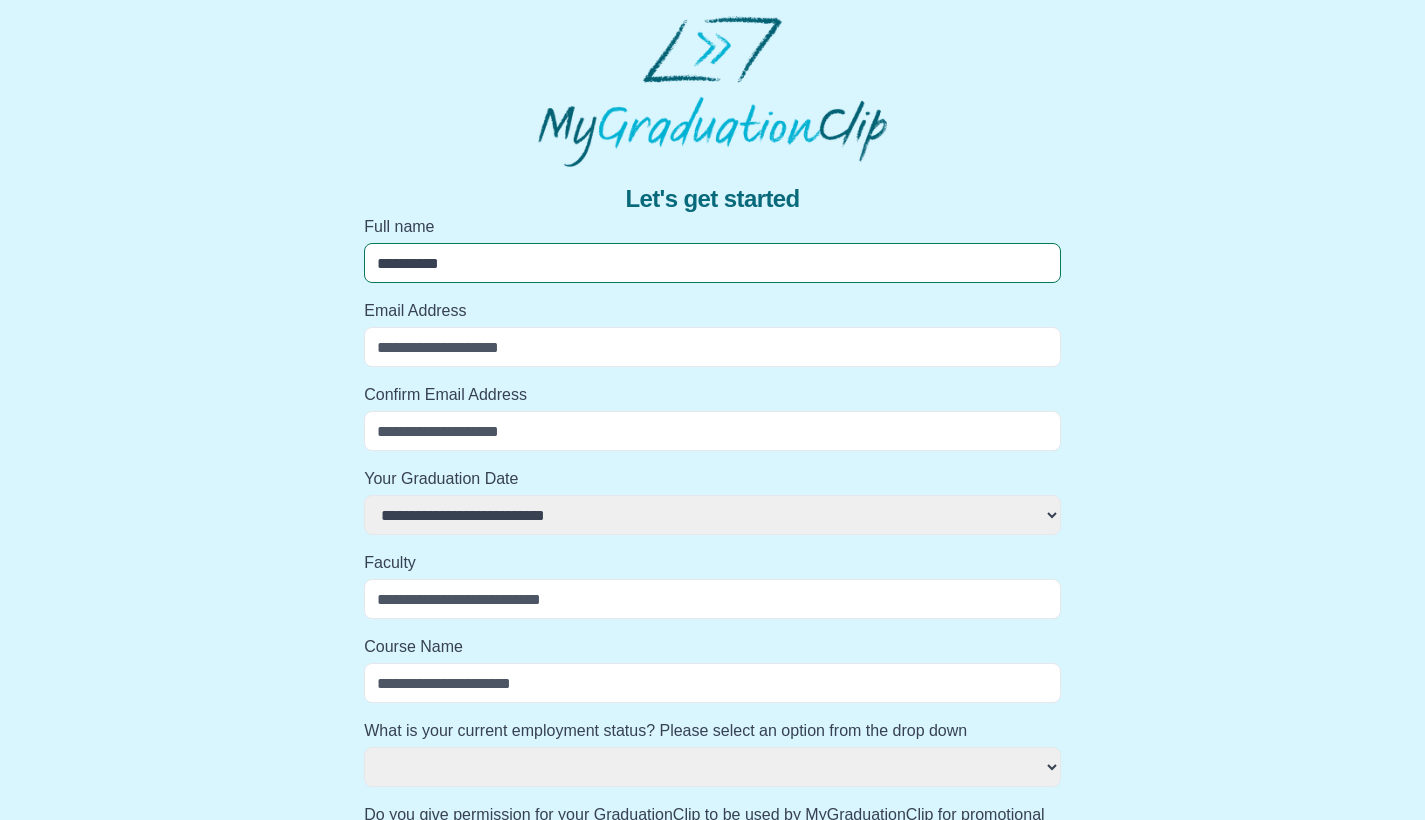 select 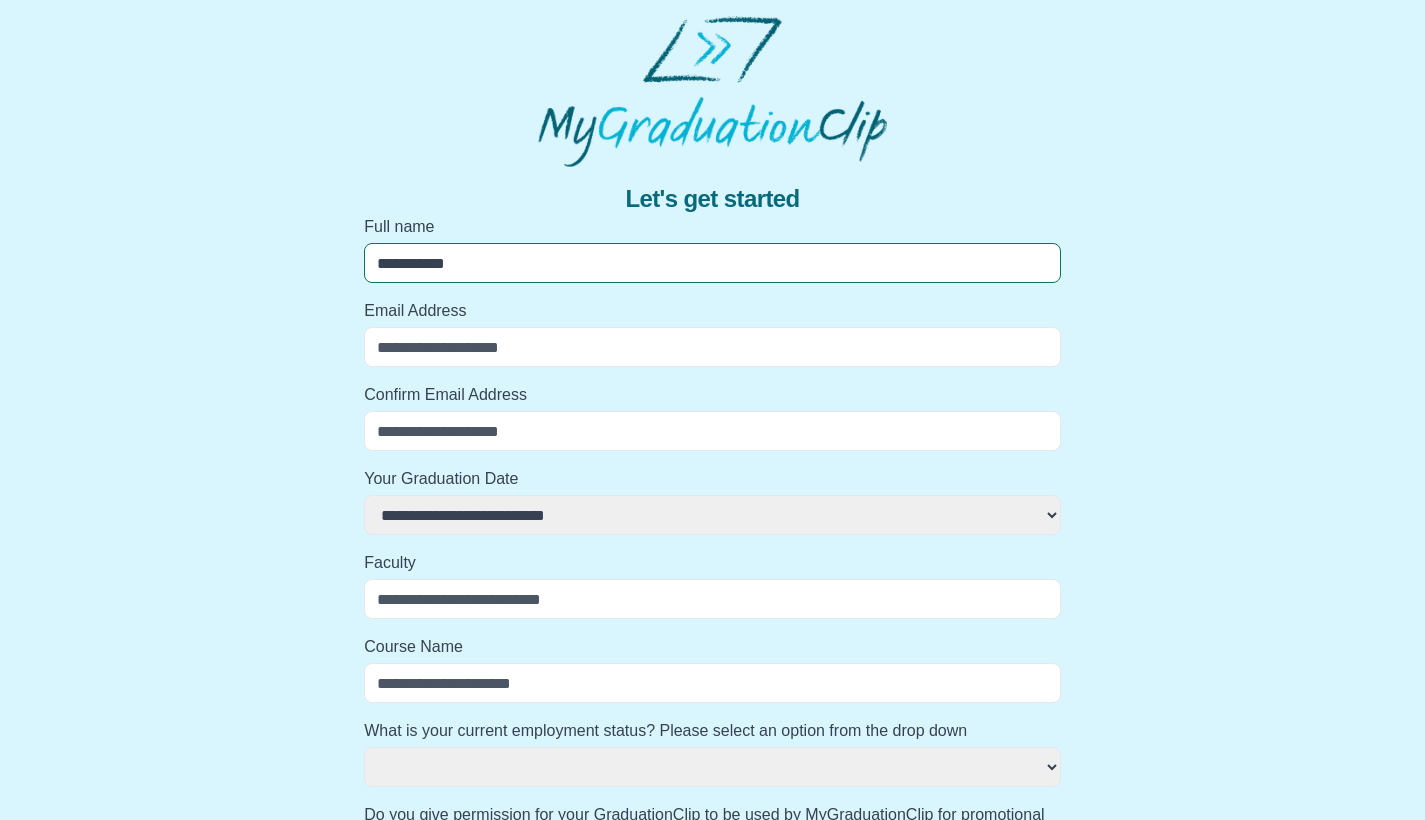 select 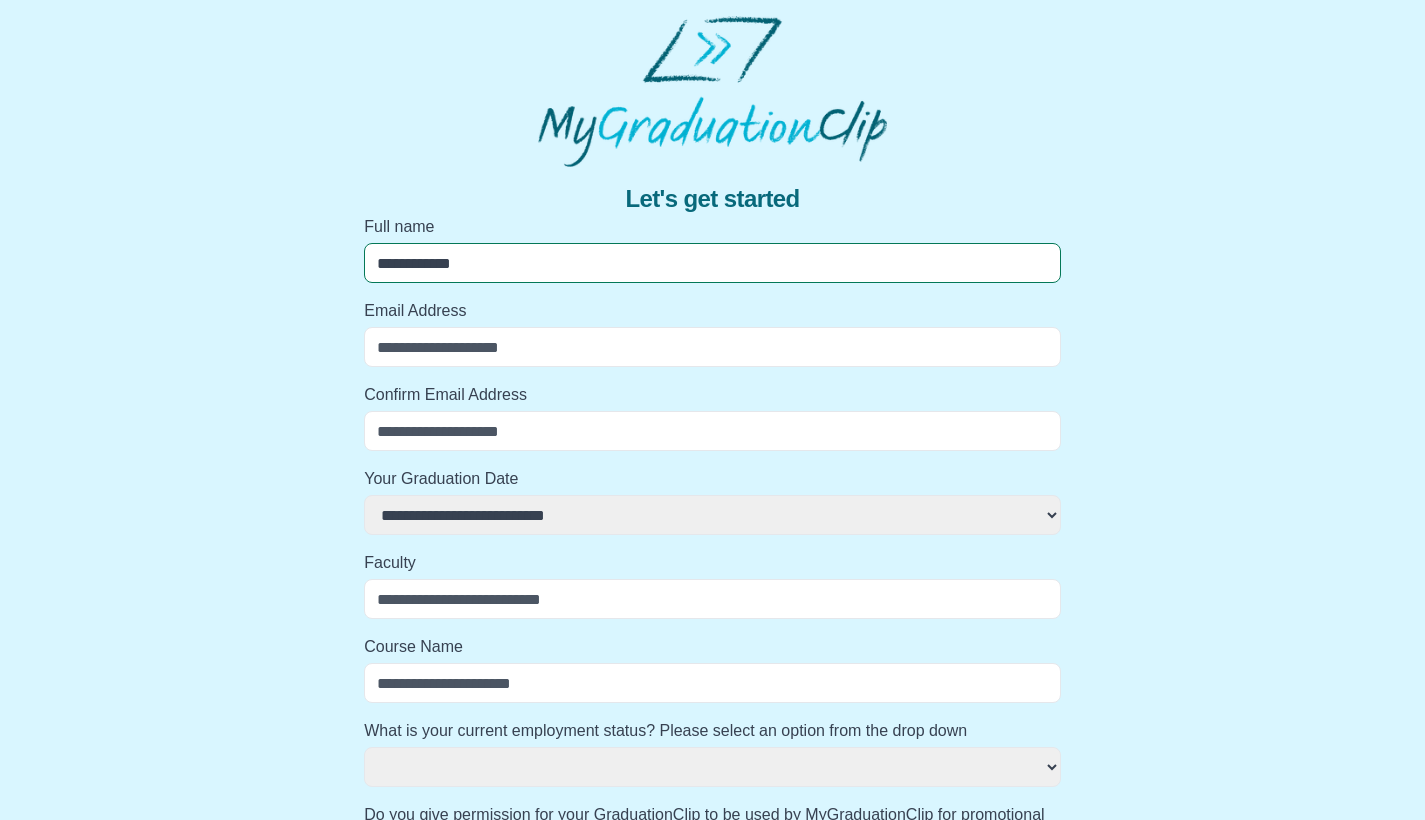 select 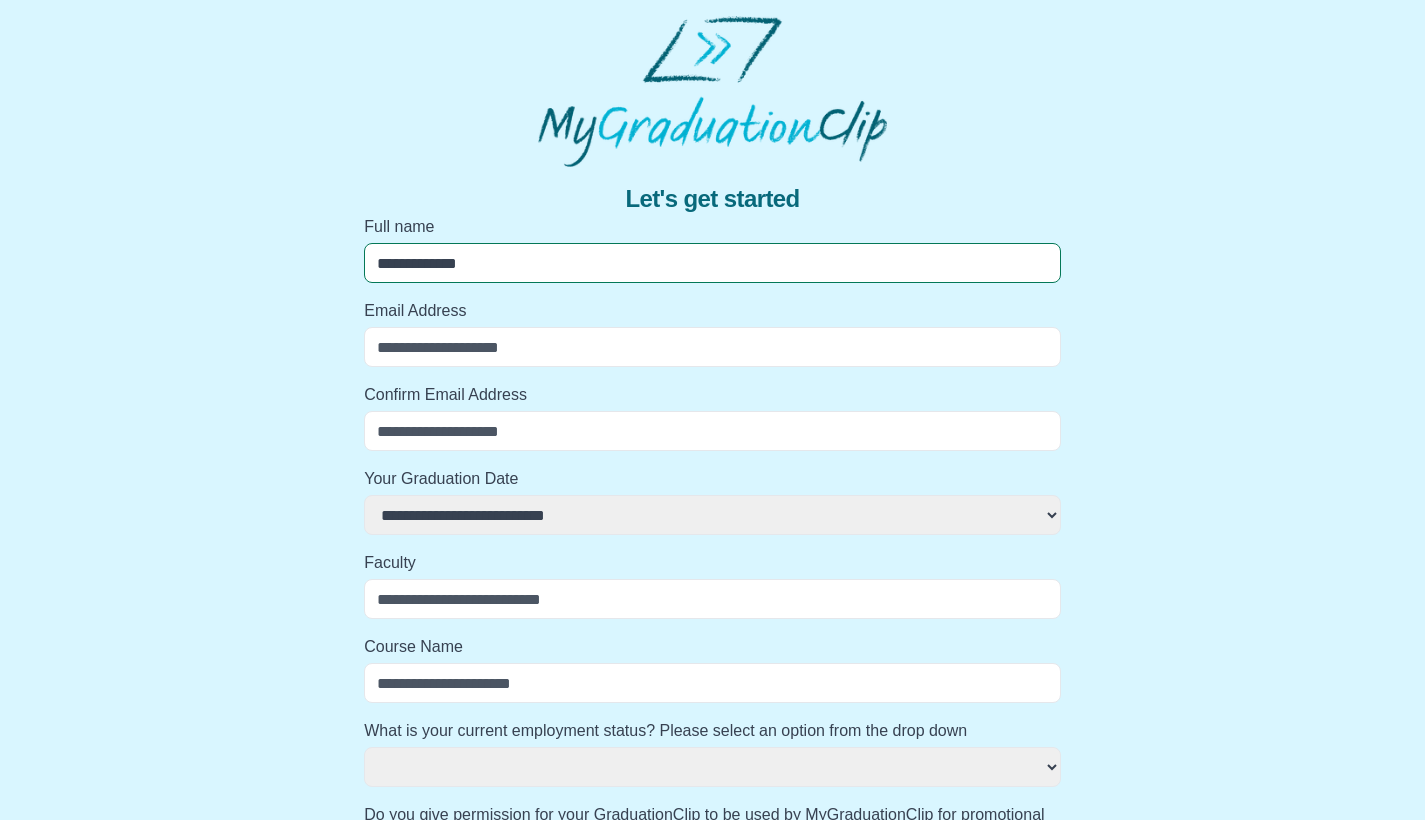 select 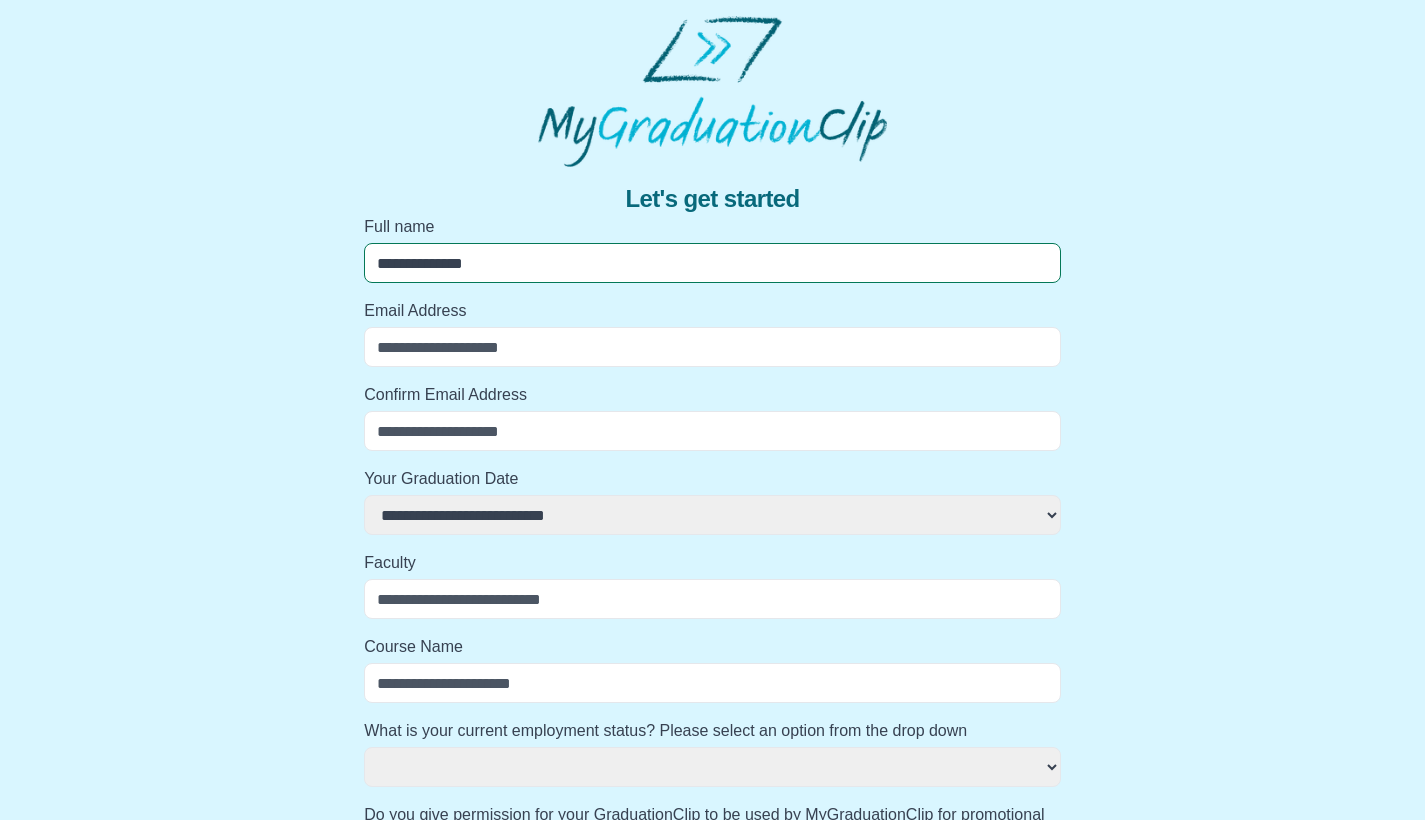 select 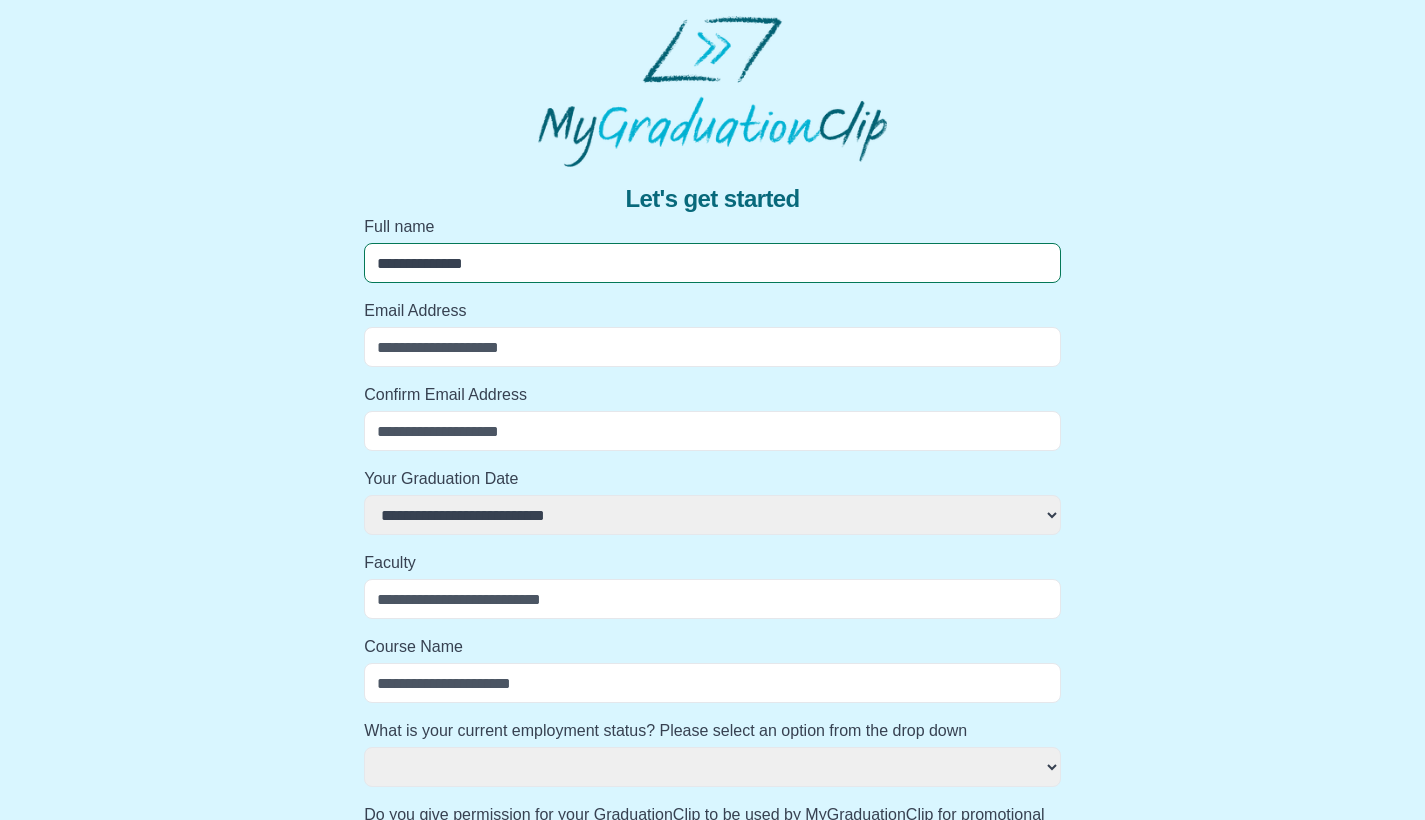 type on "**********" 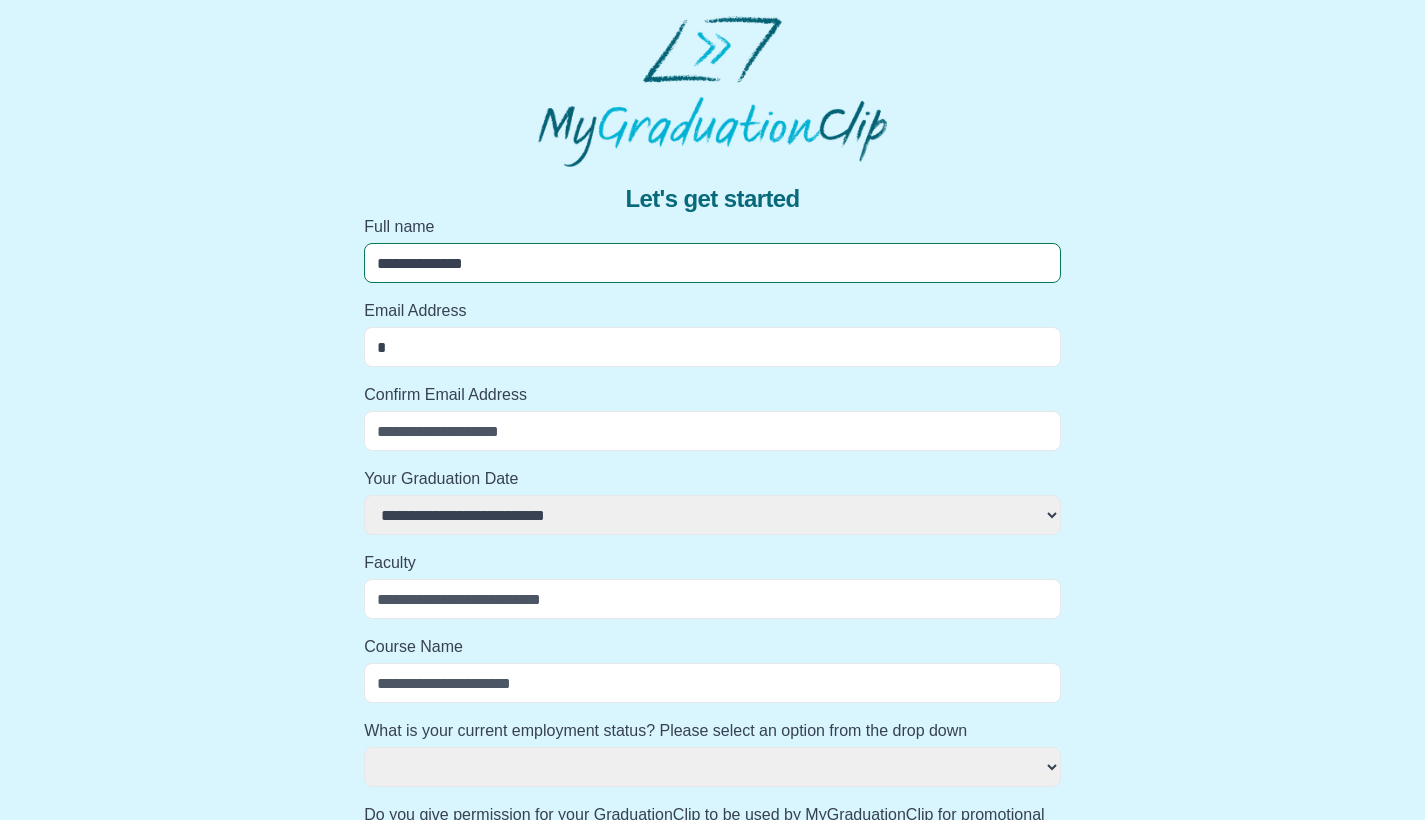 select 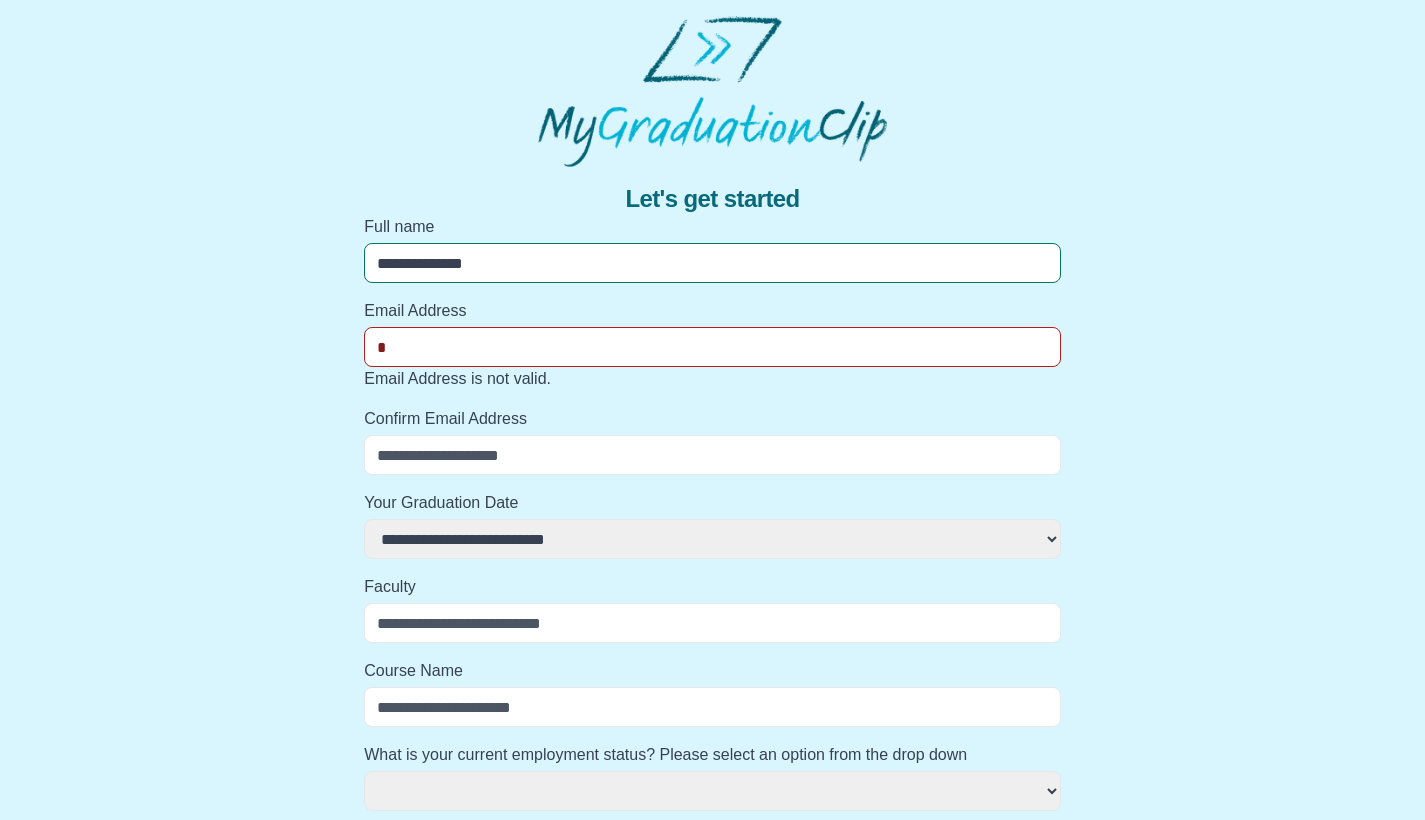 type on "**" 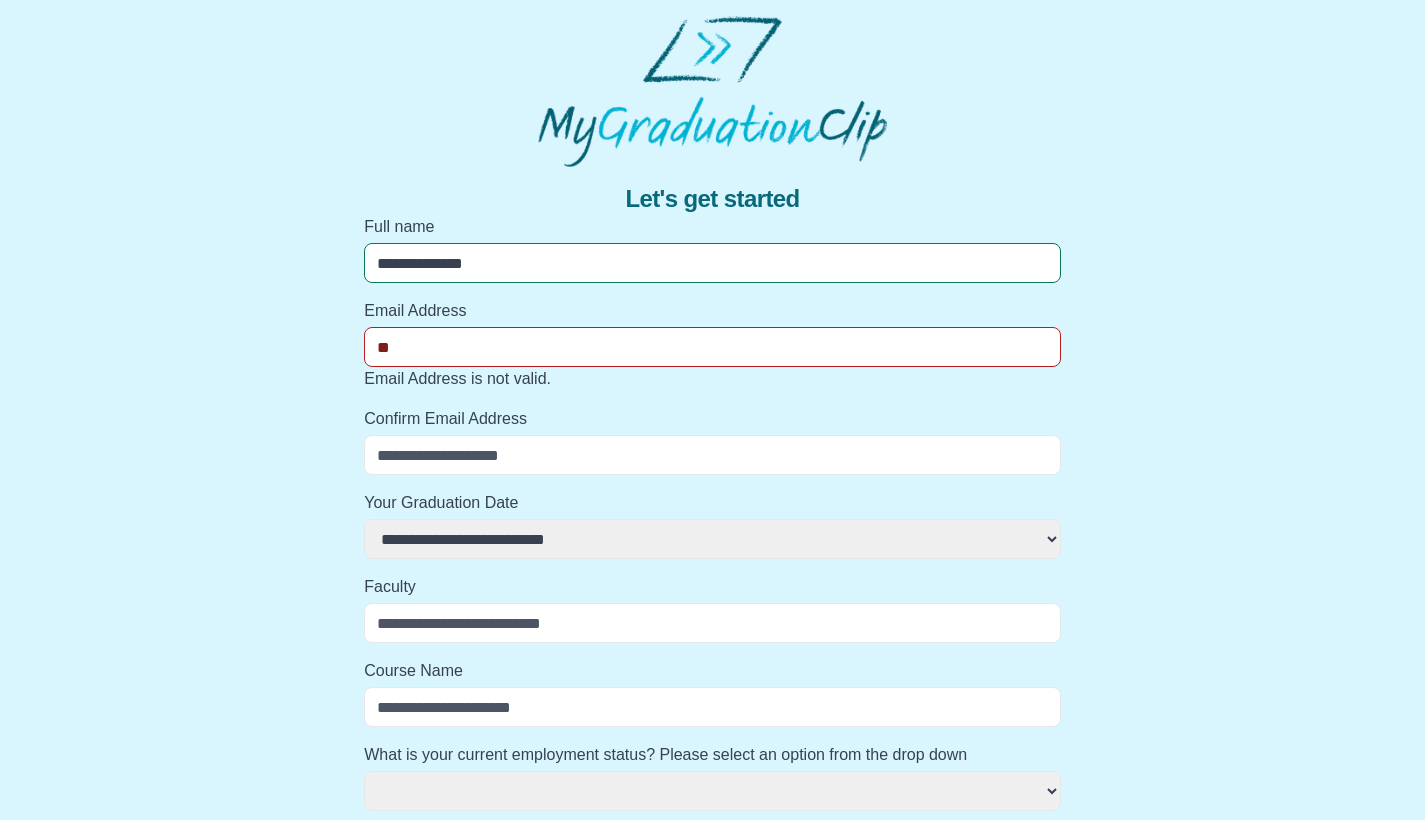 select 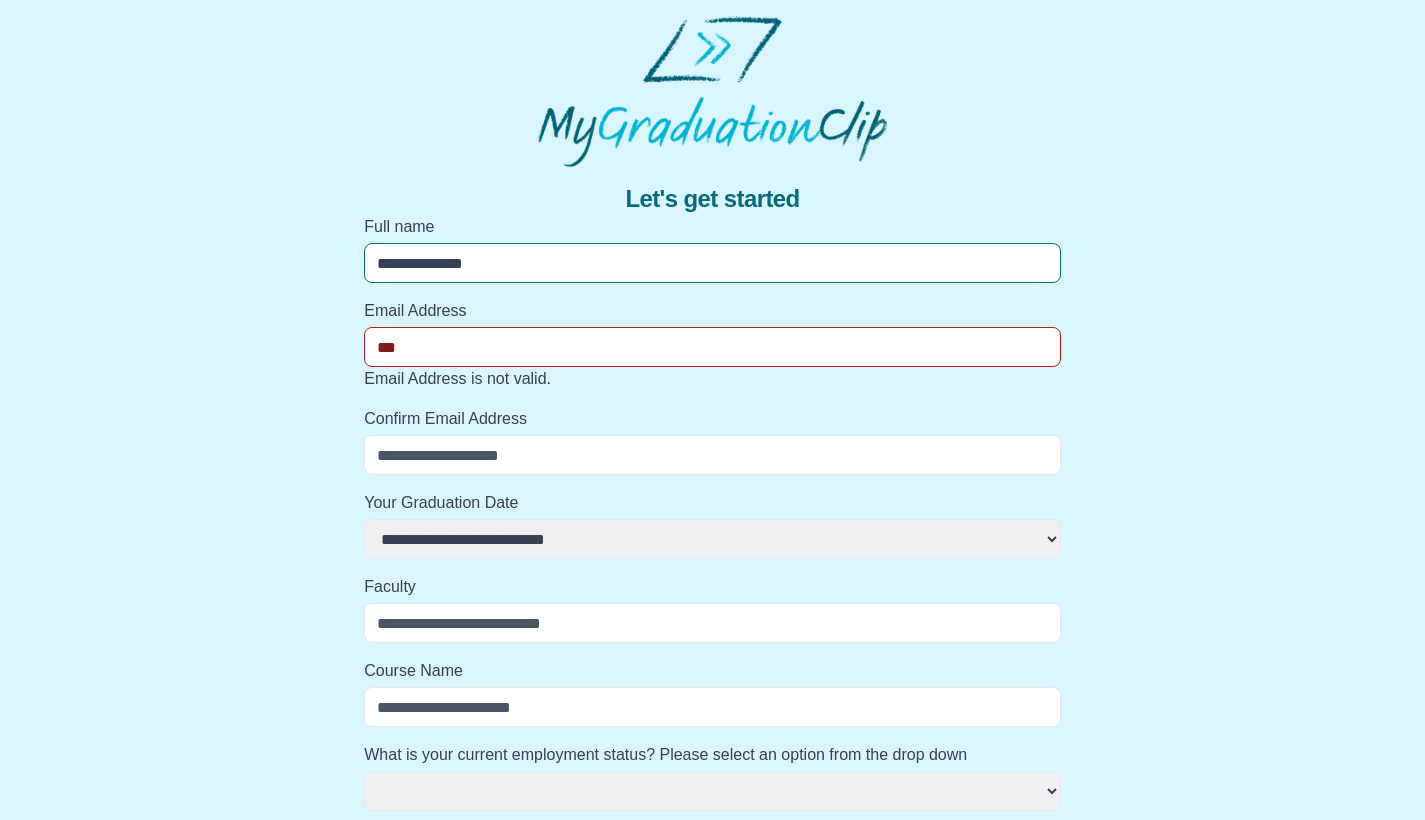 select 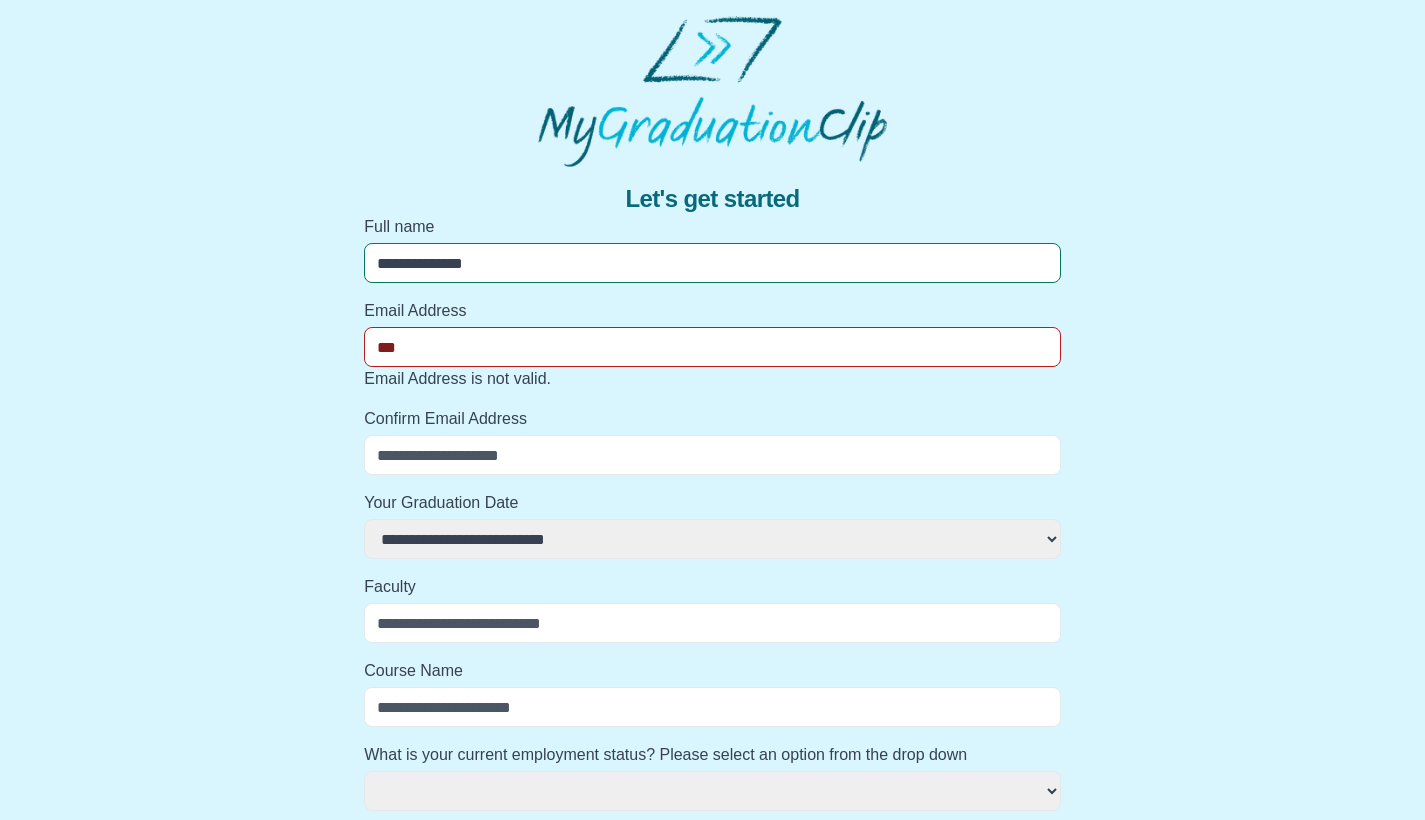 type on "****" 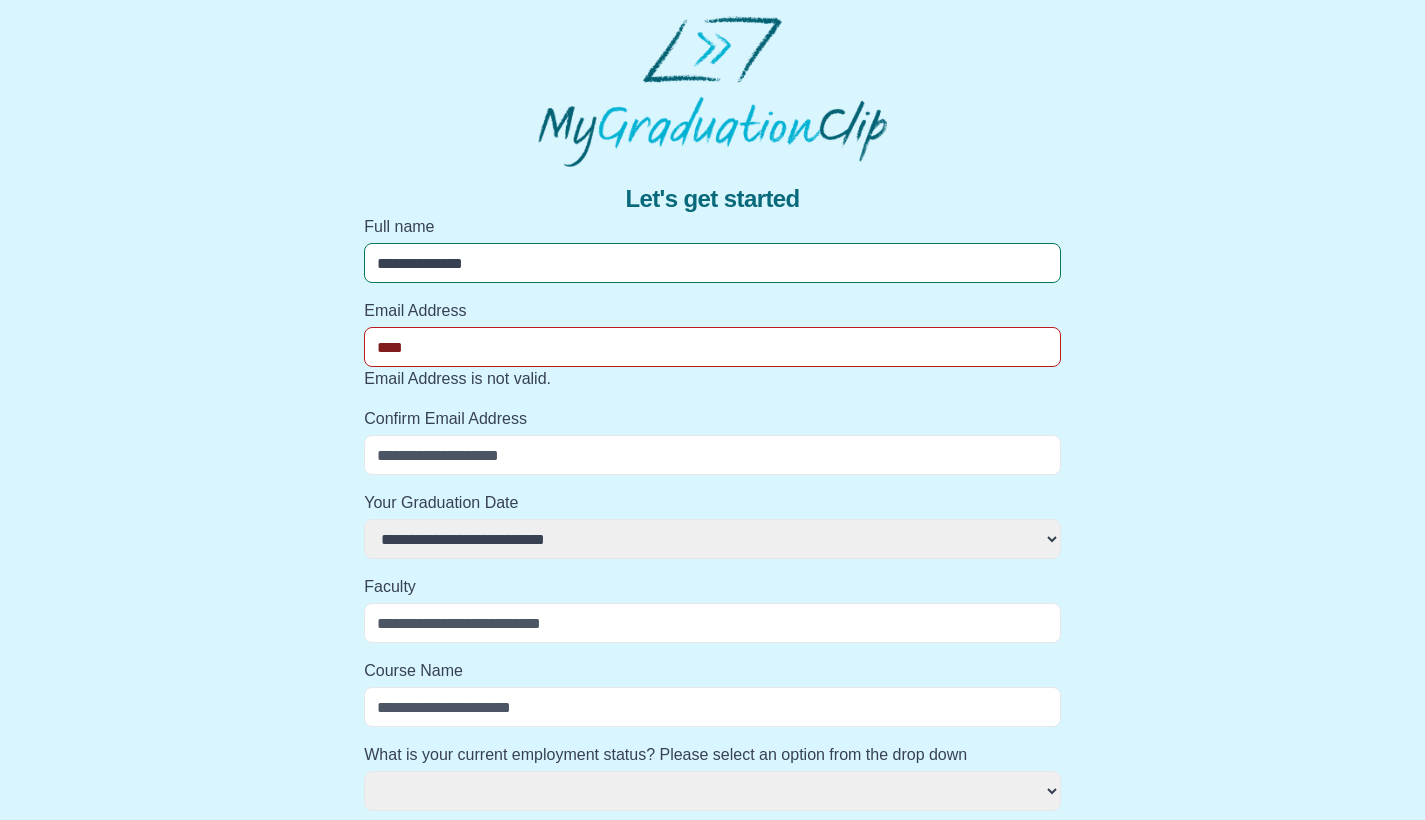 select 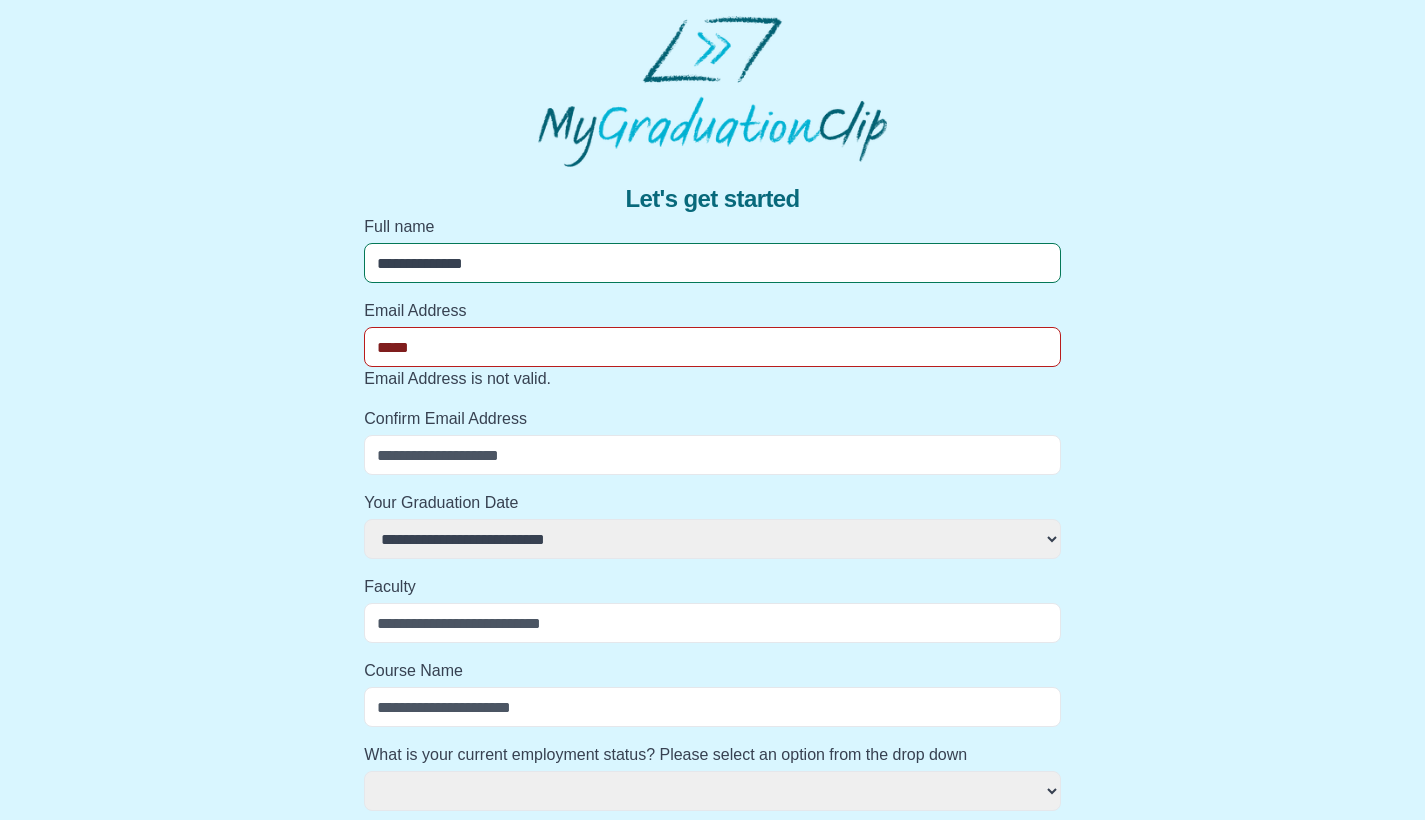 select 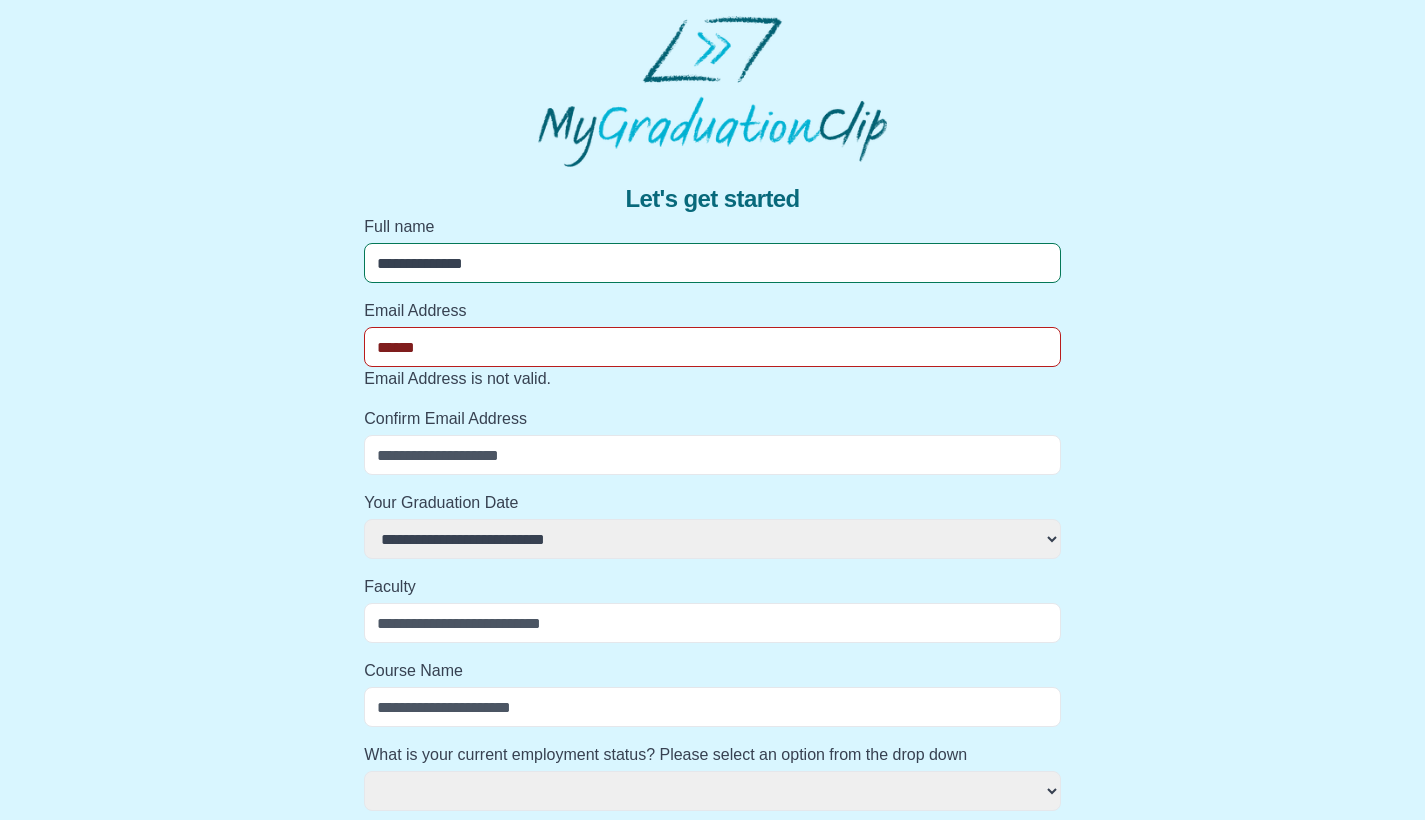 select 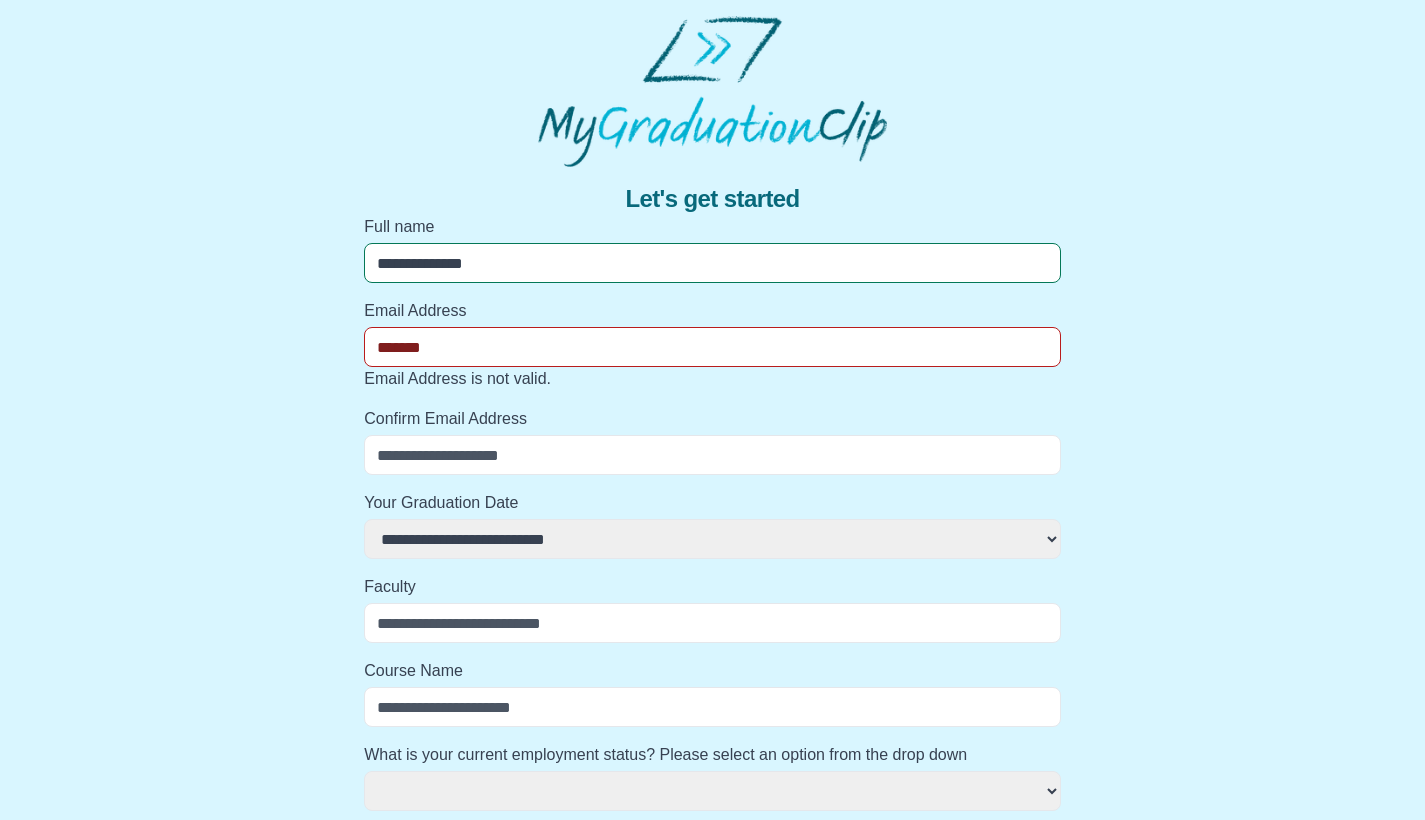 select 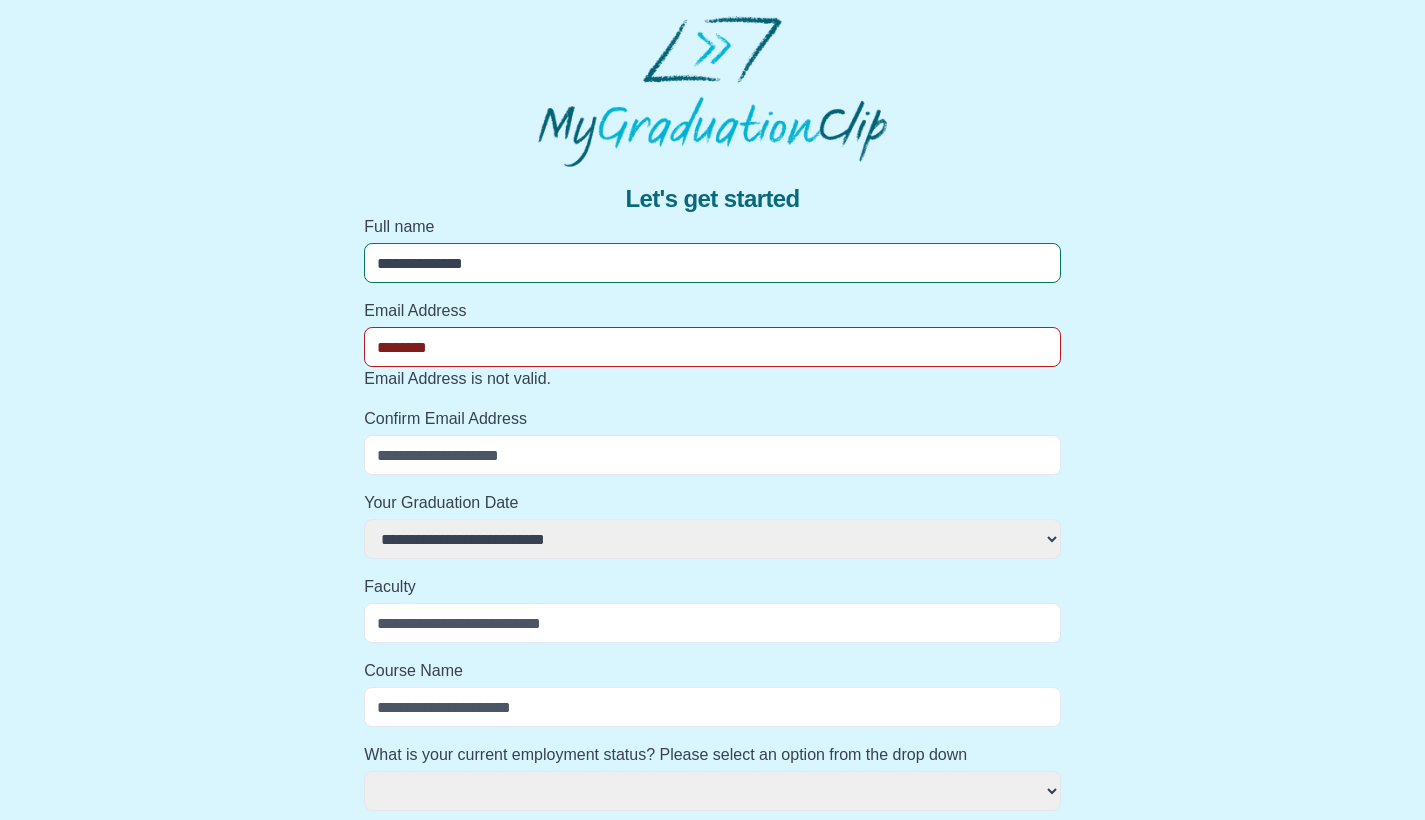 select 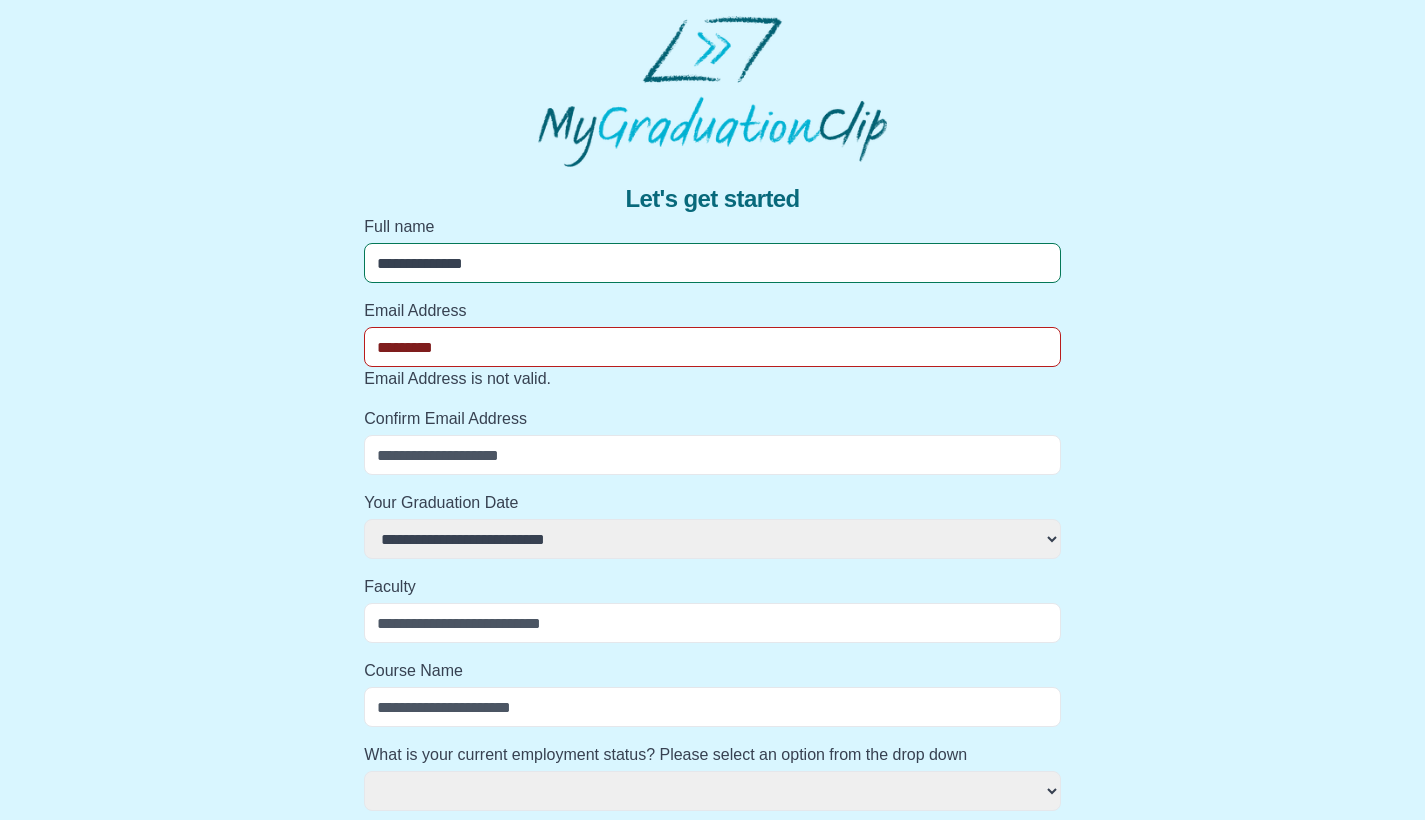 select 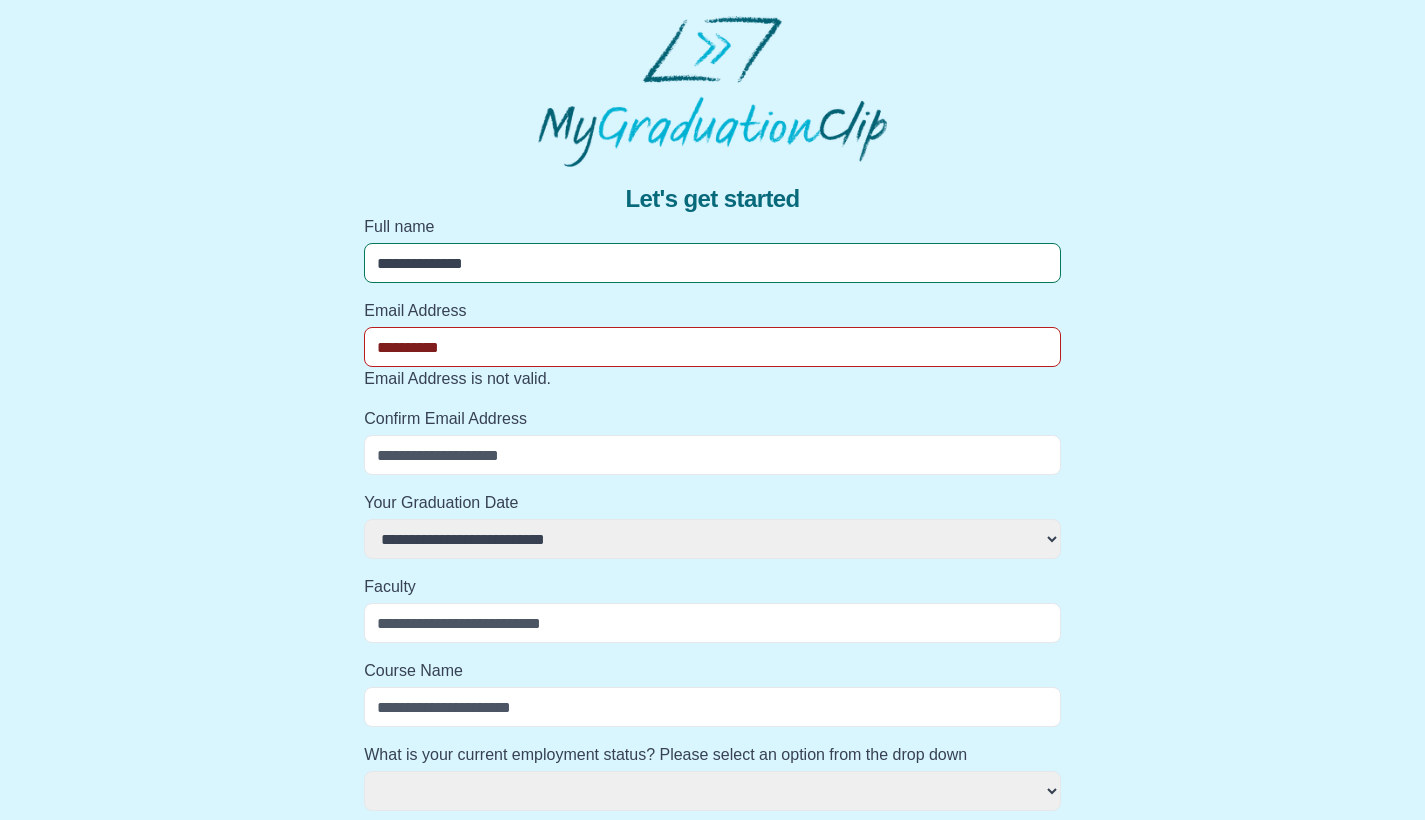 select 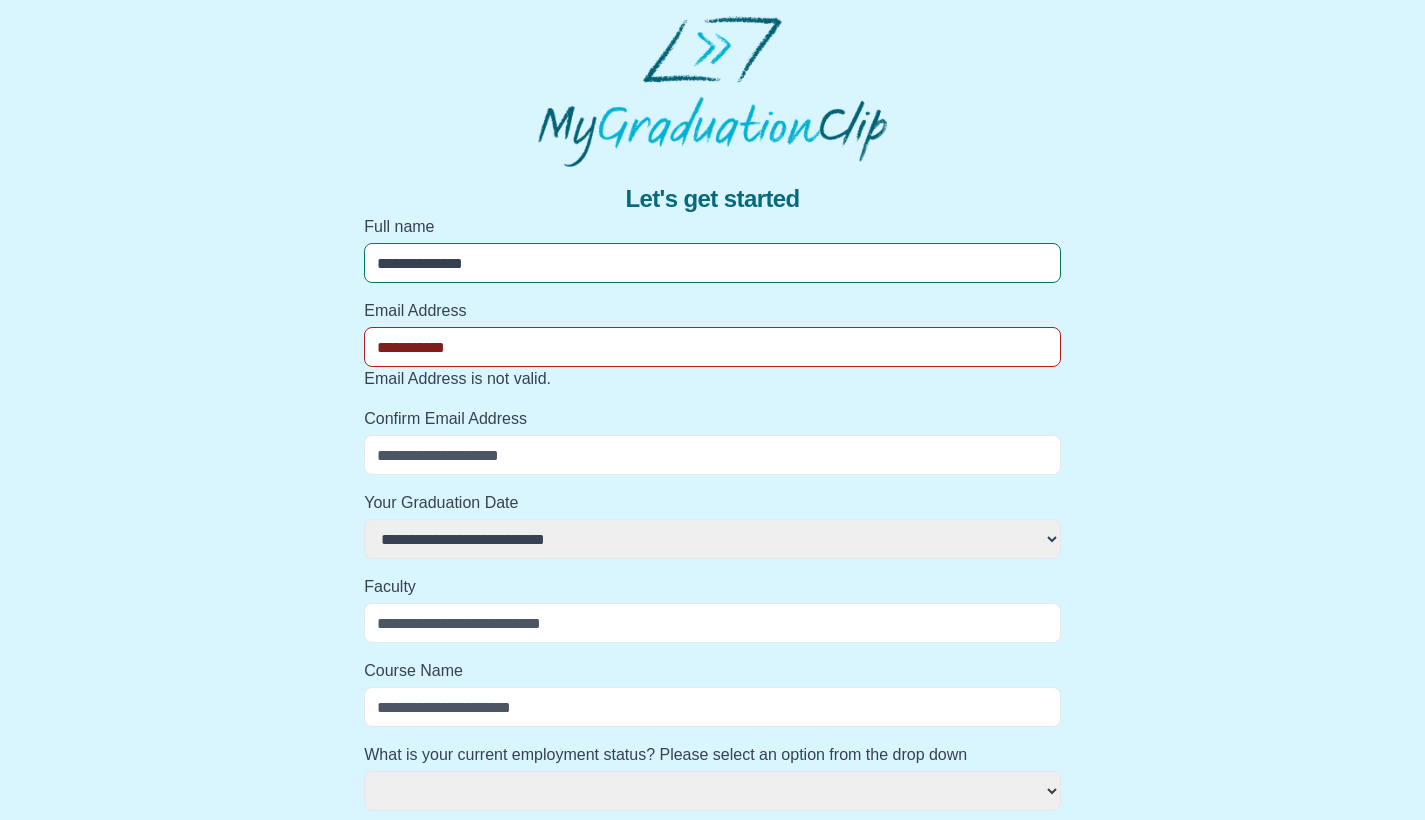 select 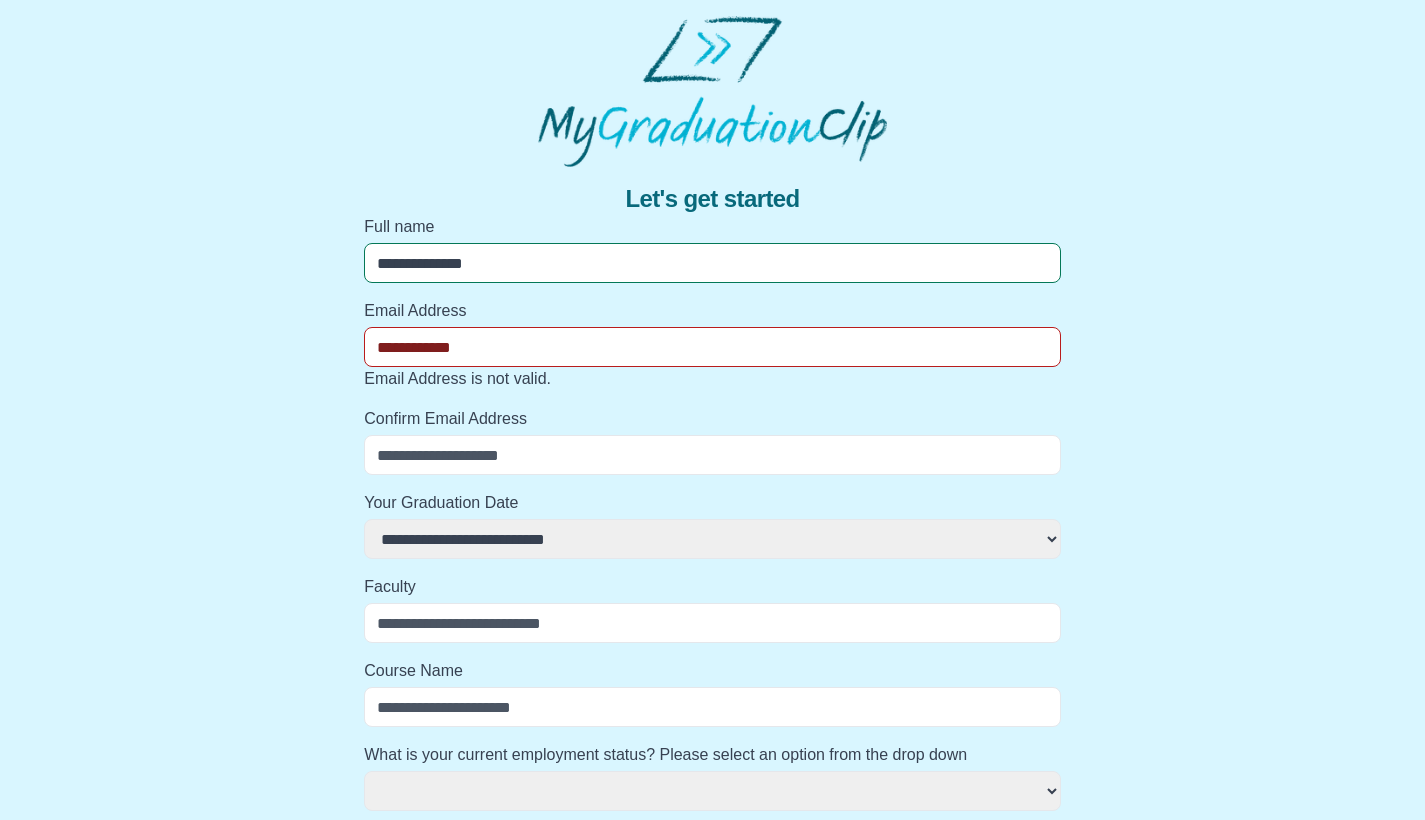 select 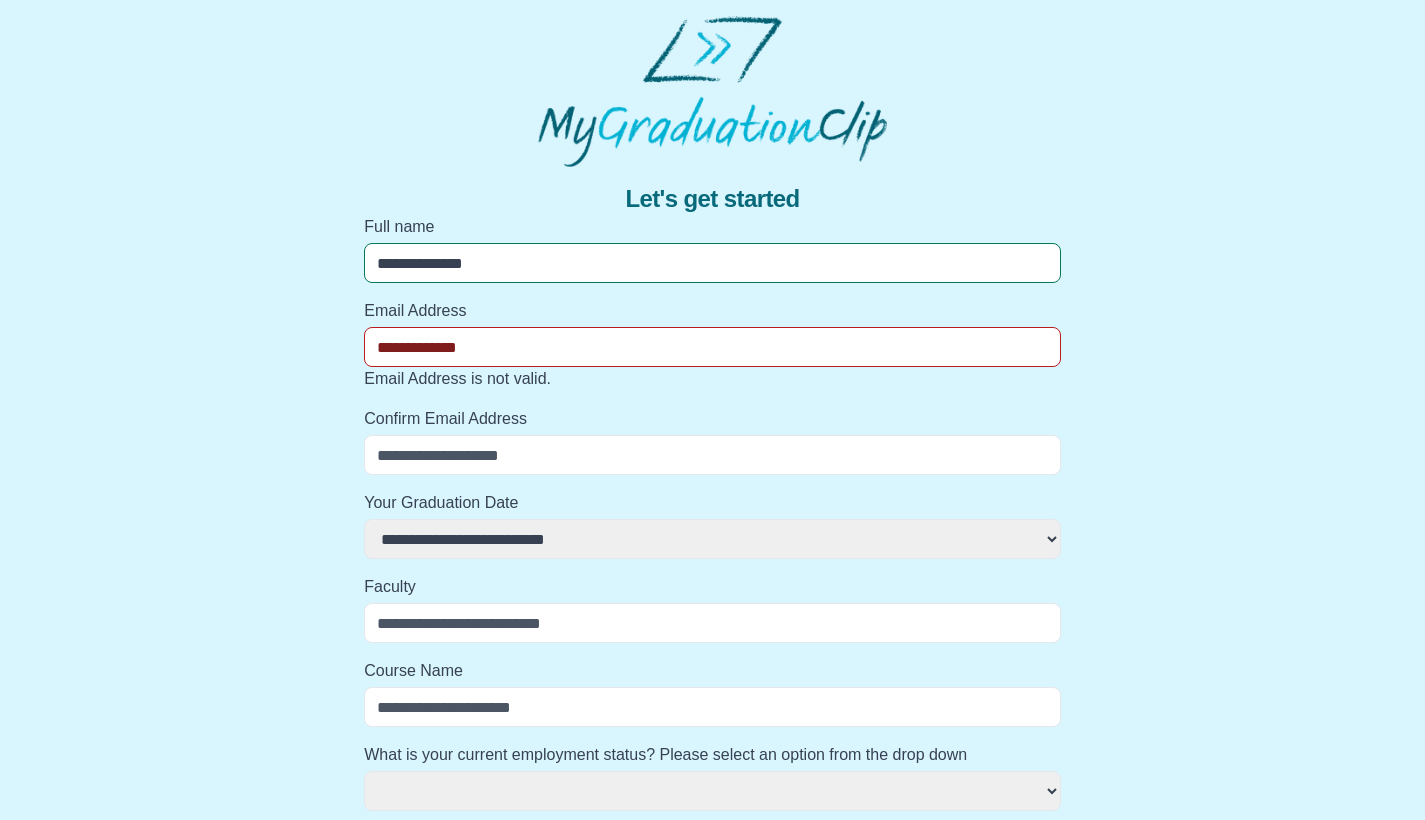 select 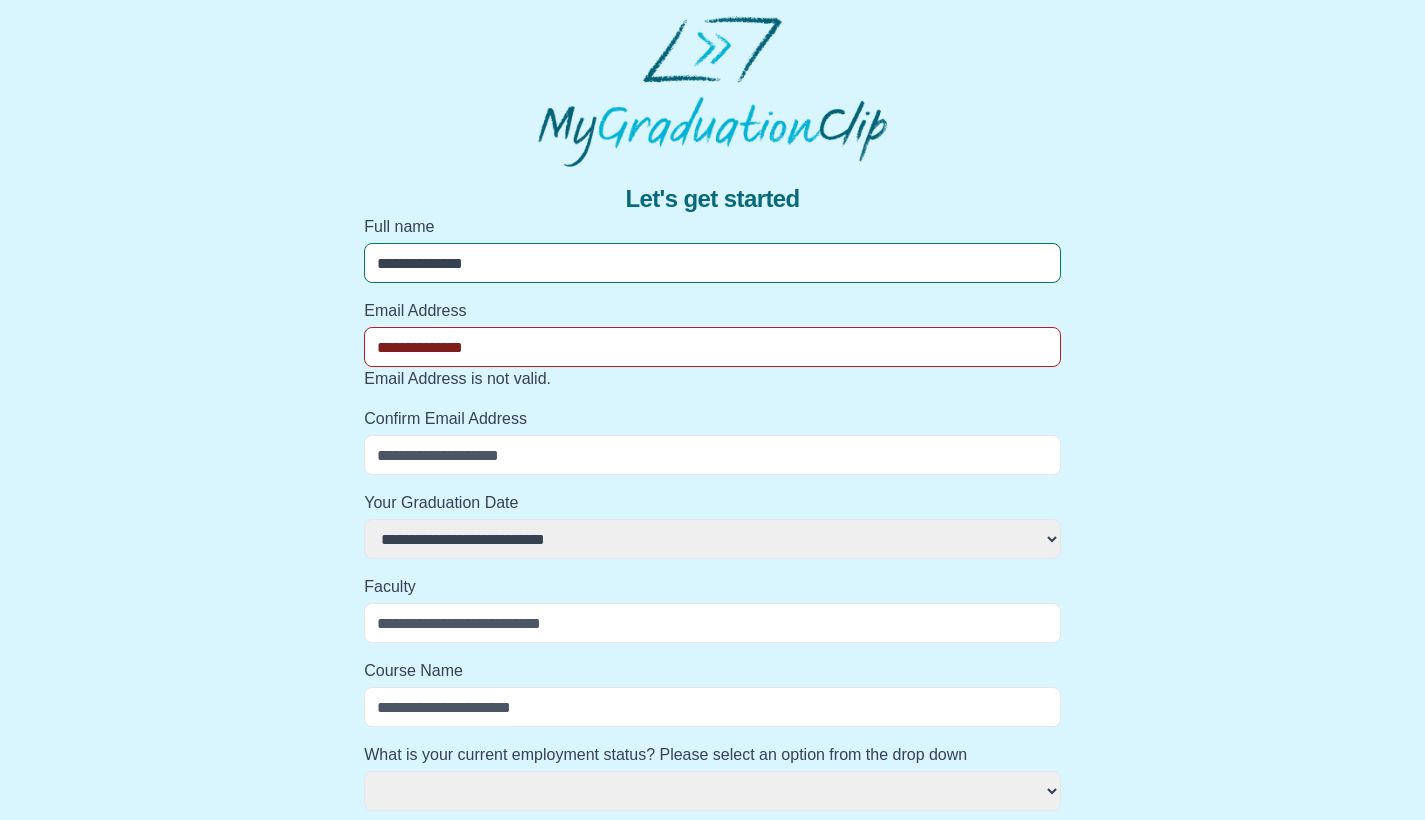 select 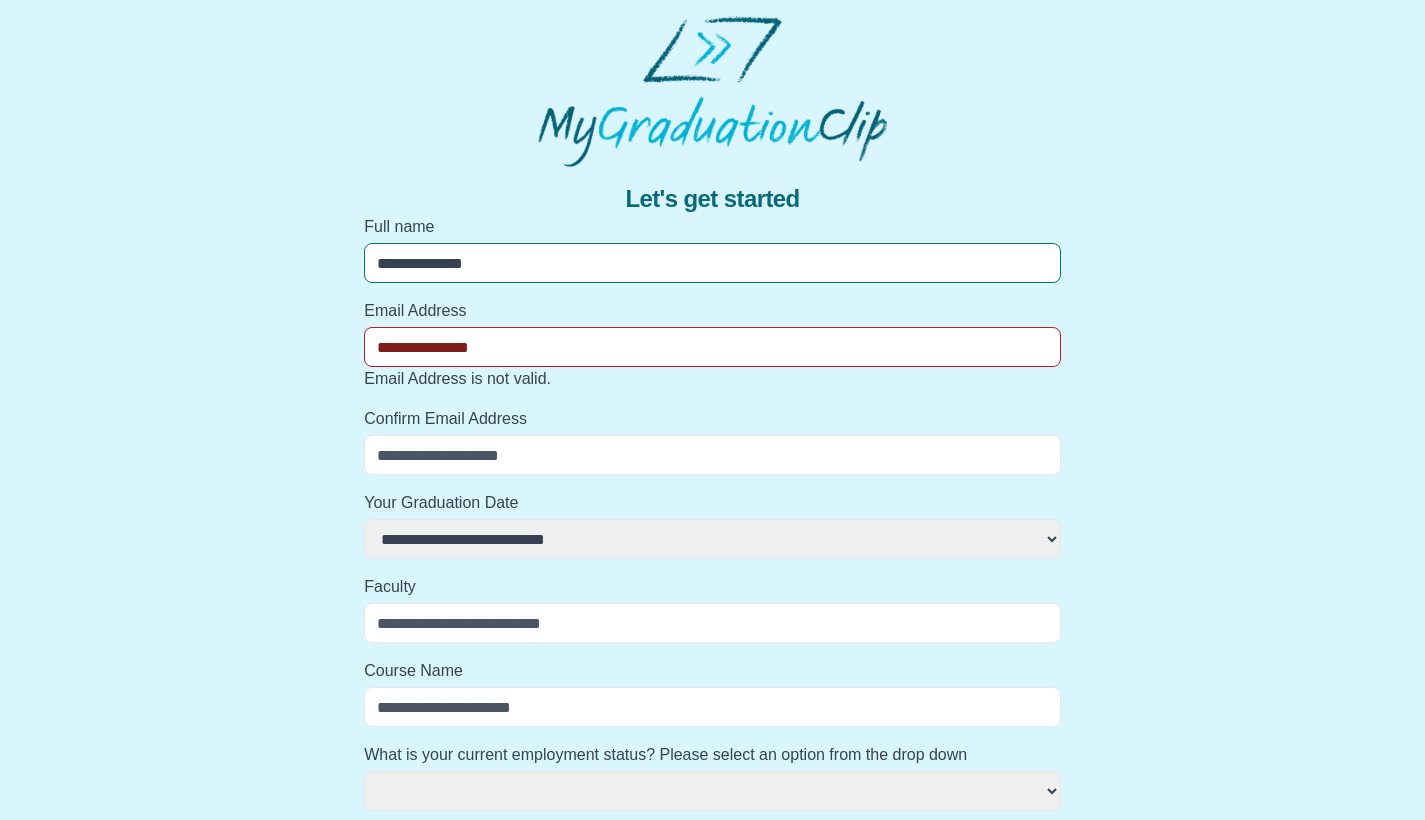 select 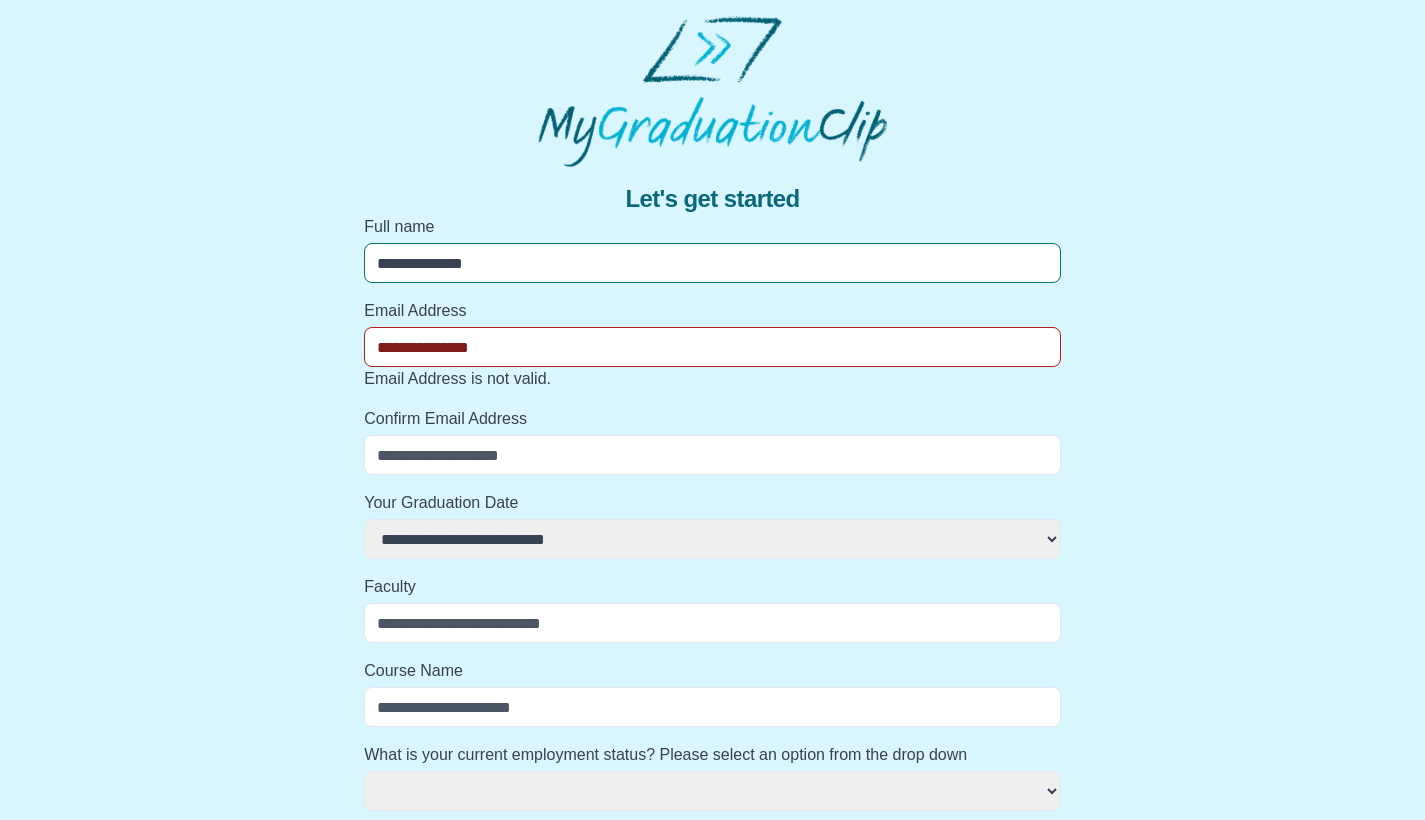 type on "**********" 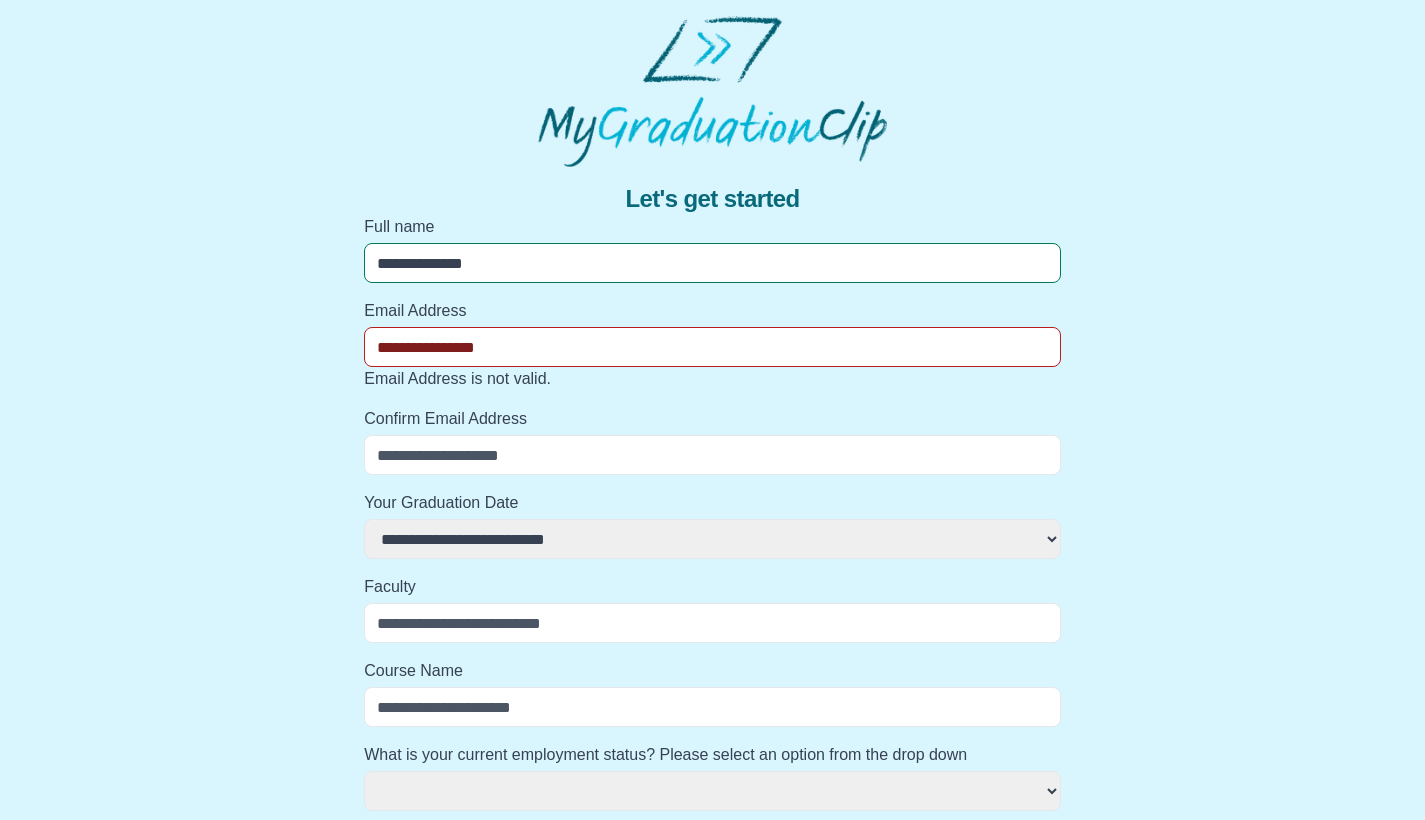 select 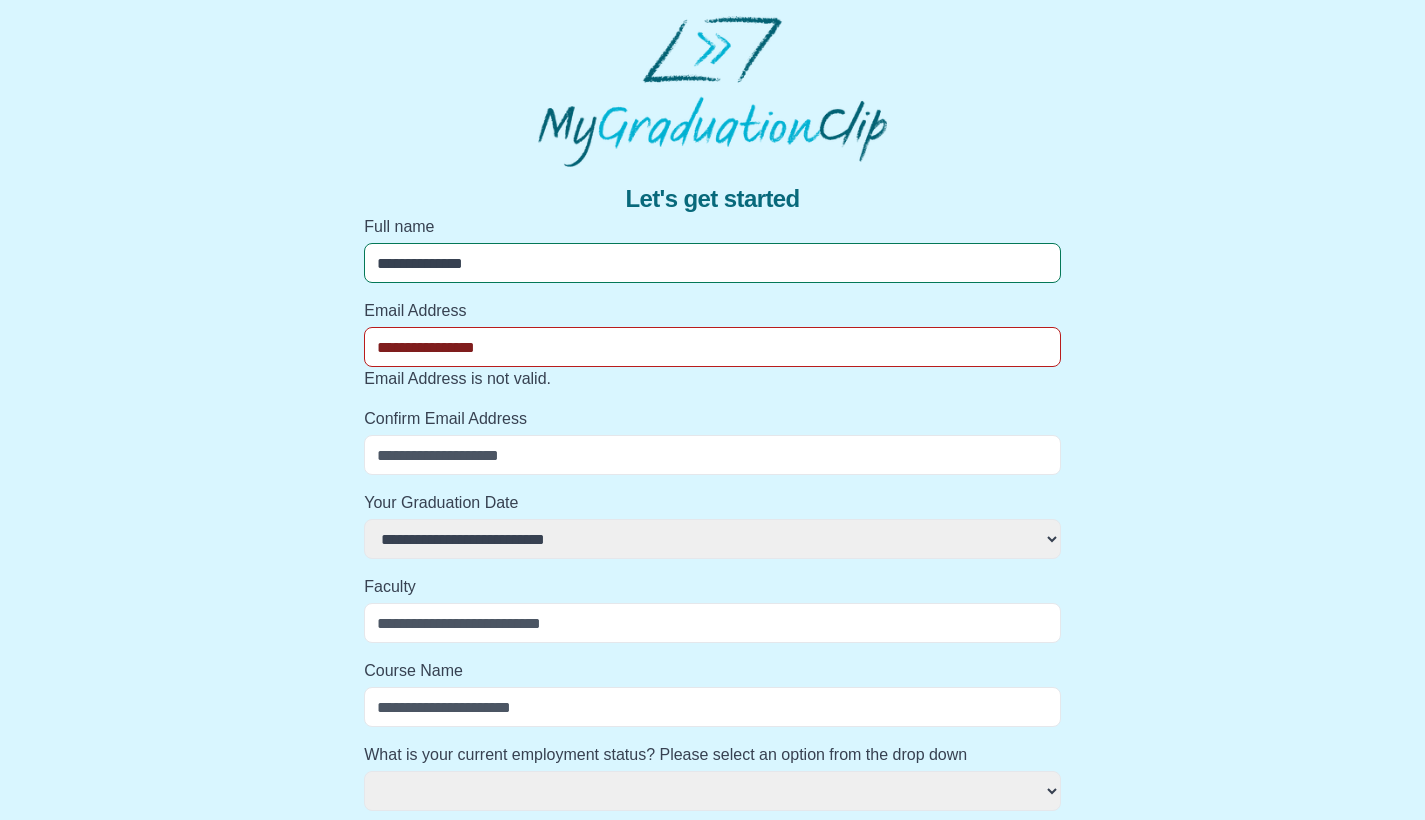 type on "**********" 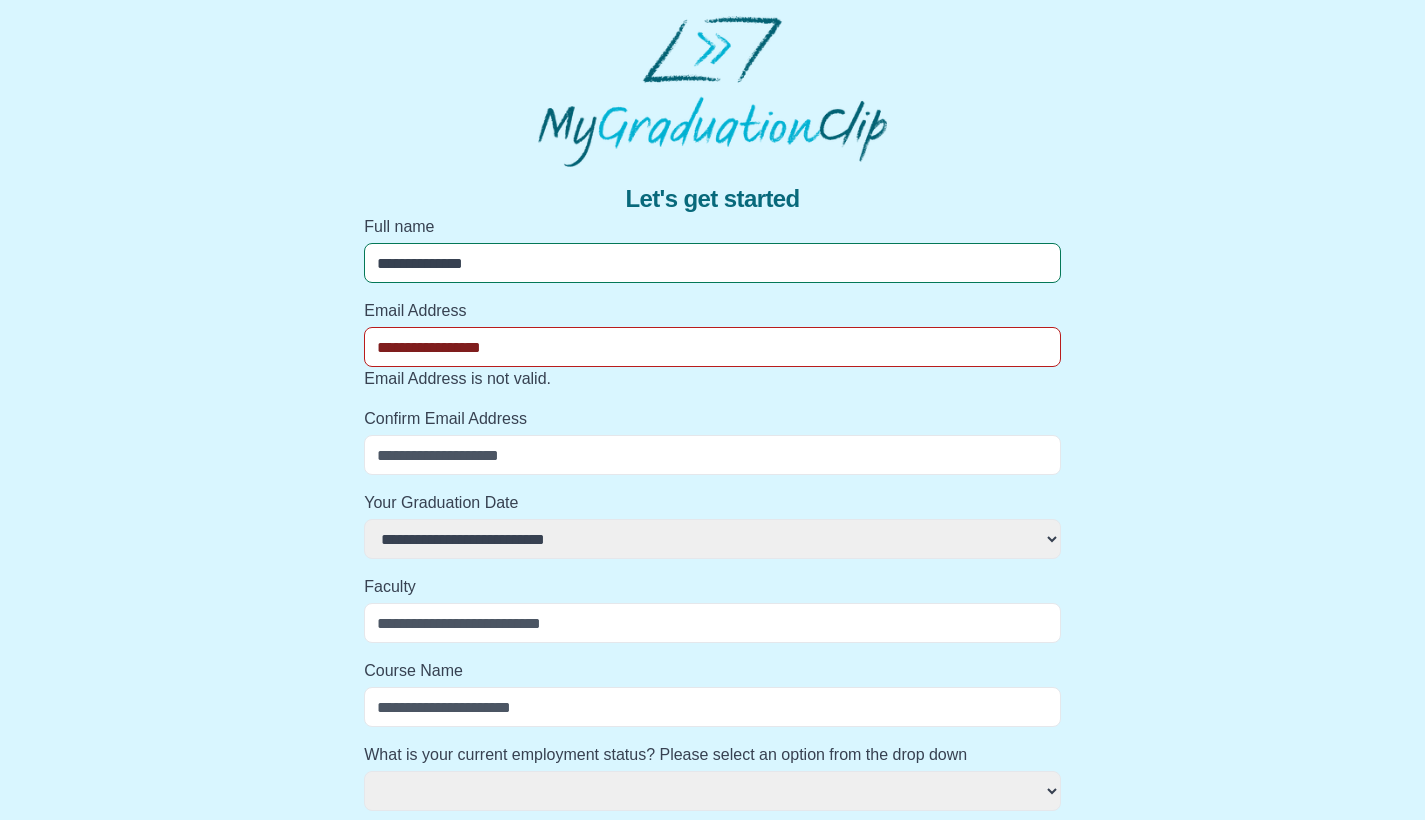 select 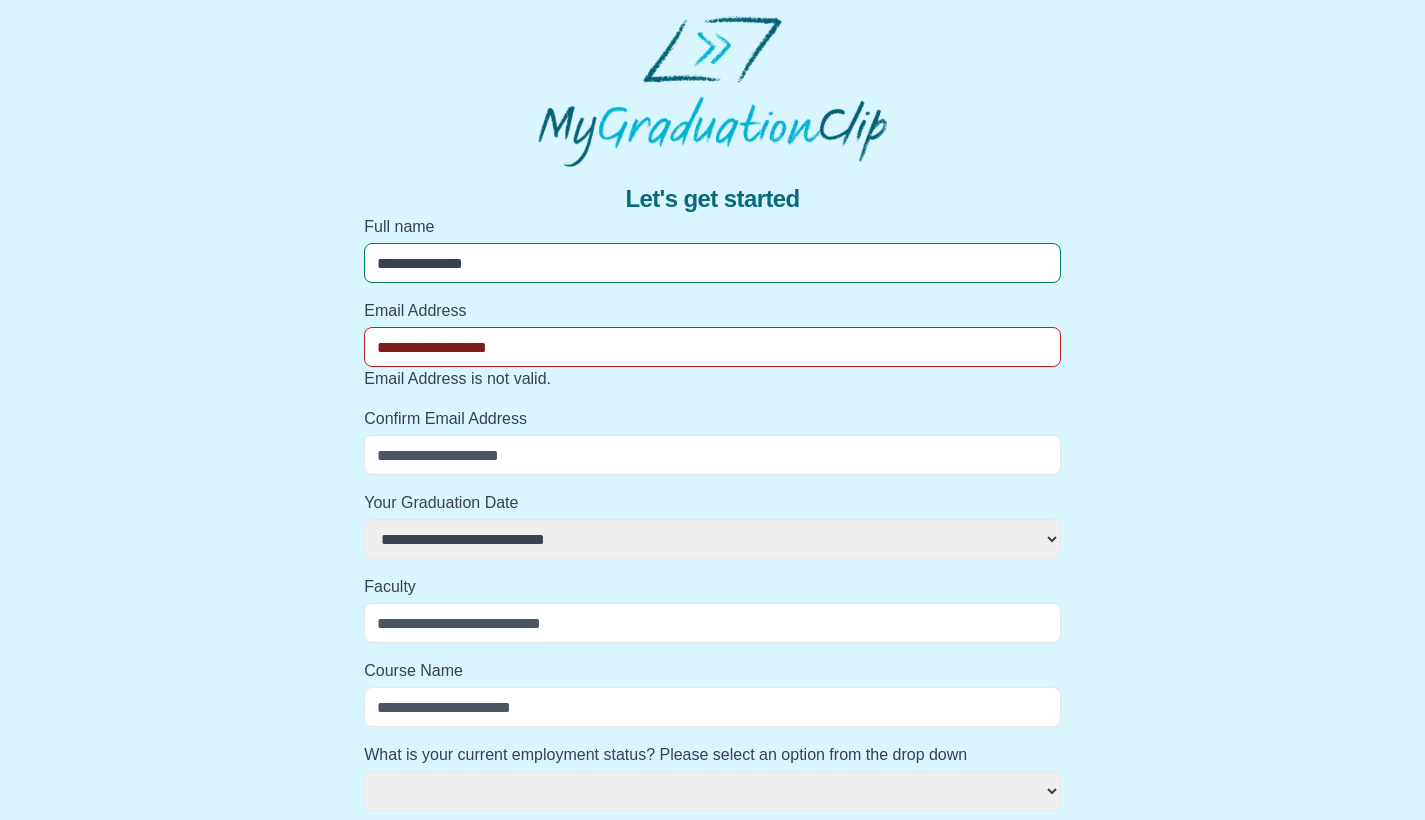 select 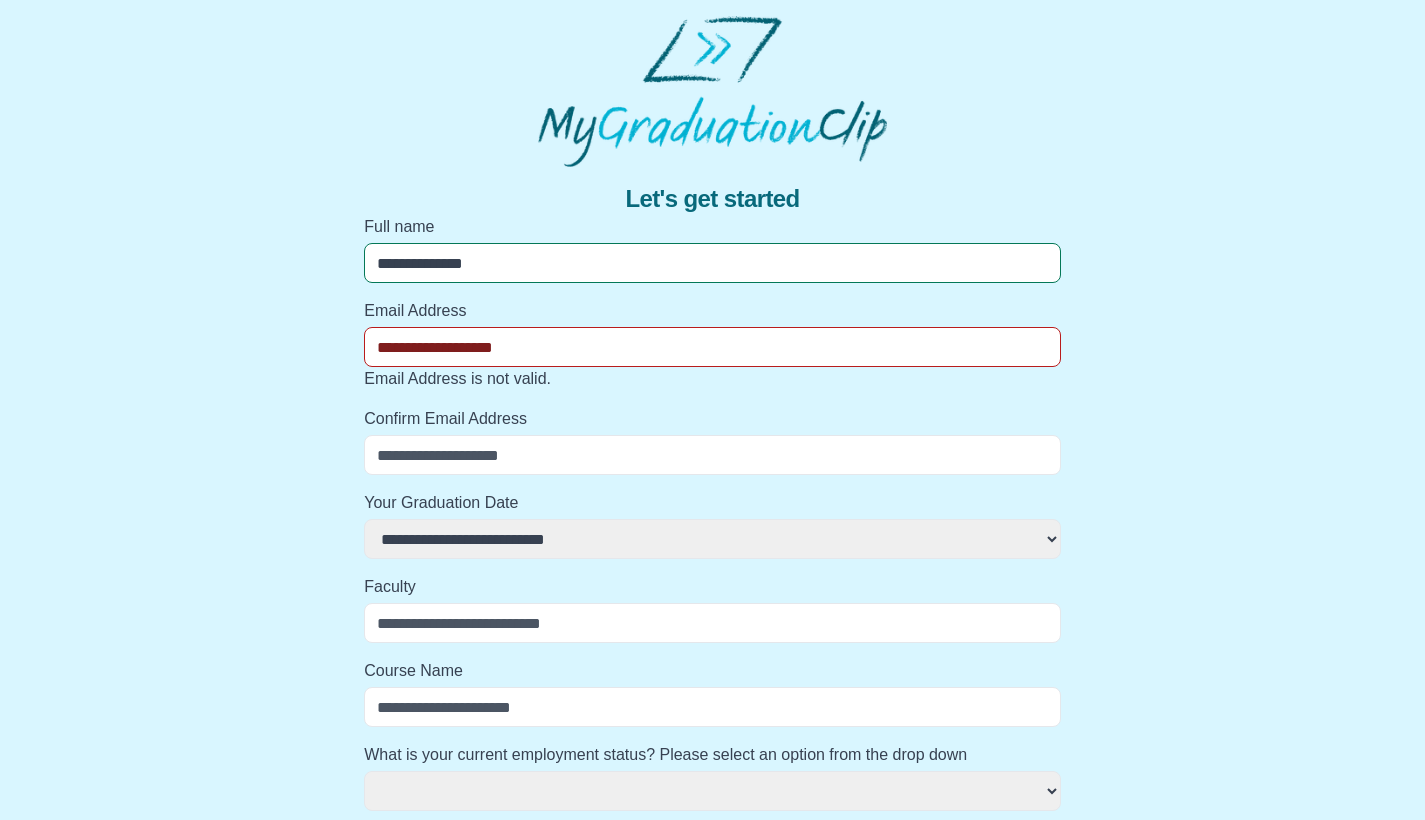 select 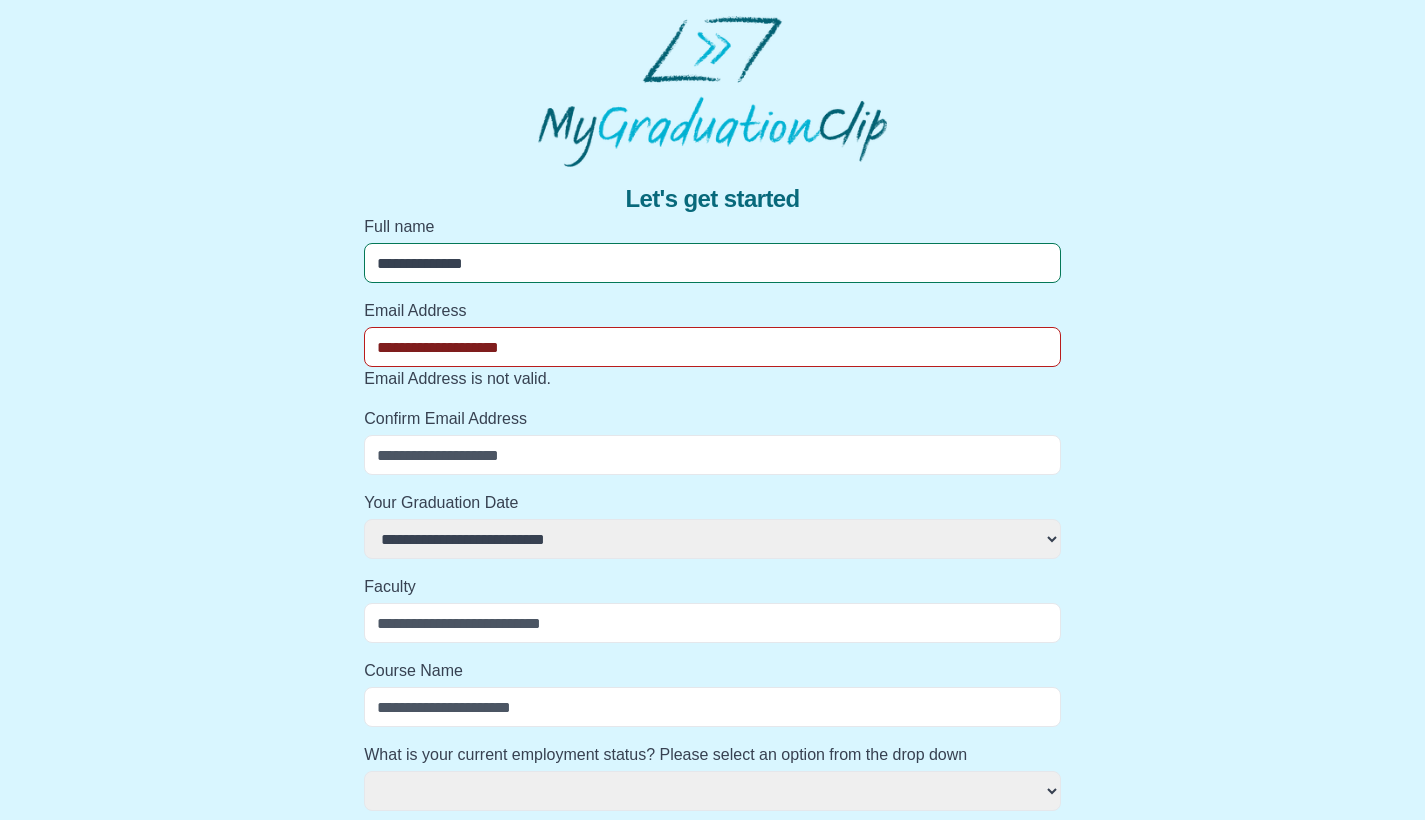 select 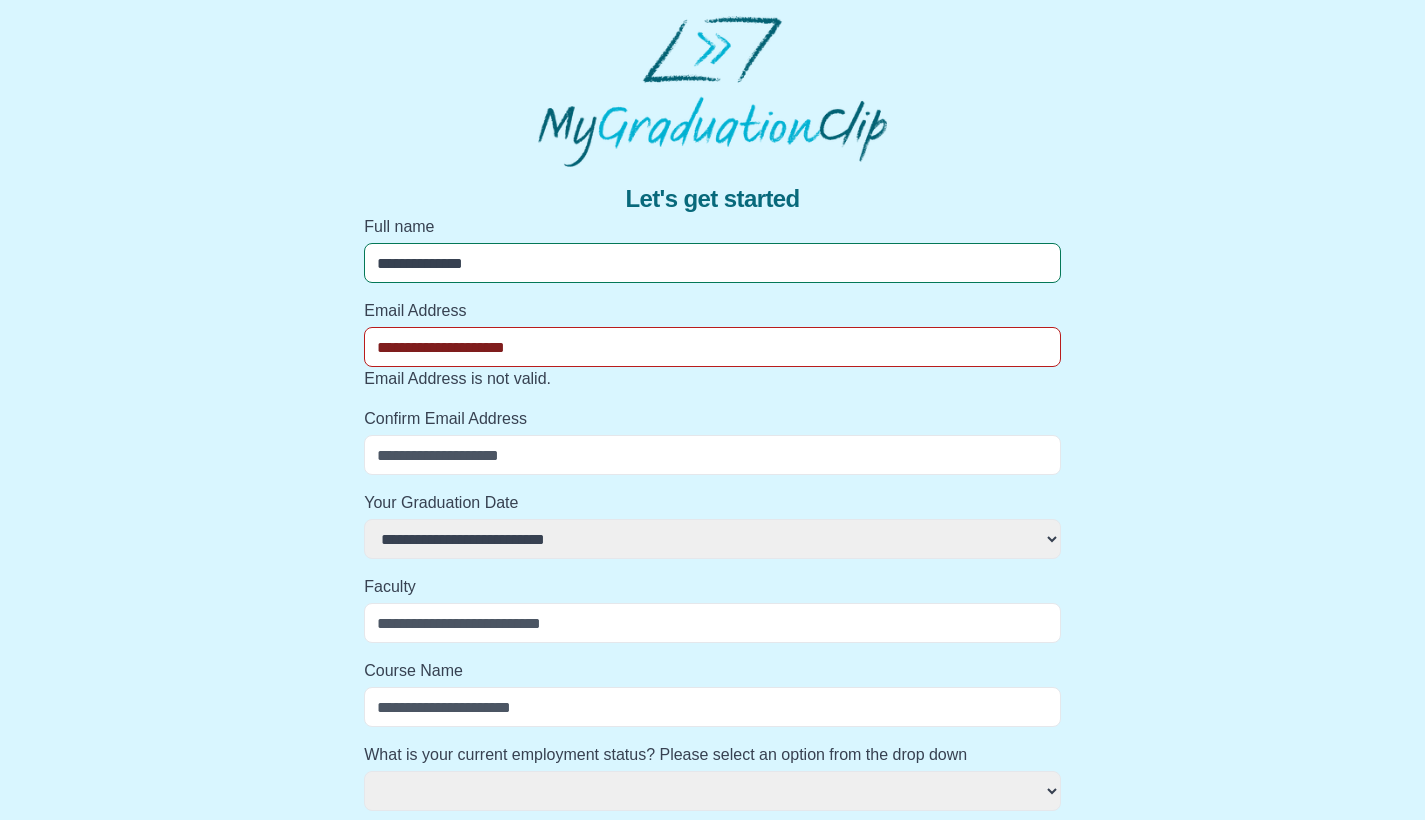 select 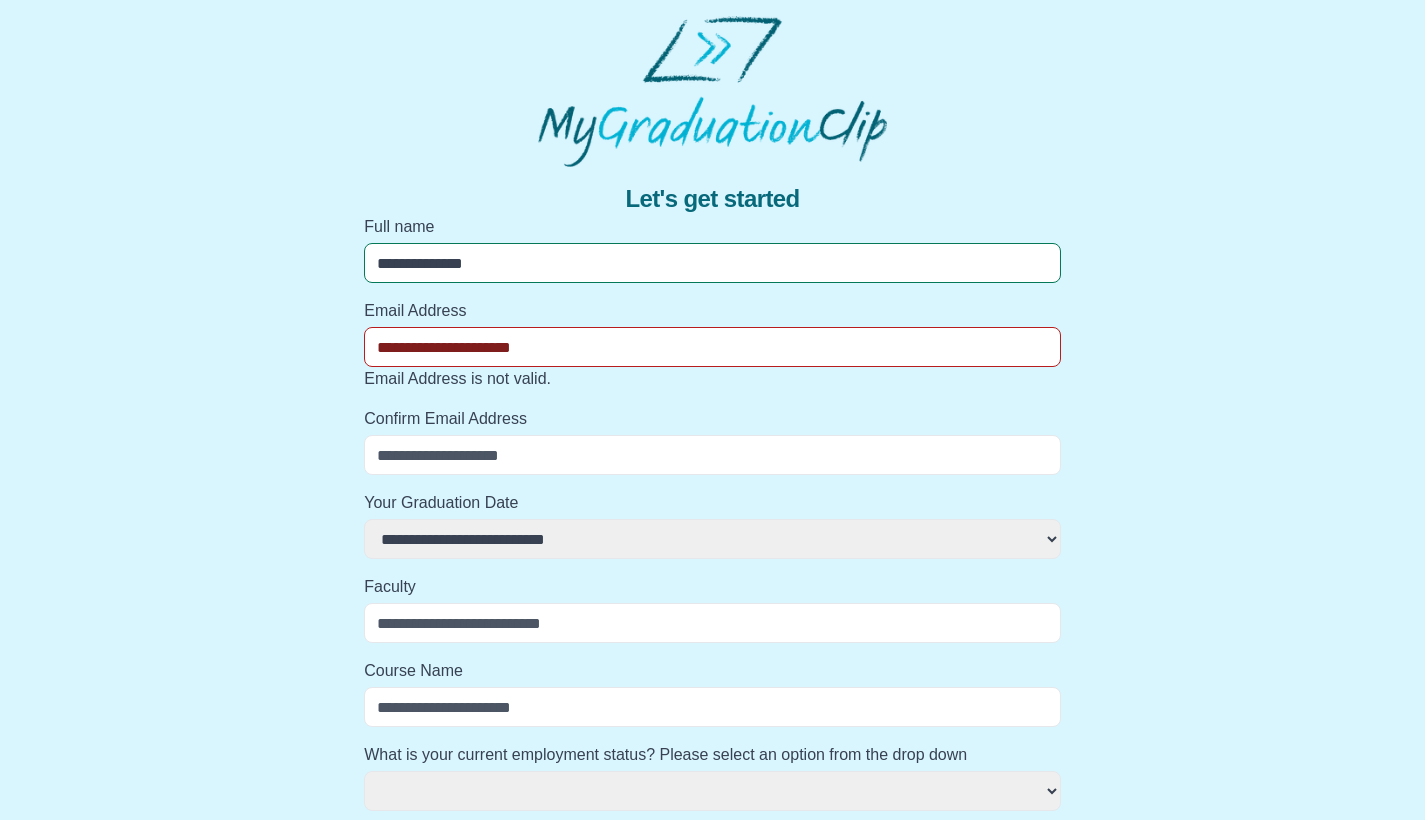 select 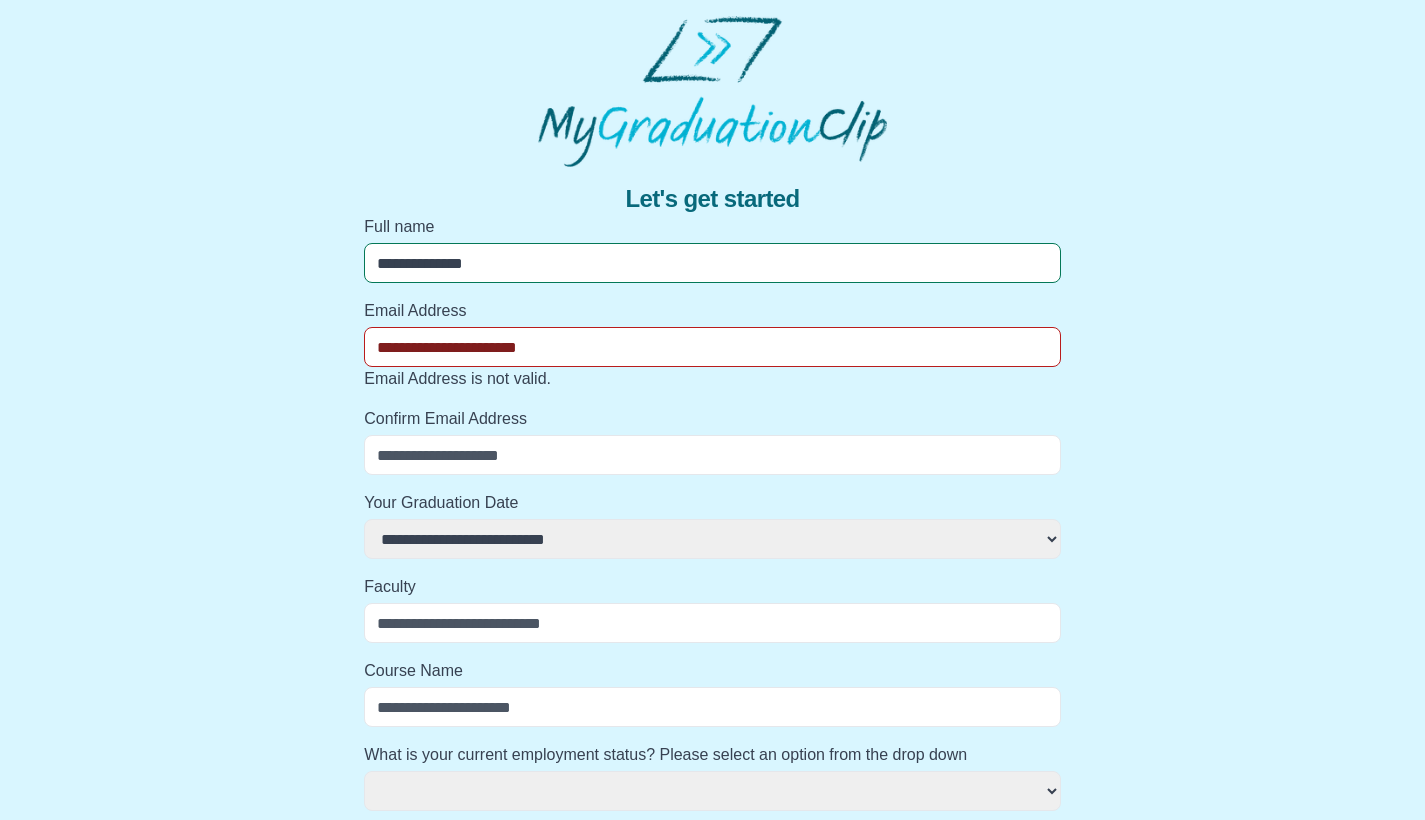 select 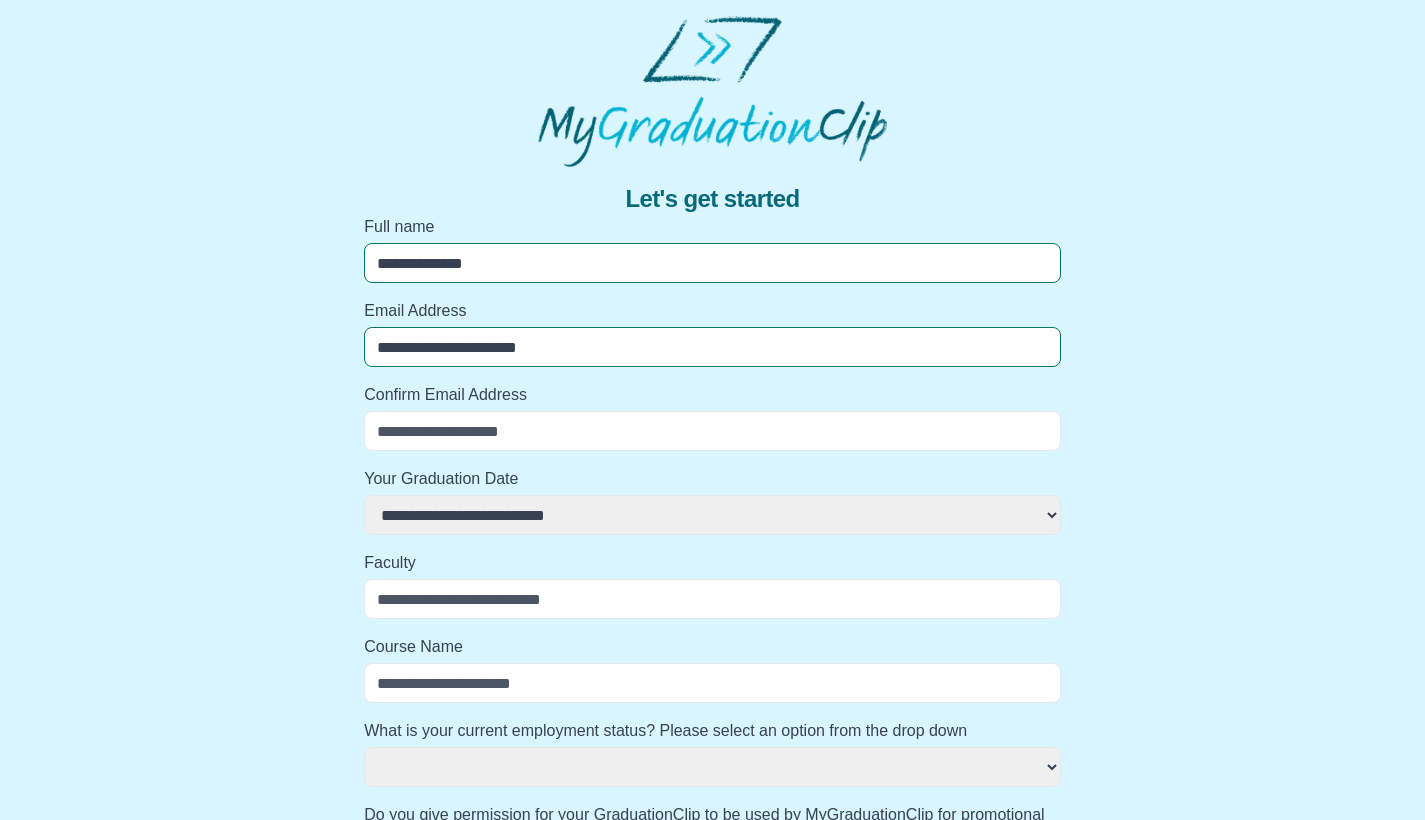 type on "**********" 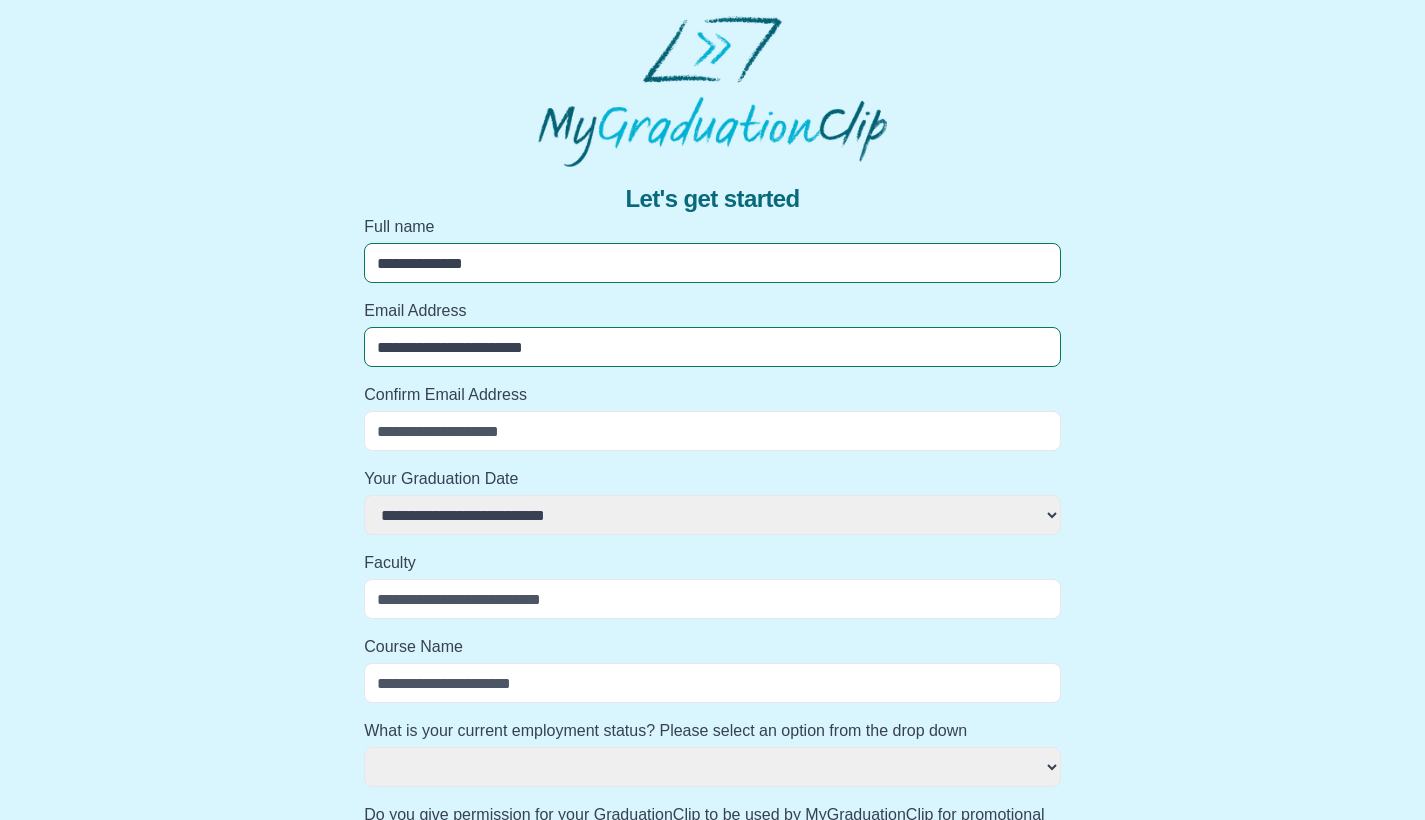 select 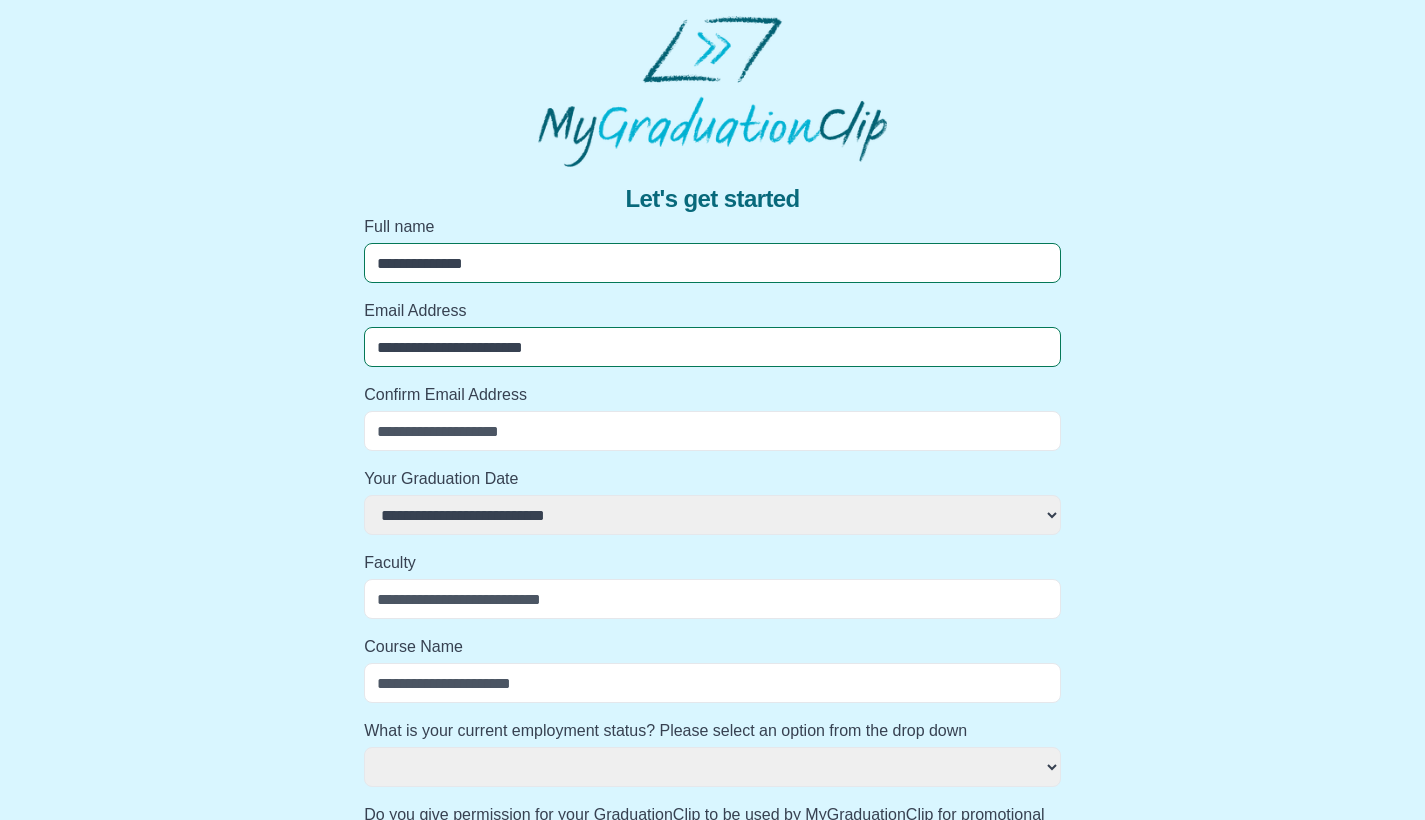 type on "**********" 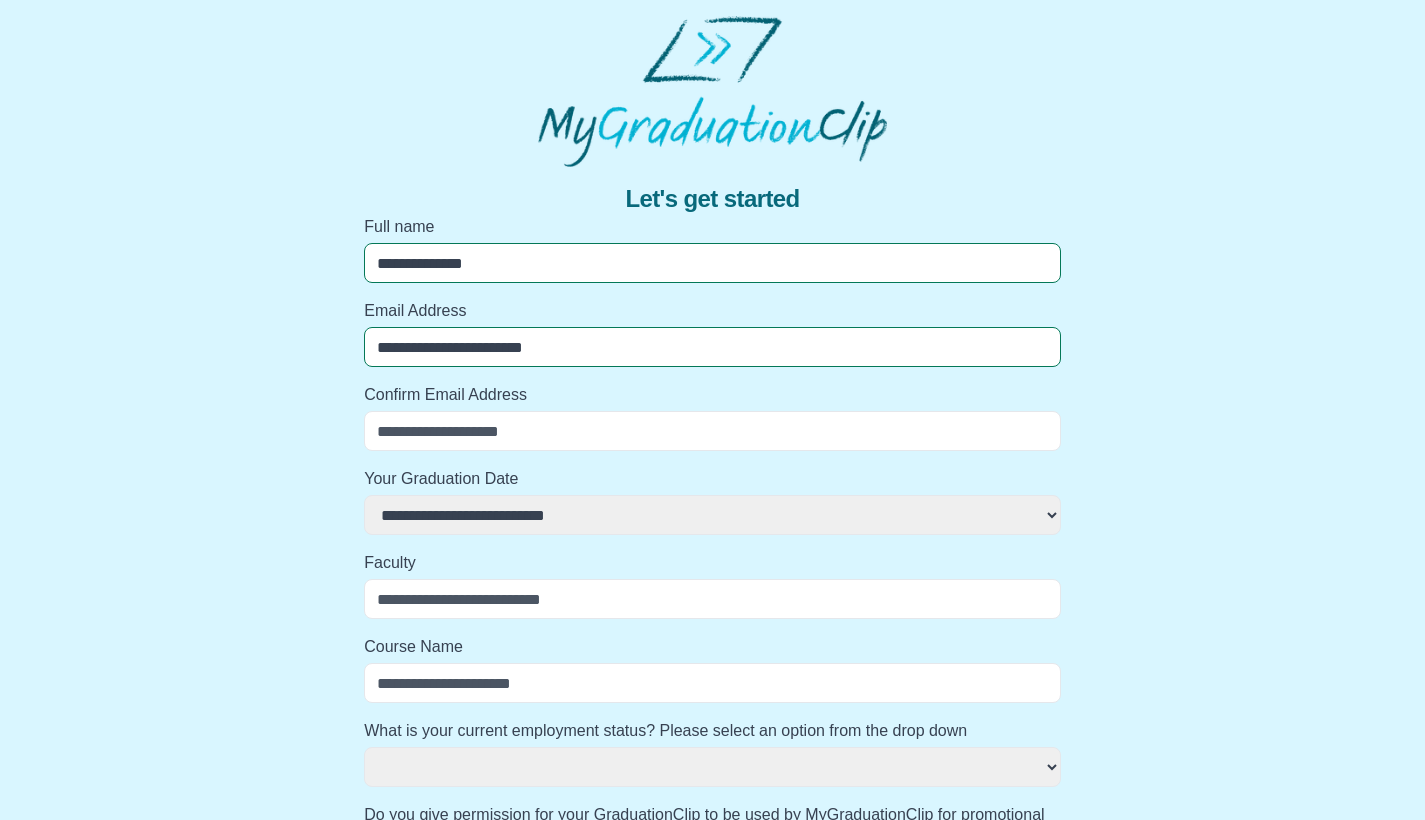 type on "*" 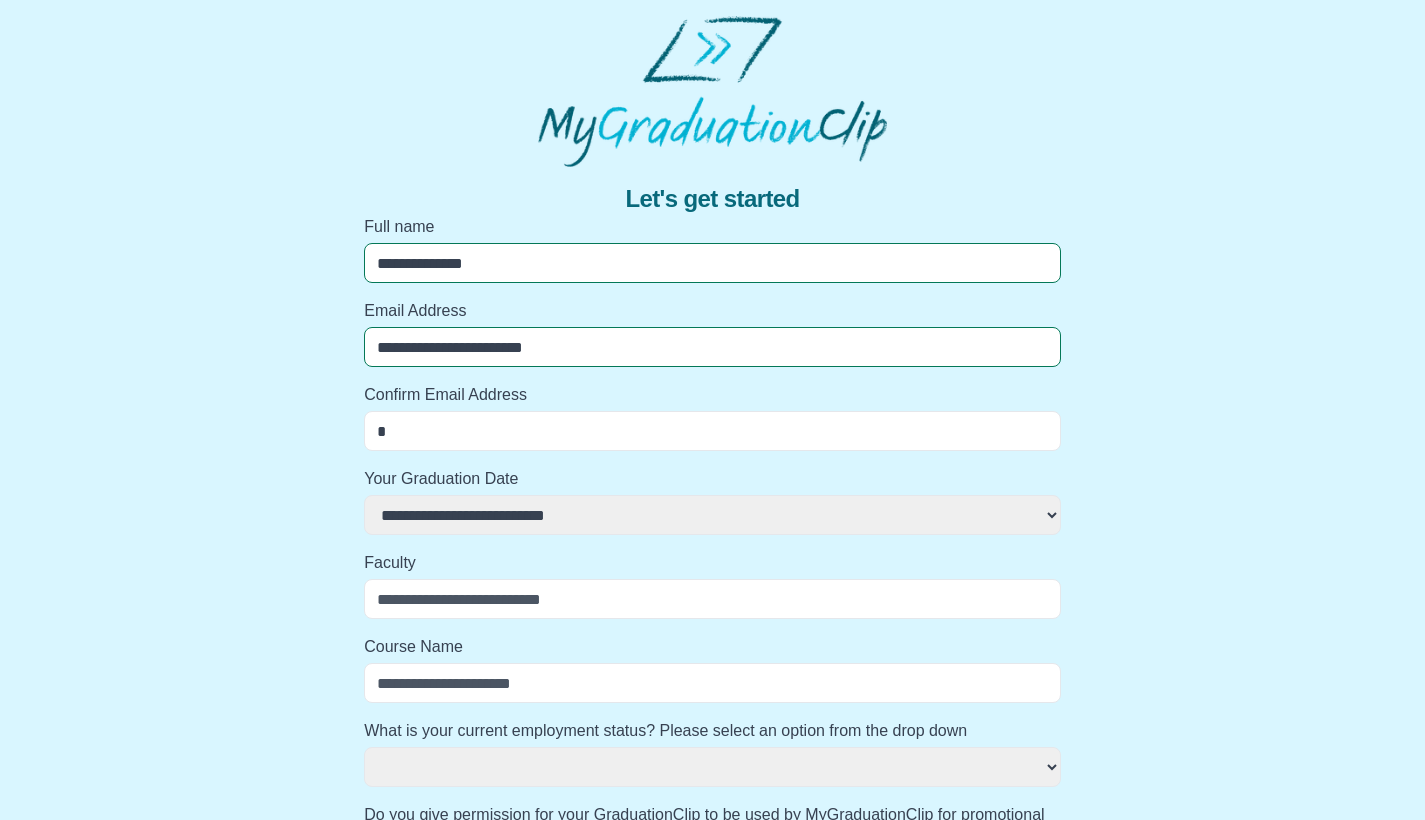 select 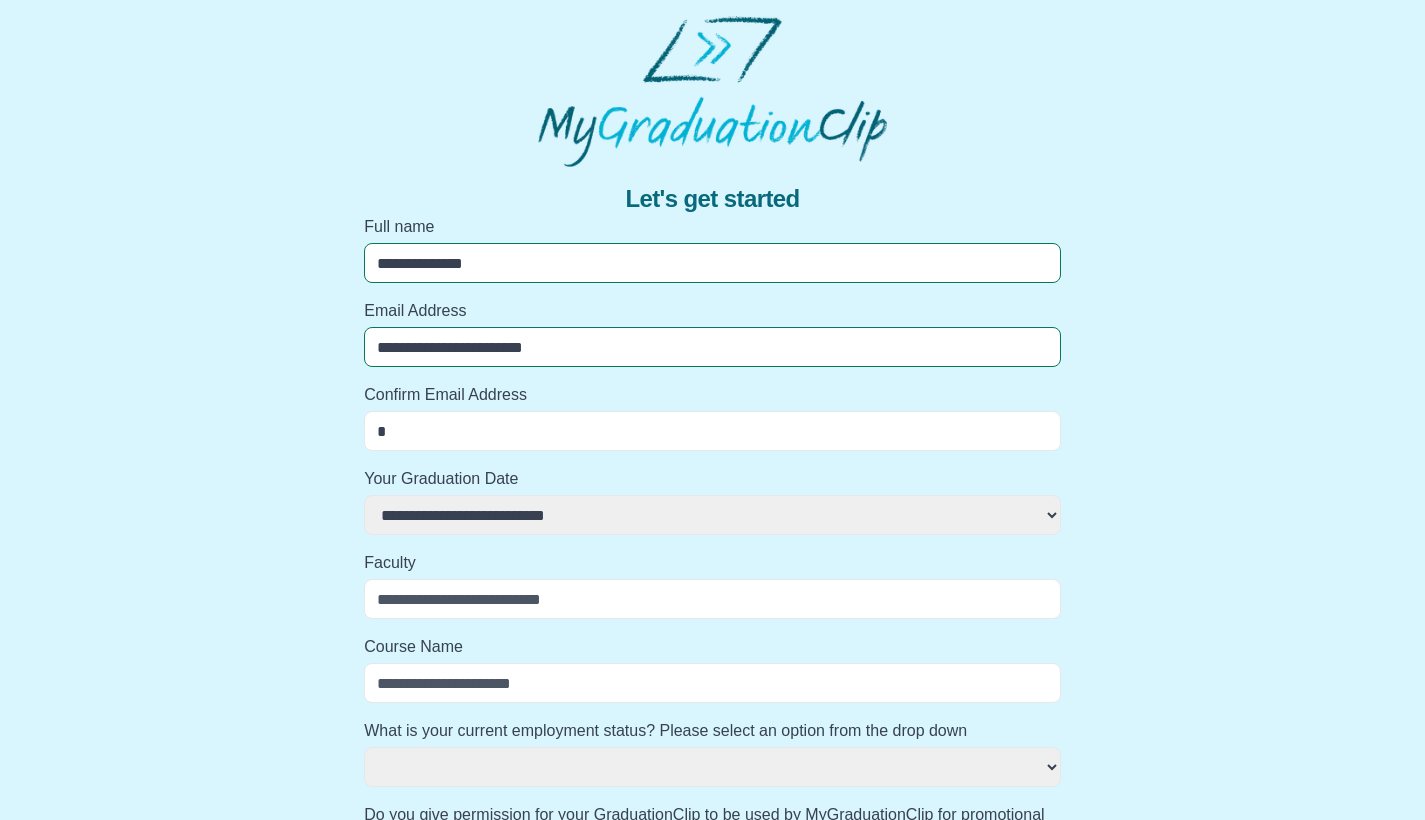 type on "**" 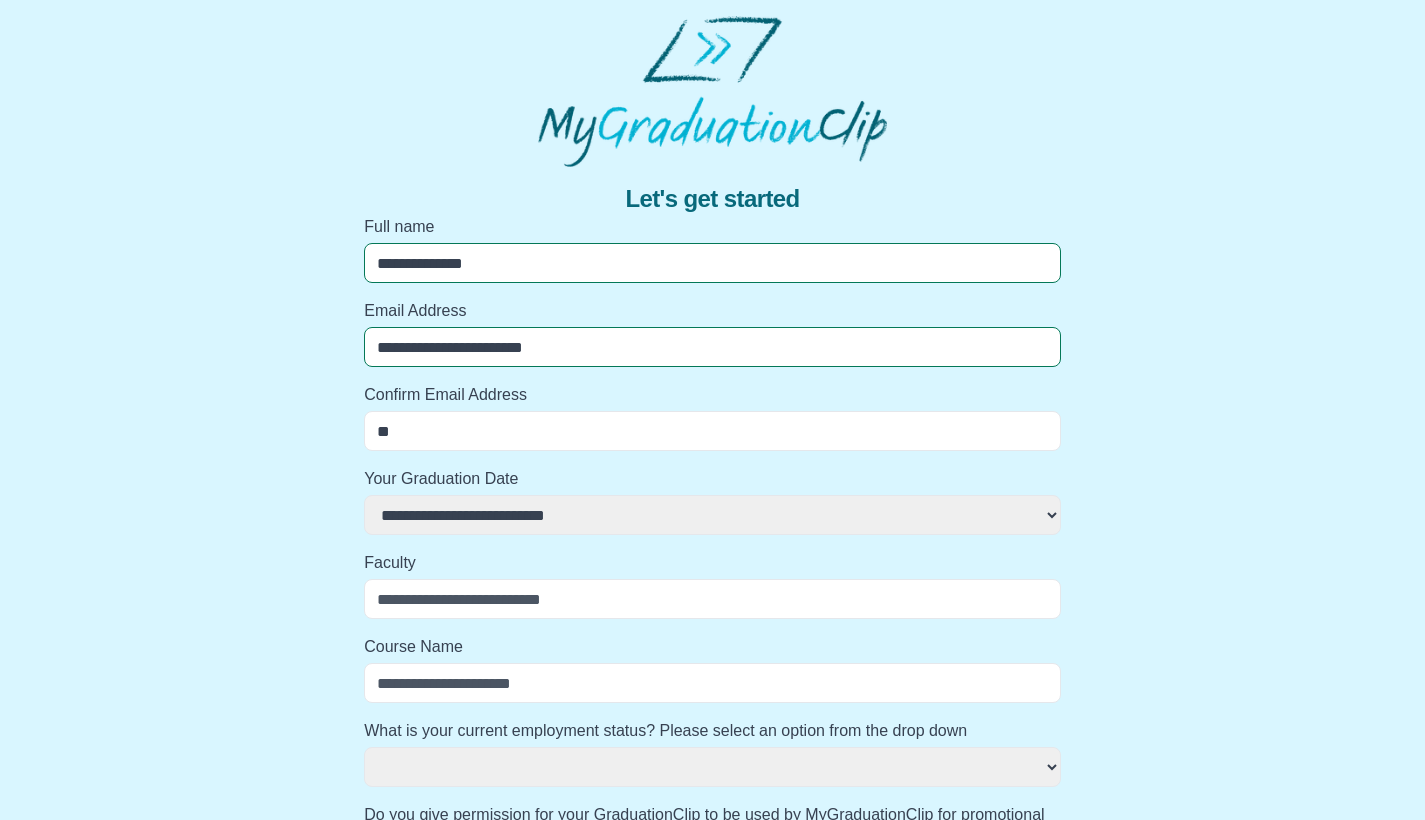 select 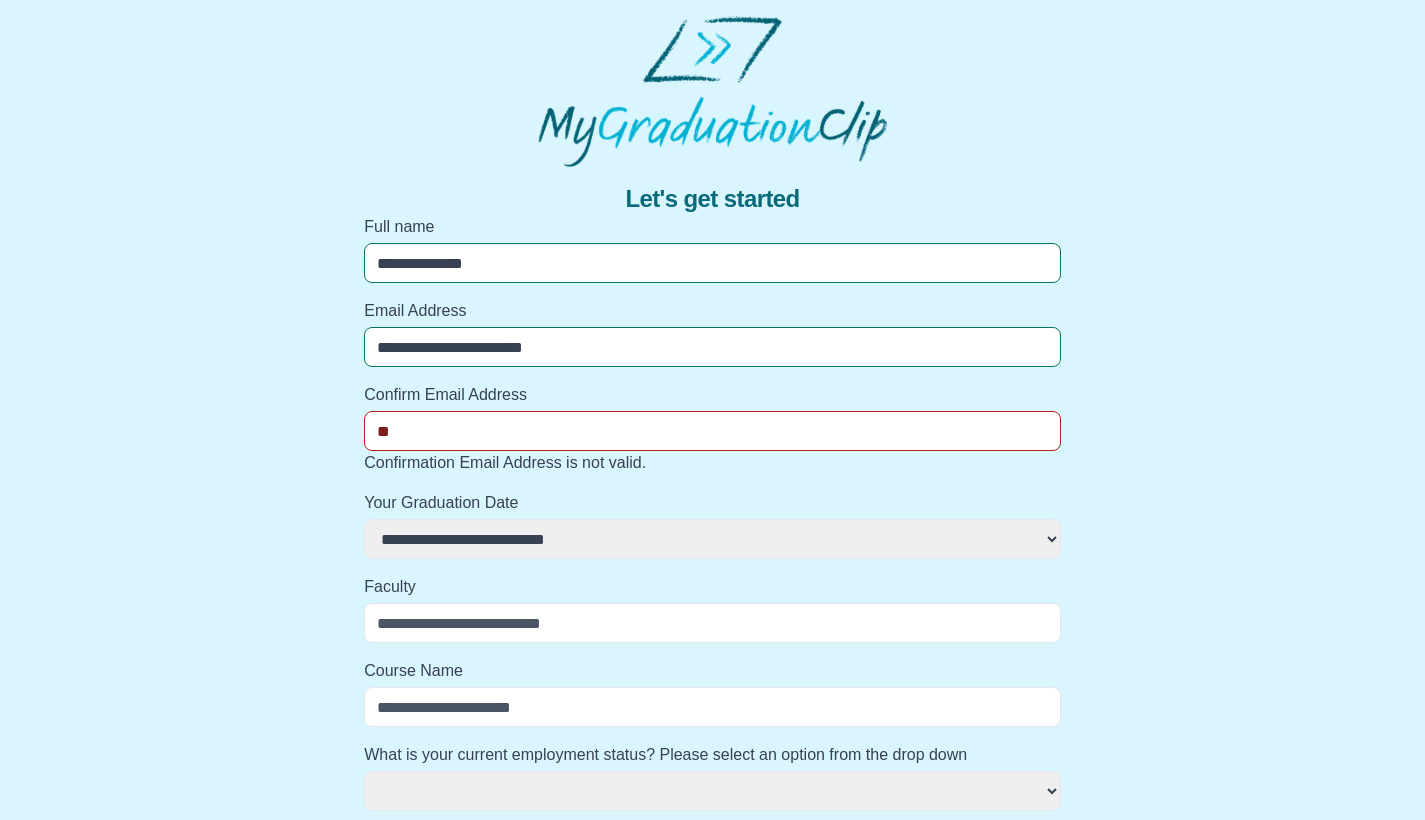 type on "***" 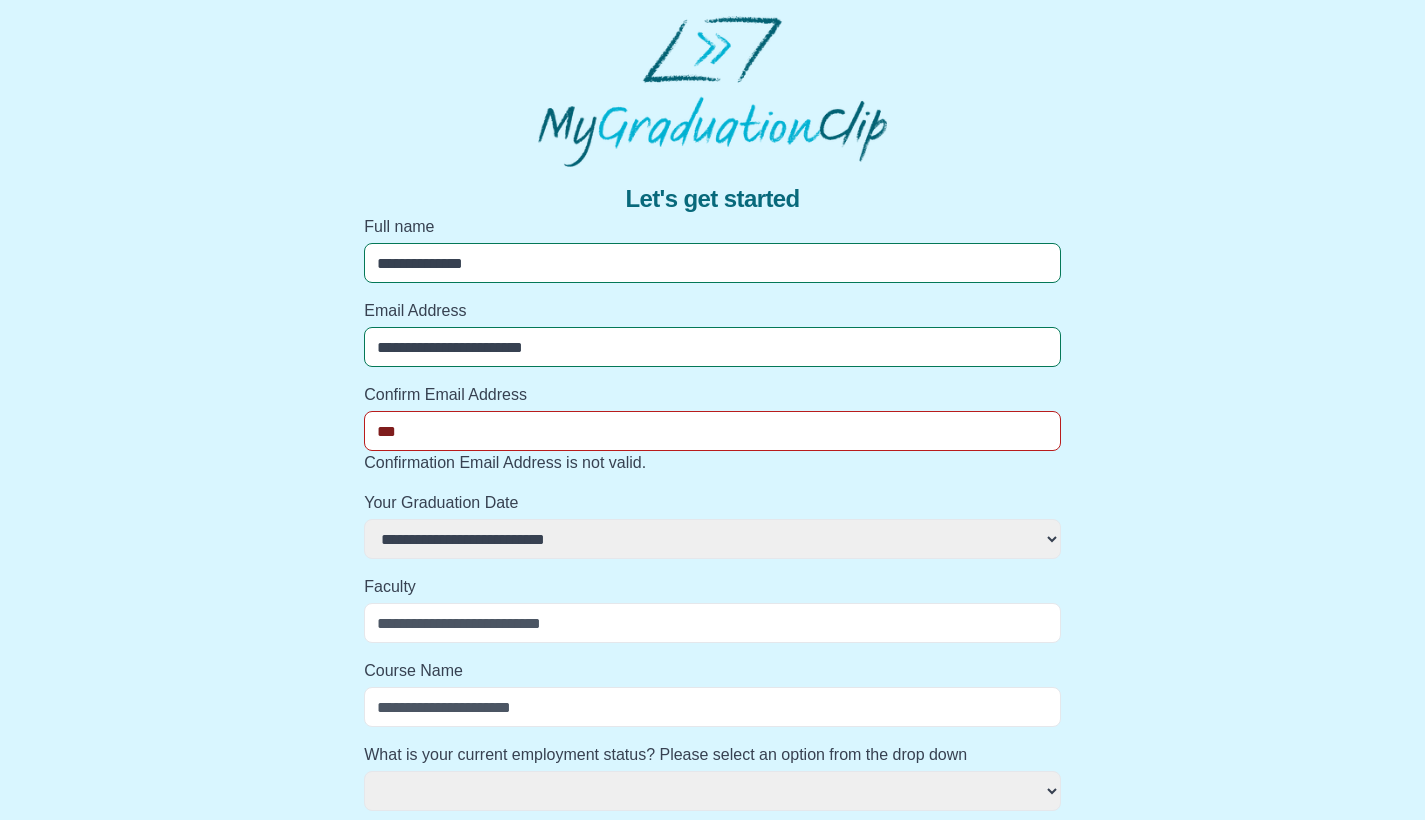 select 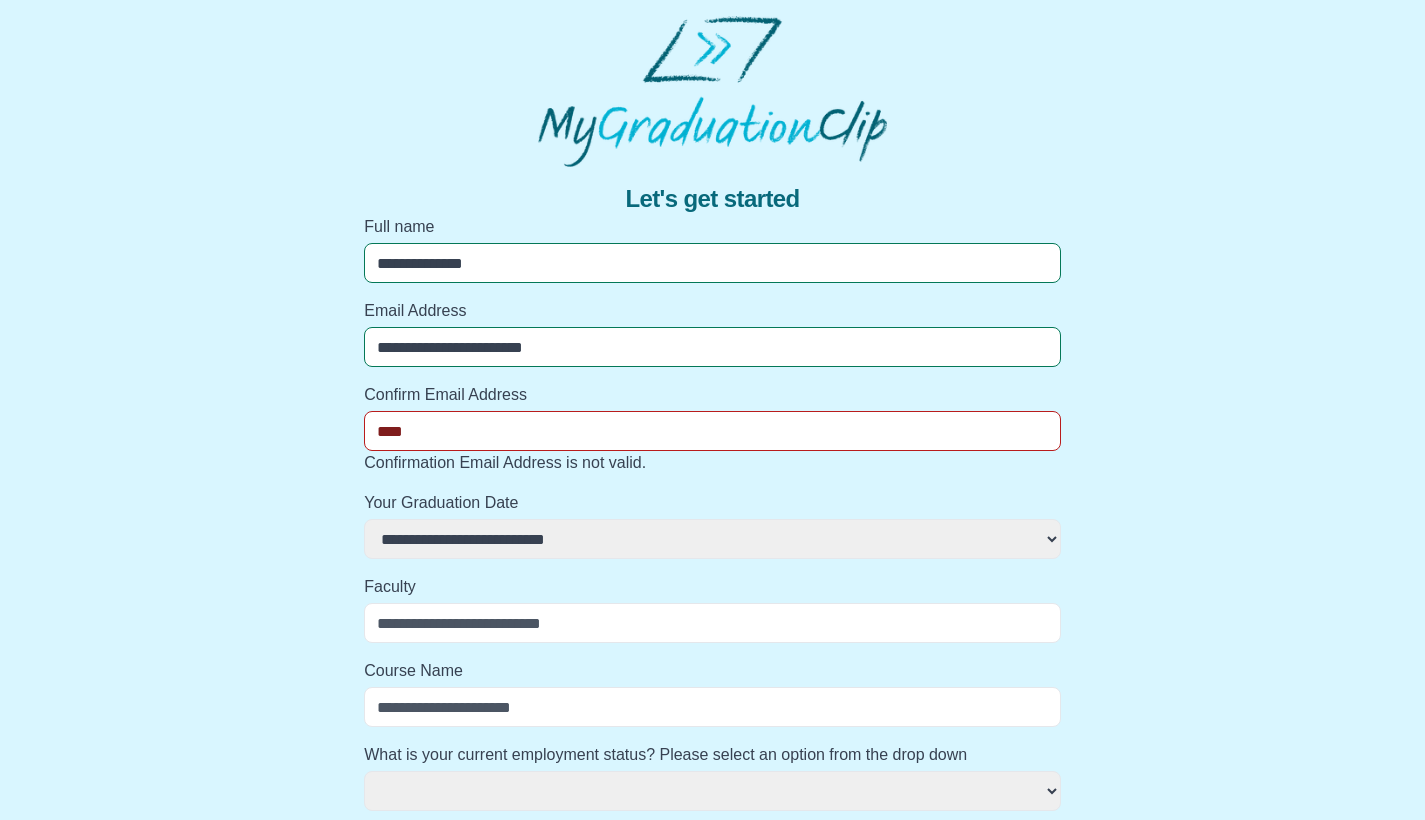 select 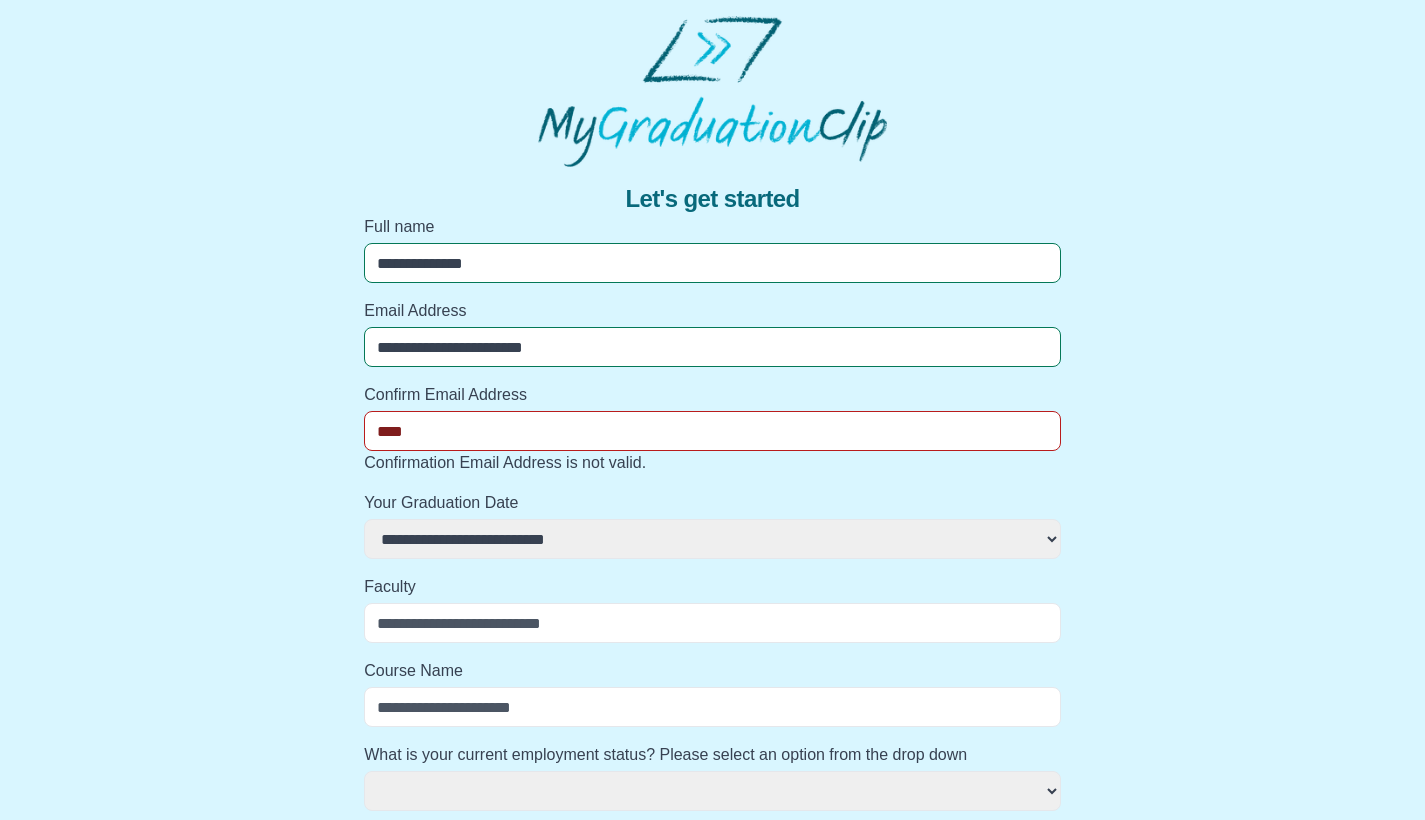 type on "*****" 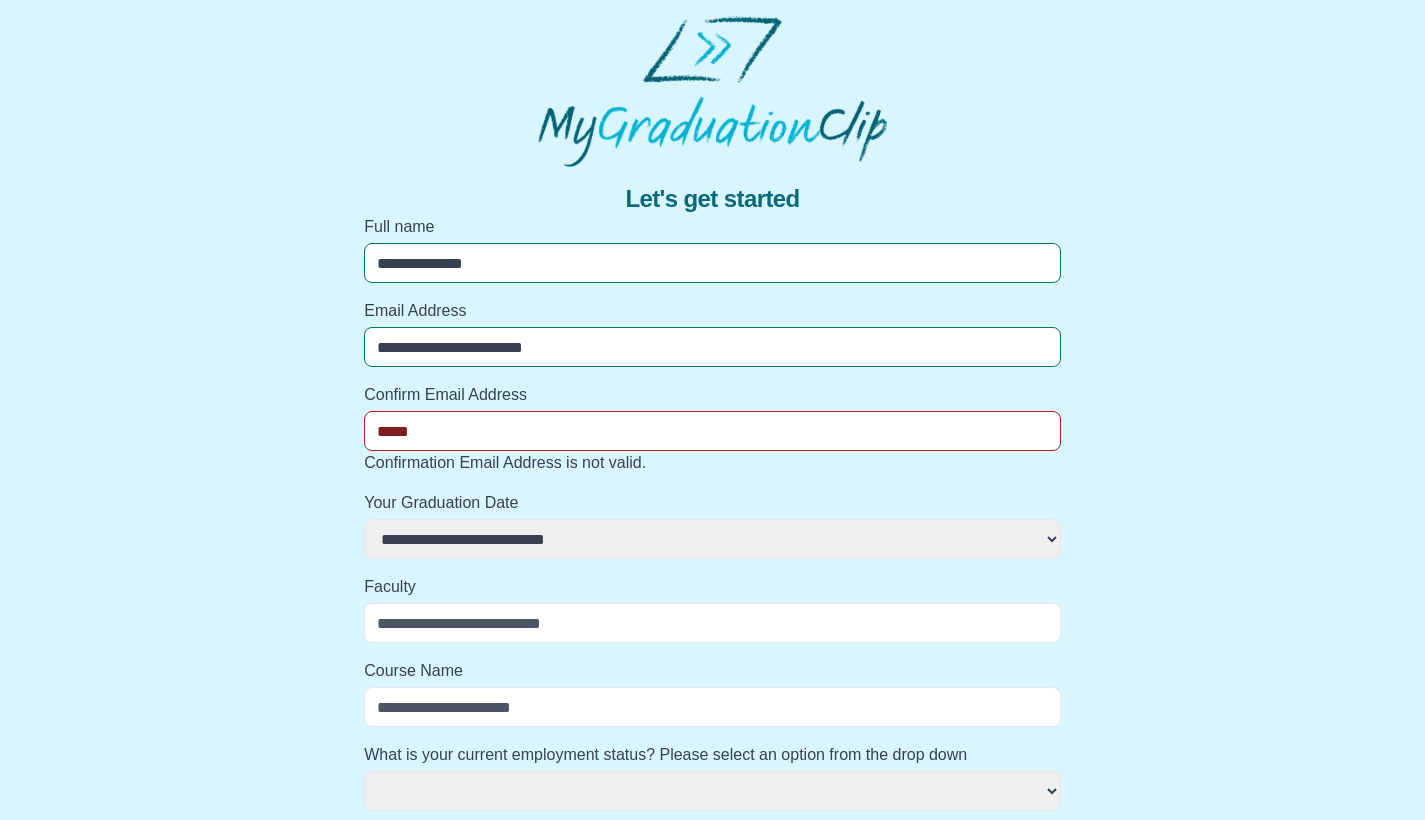 select 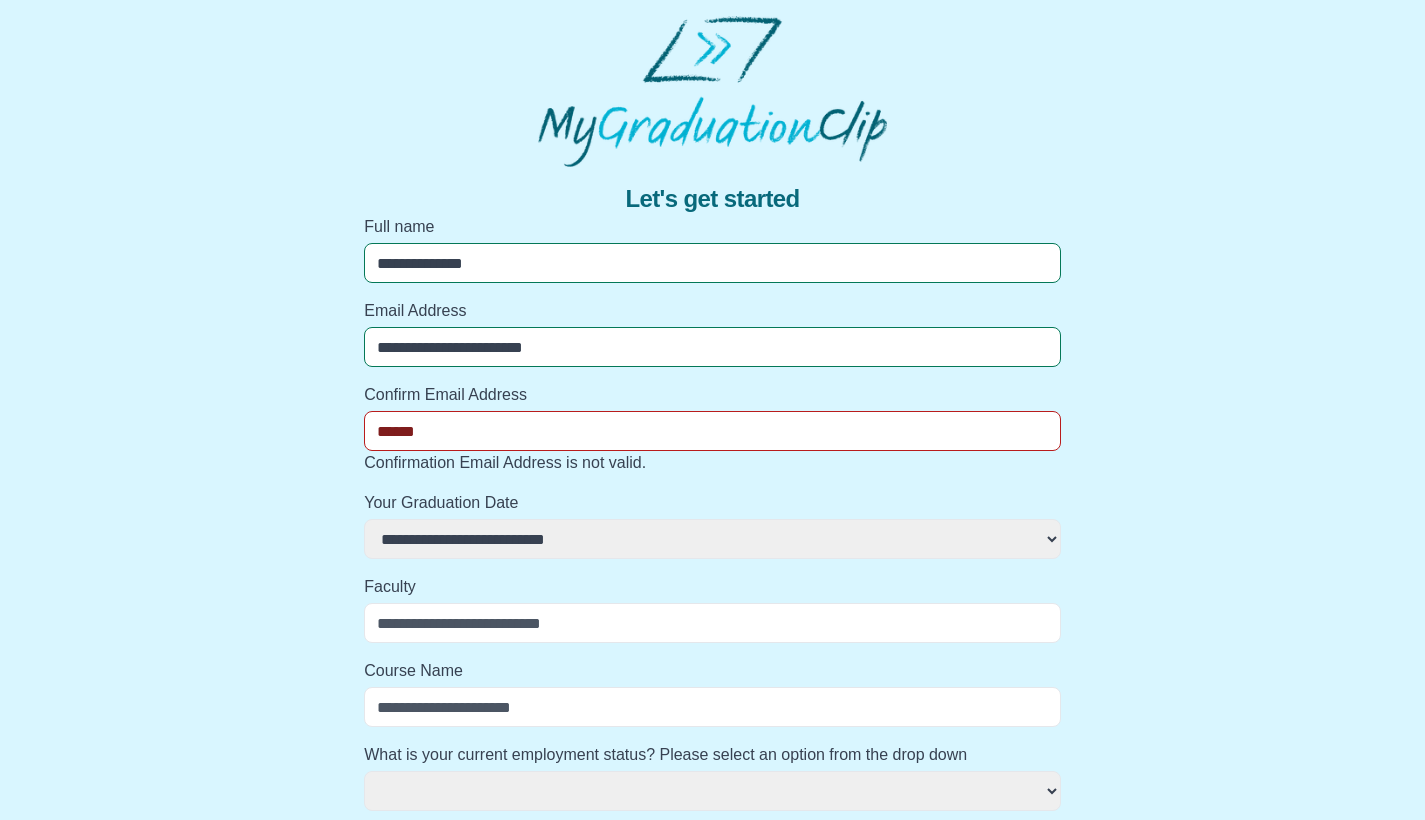 select 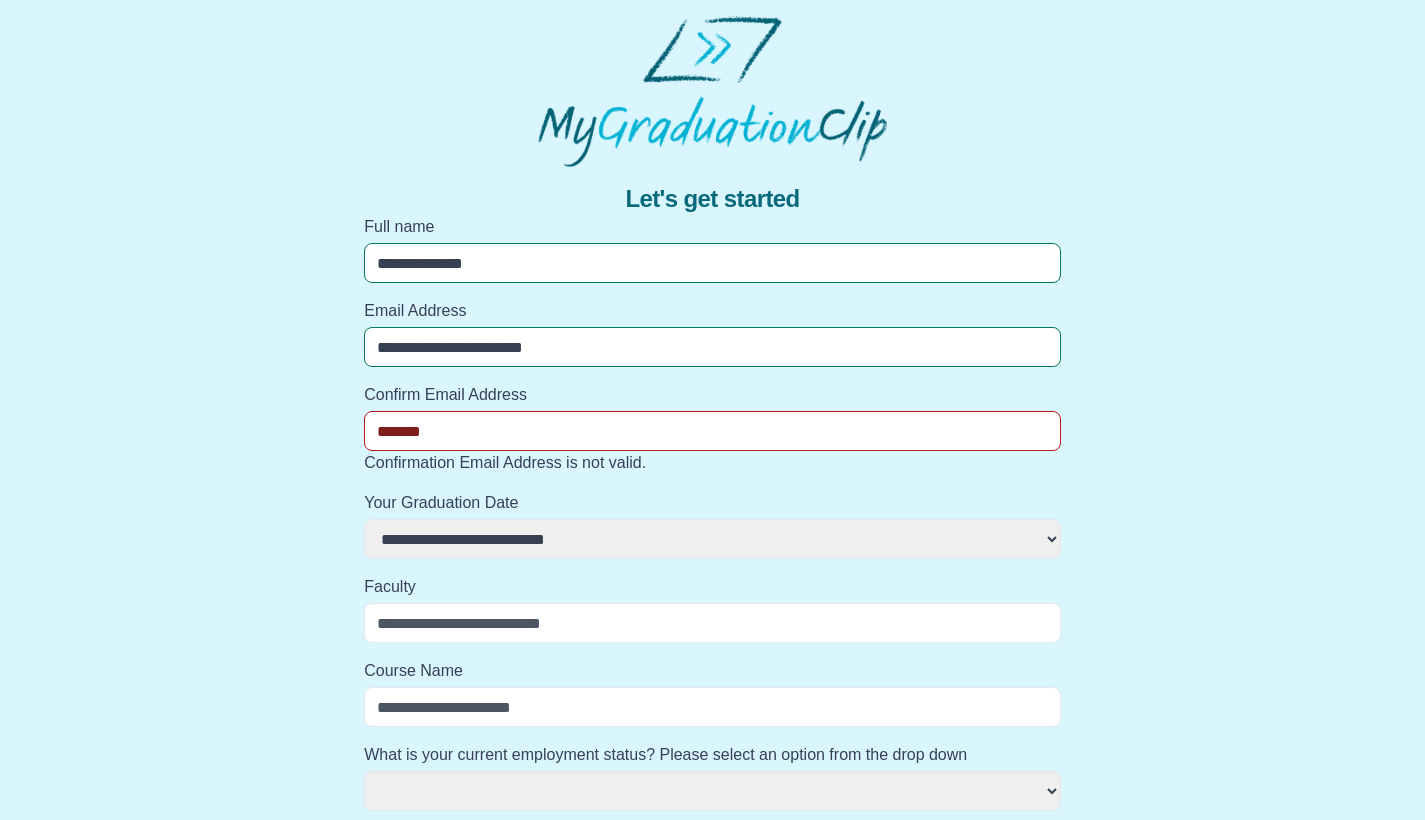 select 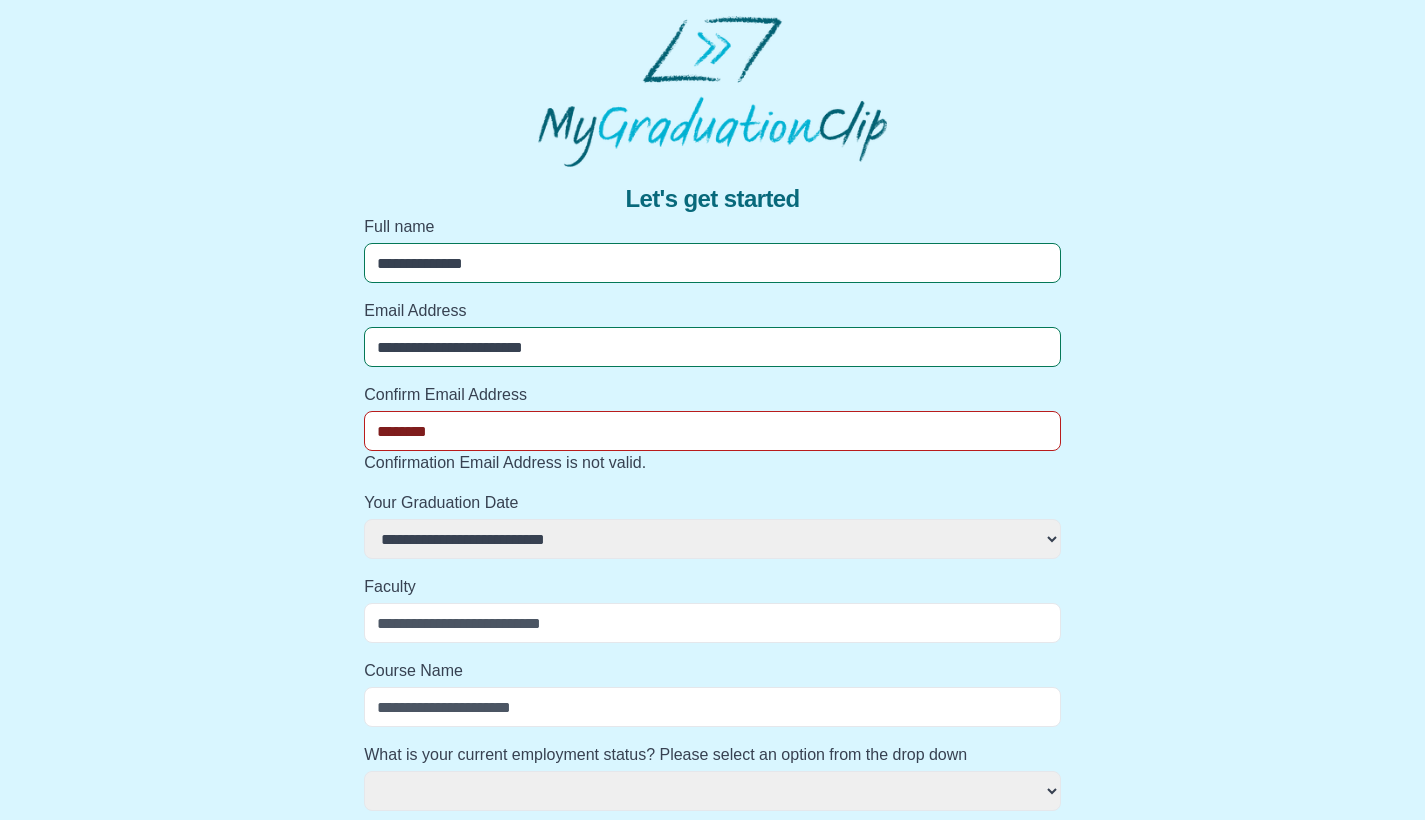 select 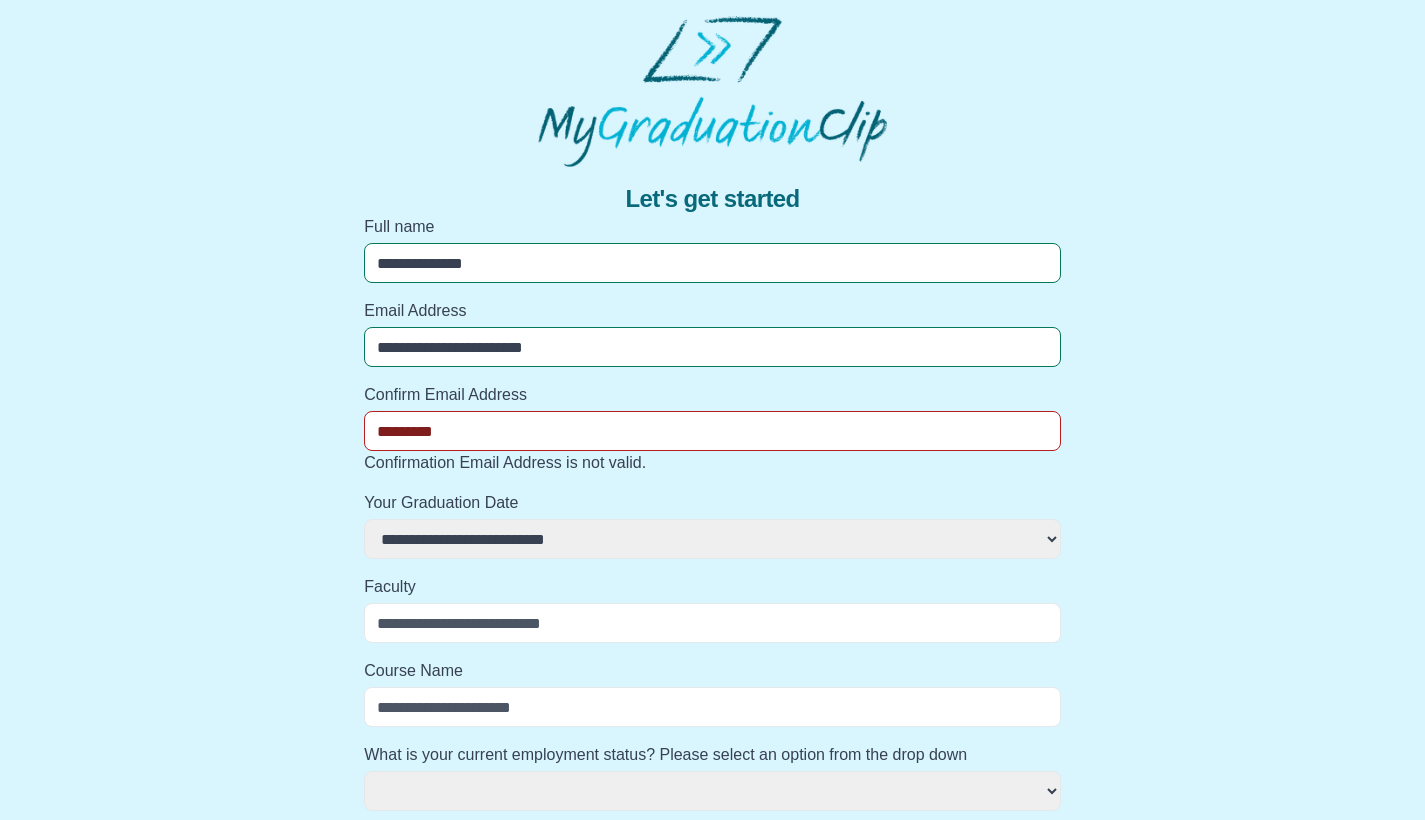 select 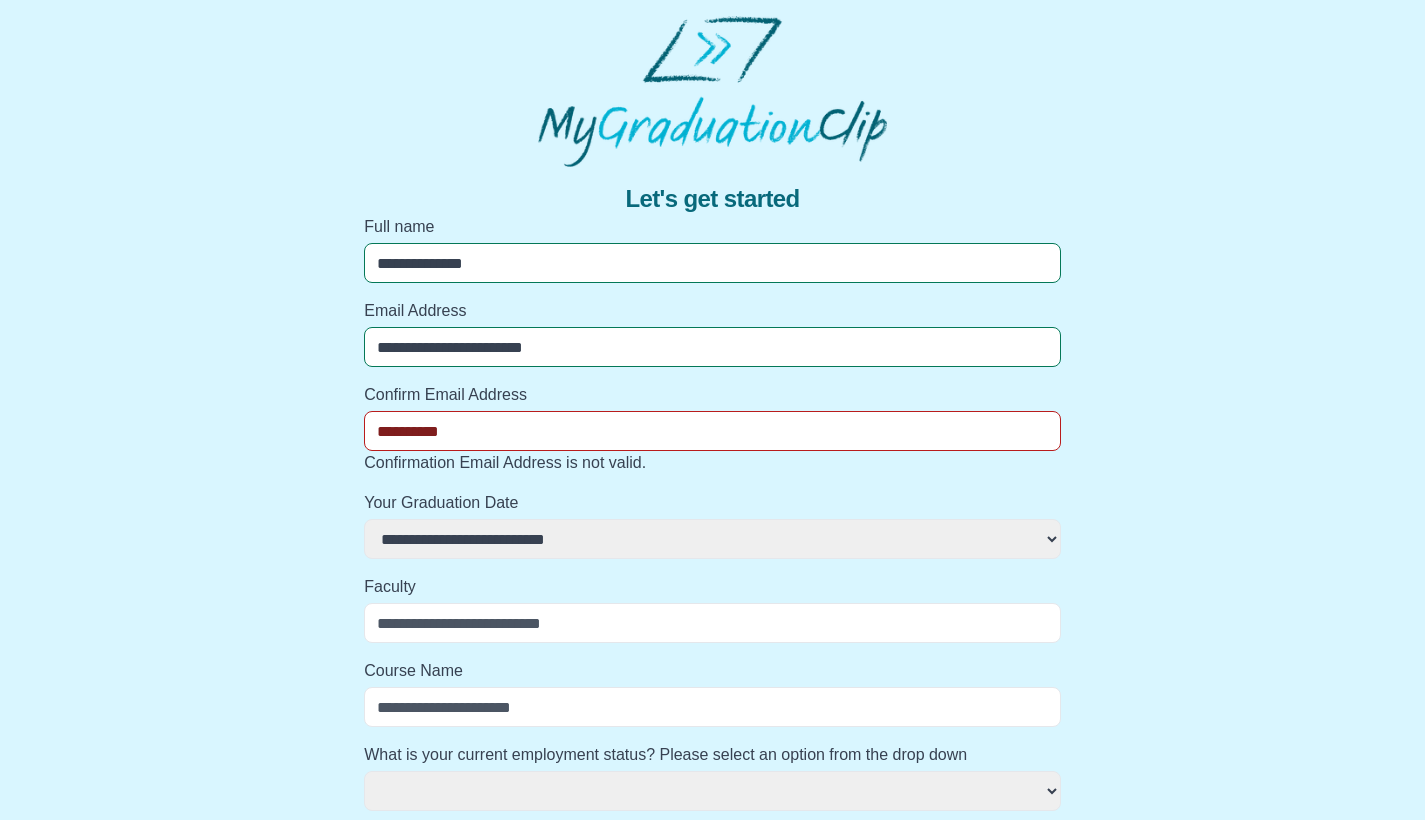select 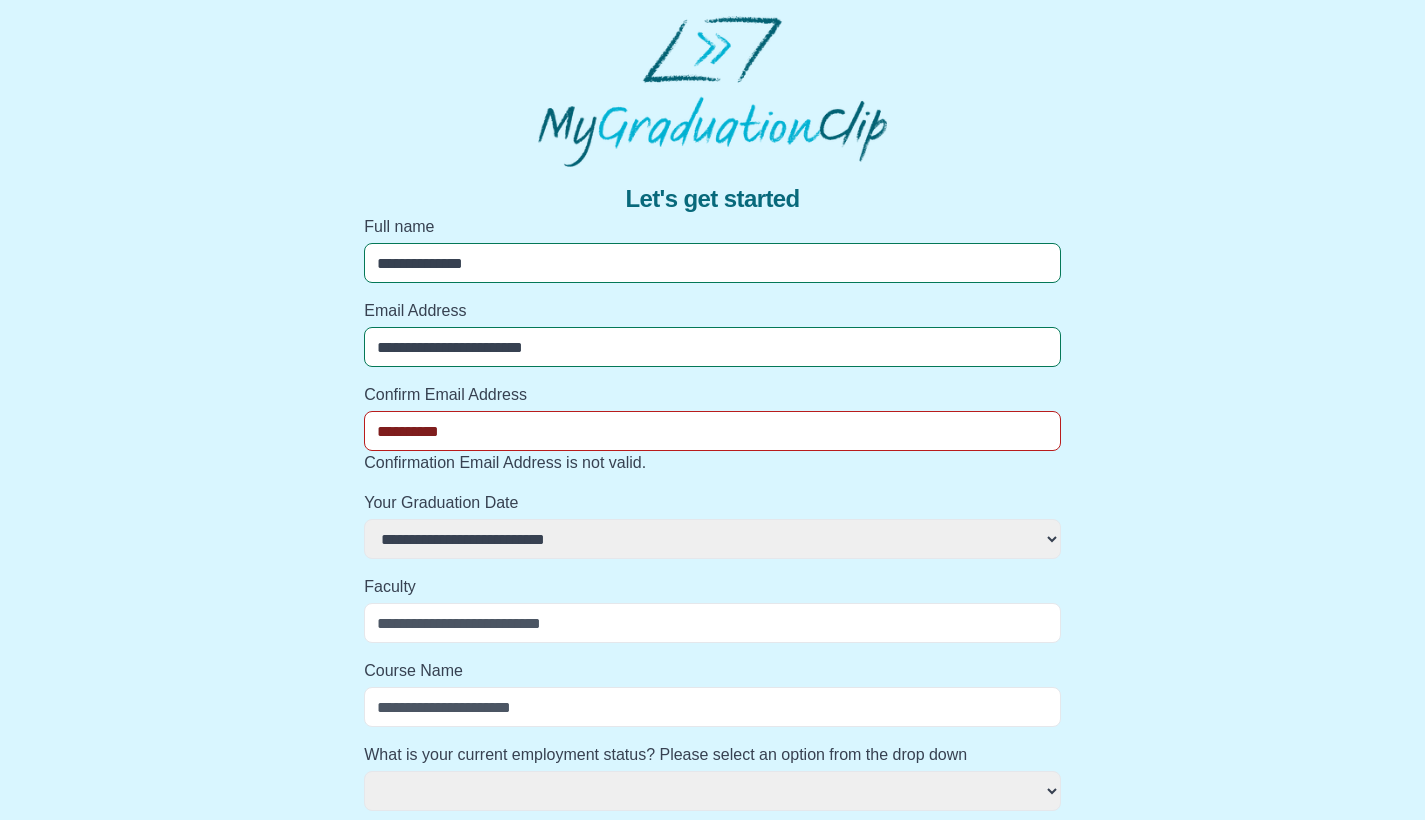 type on "**********" 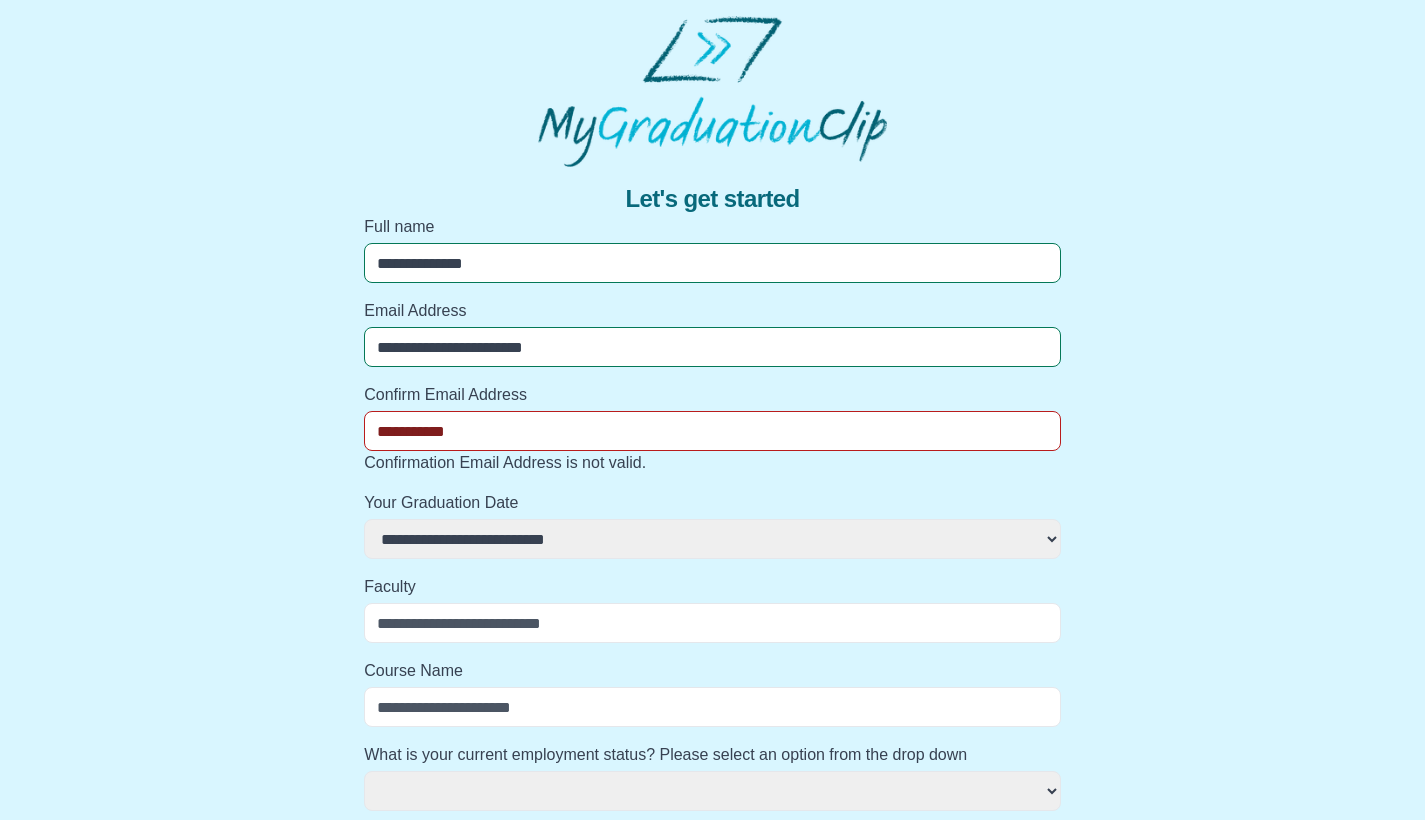 select 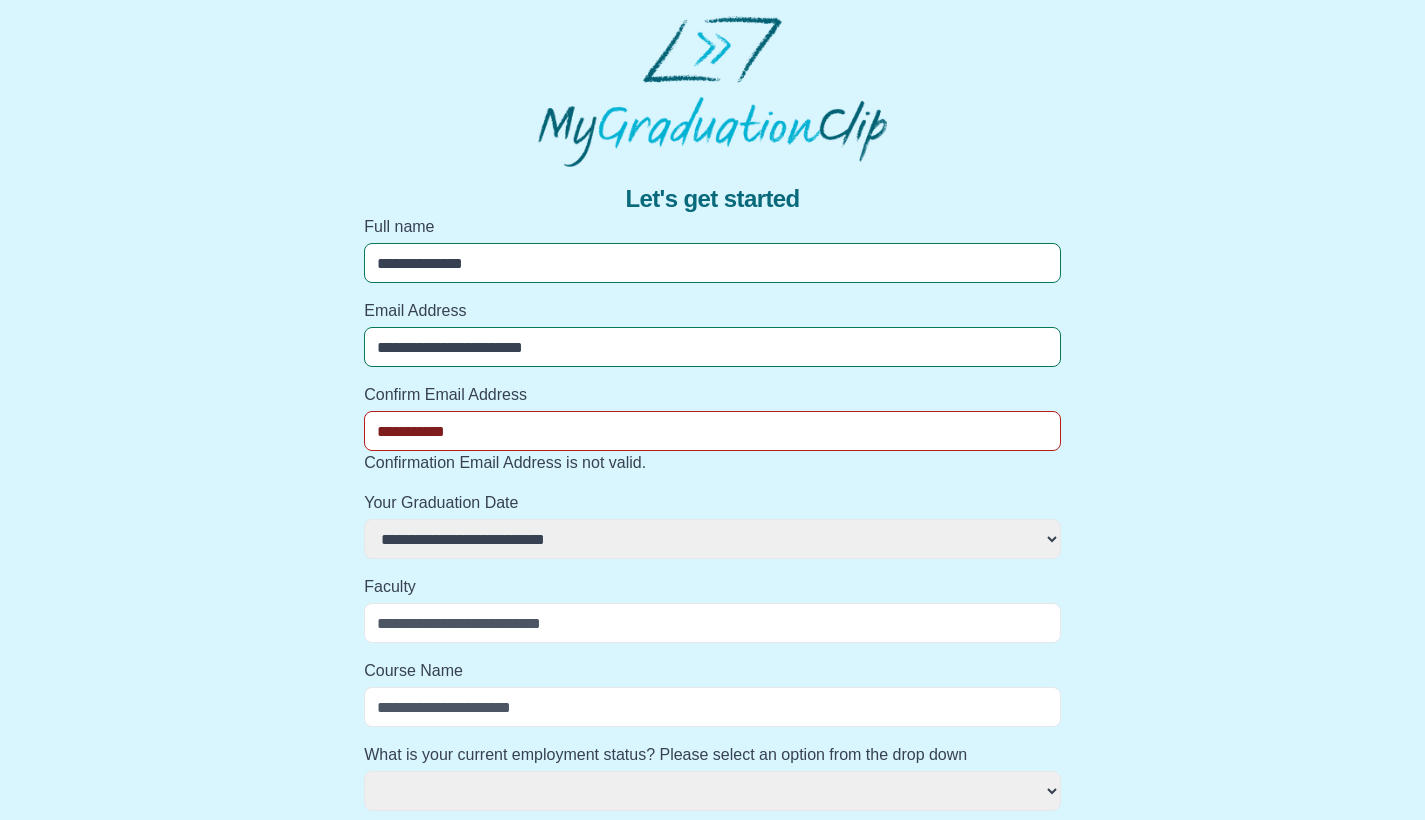 type on "**********" 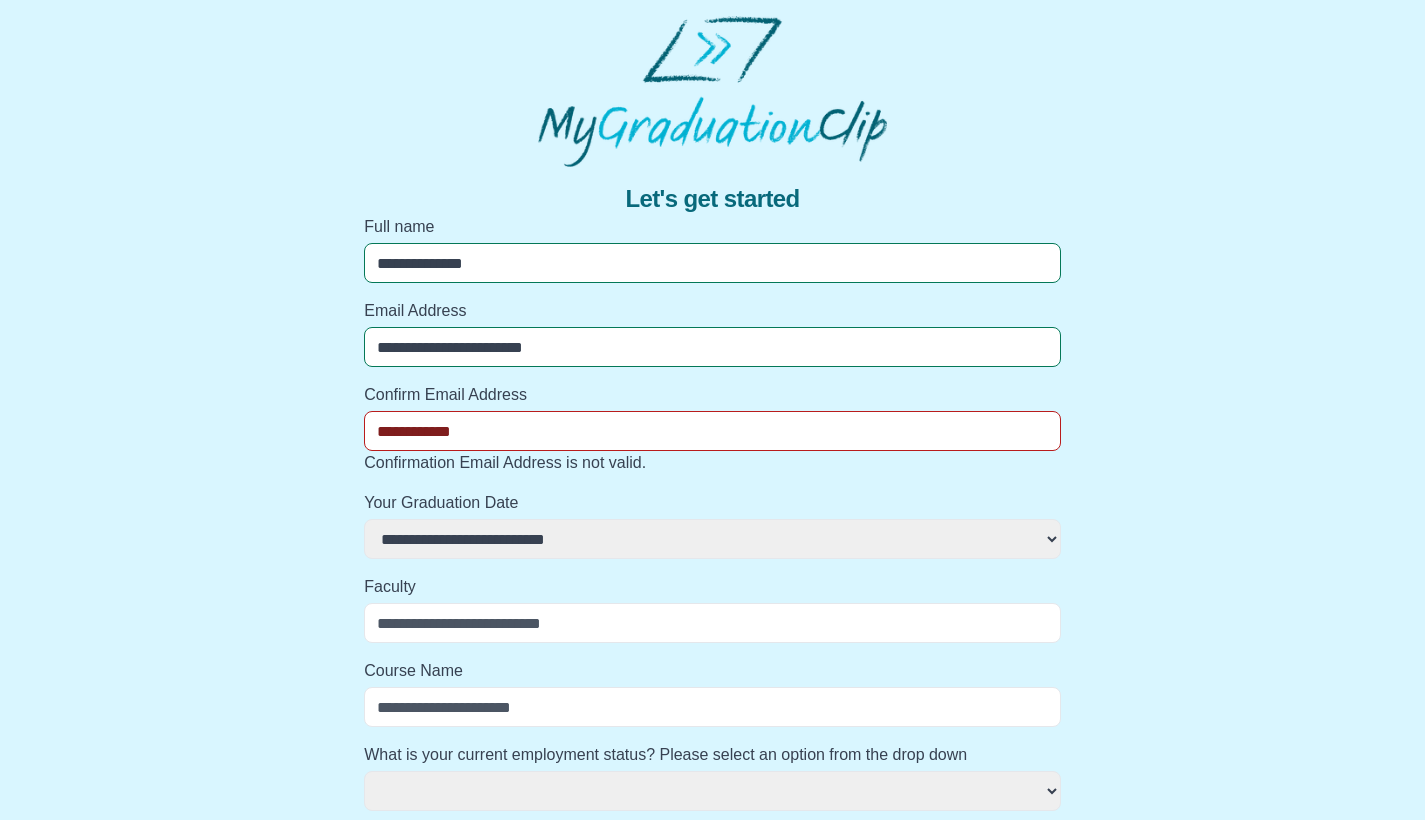 select 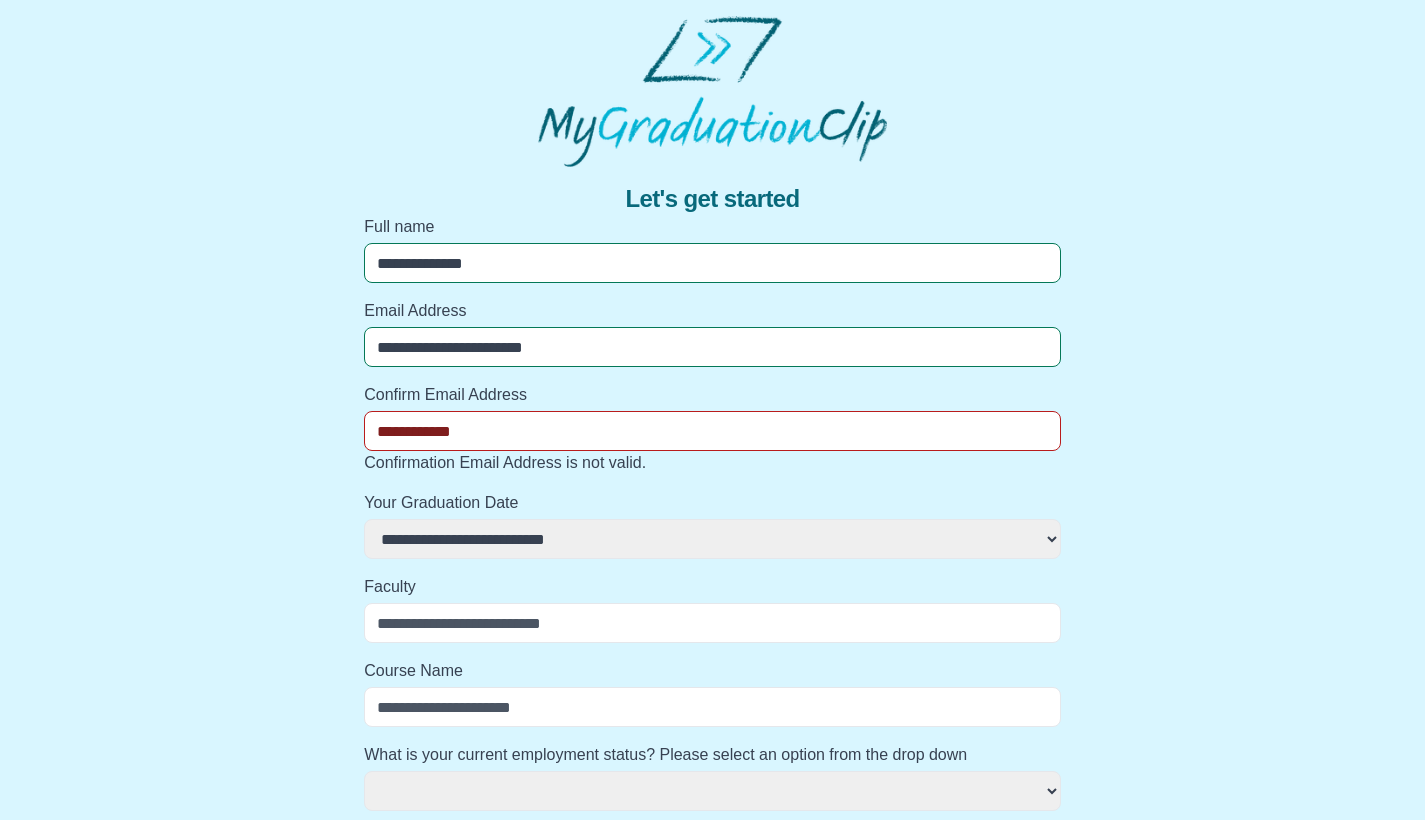 type on "**********" 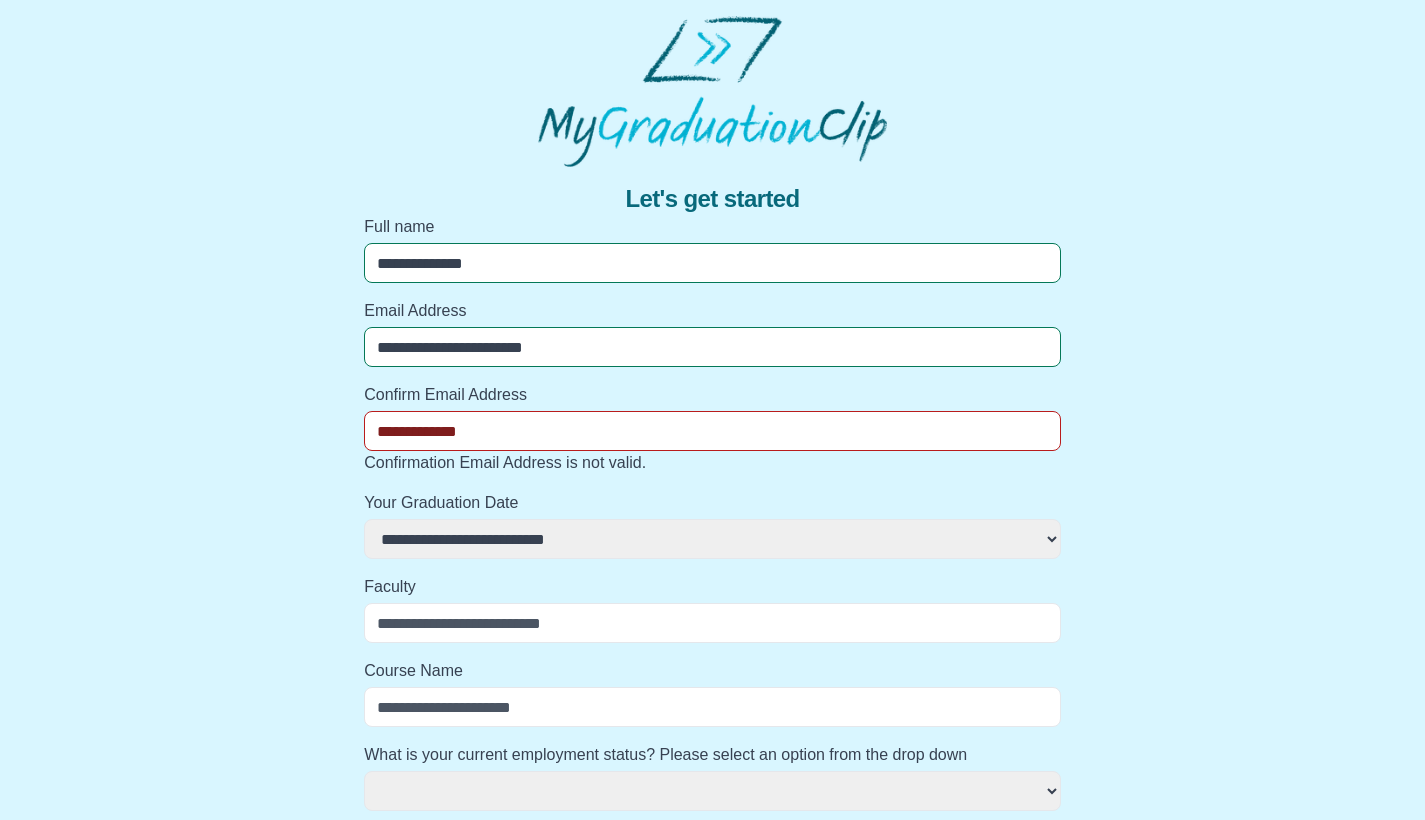 select 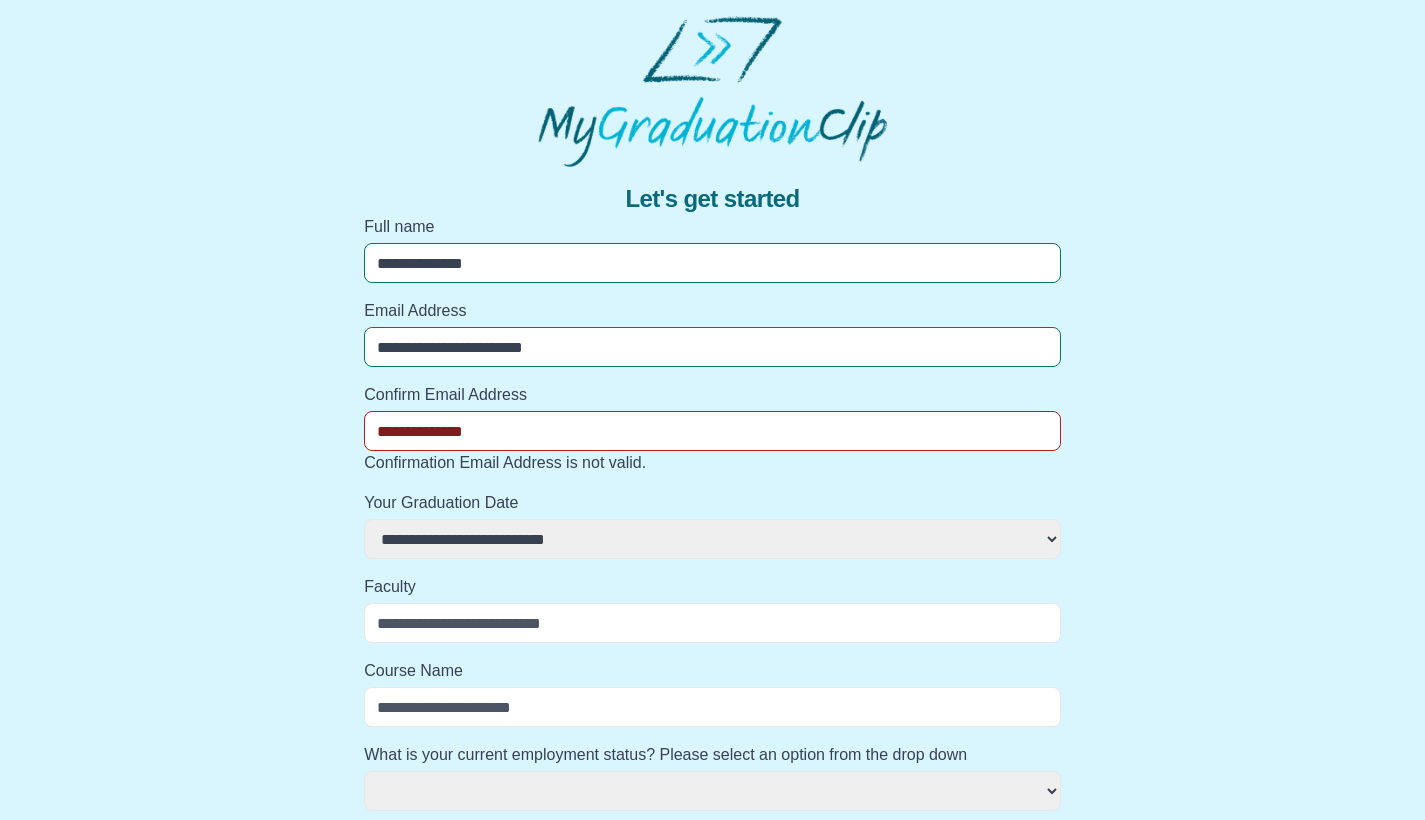 select 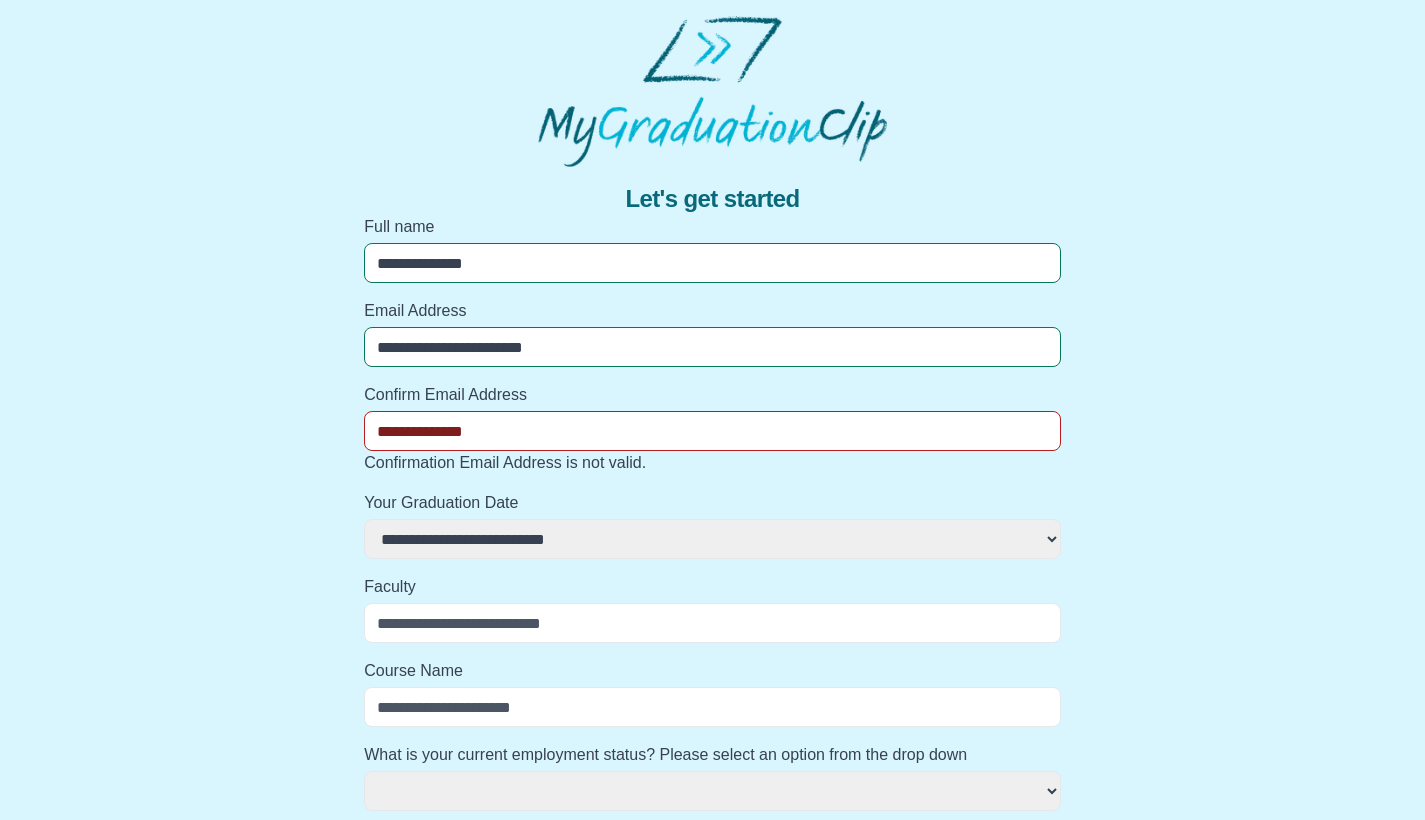 type on "**********" 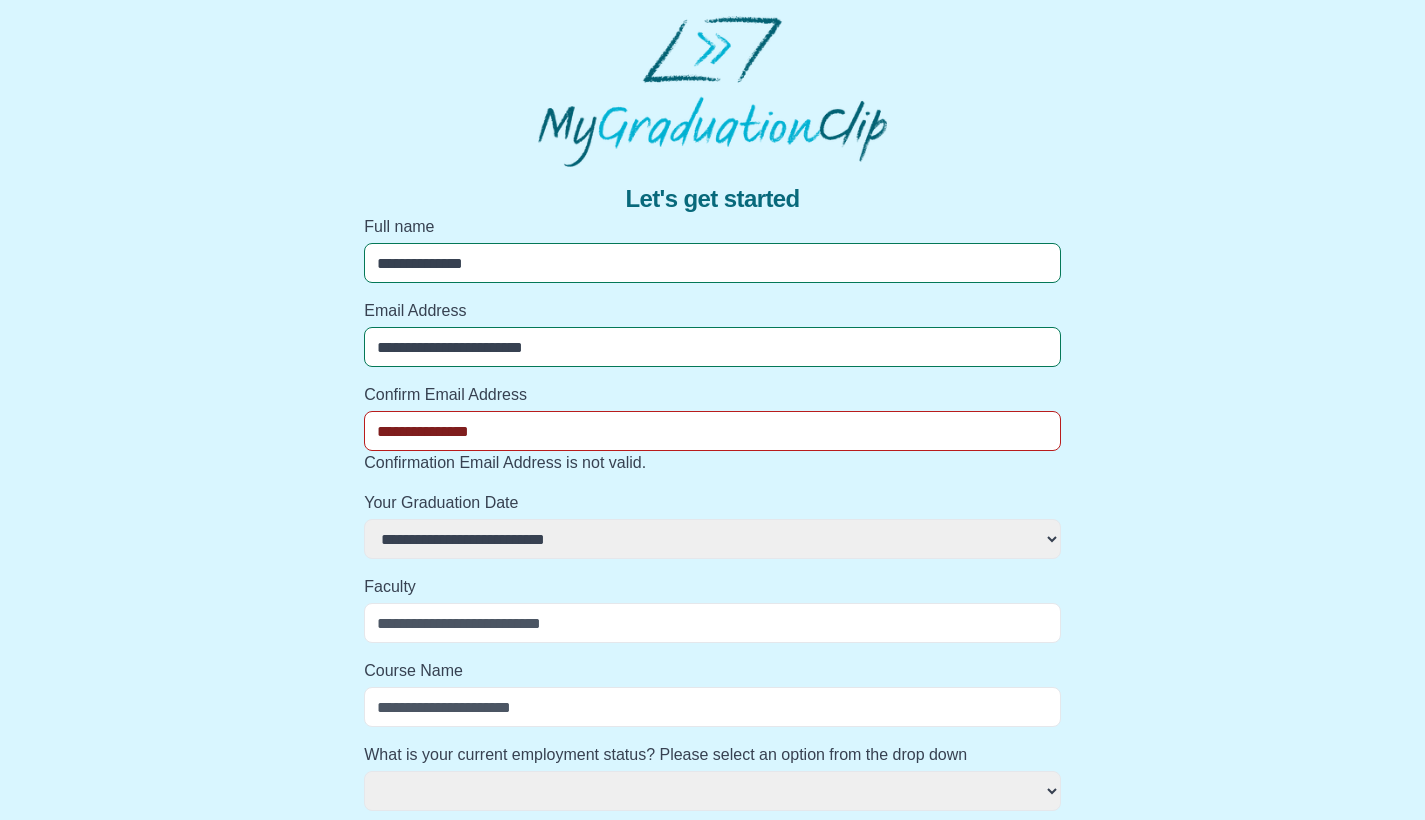 select 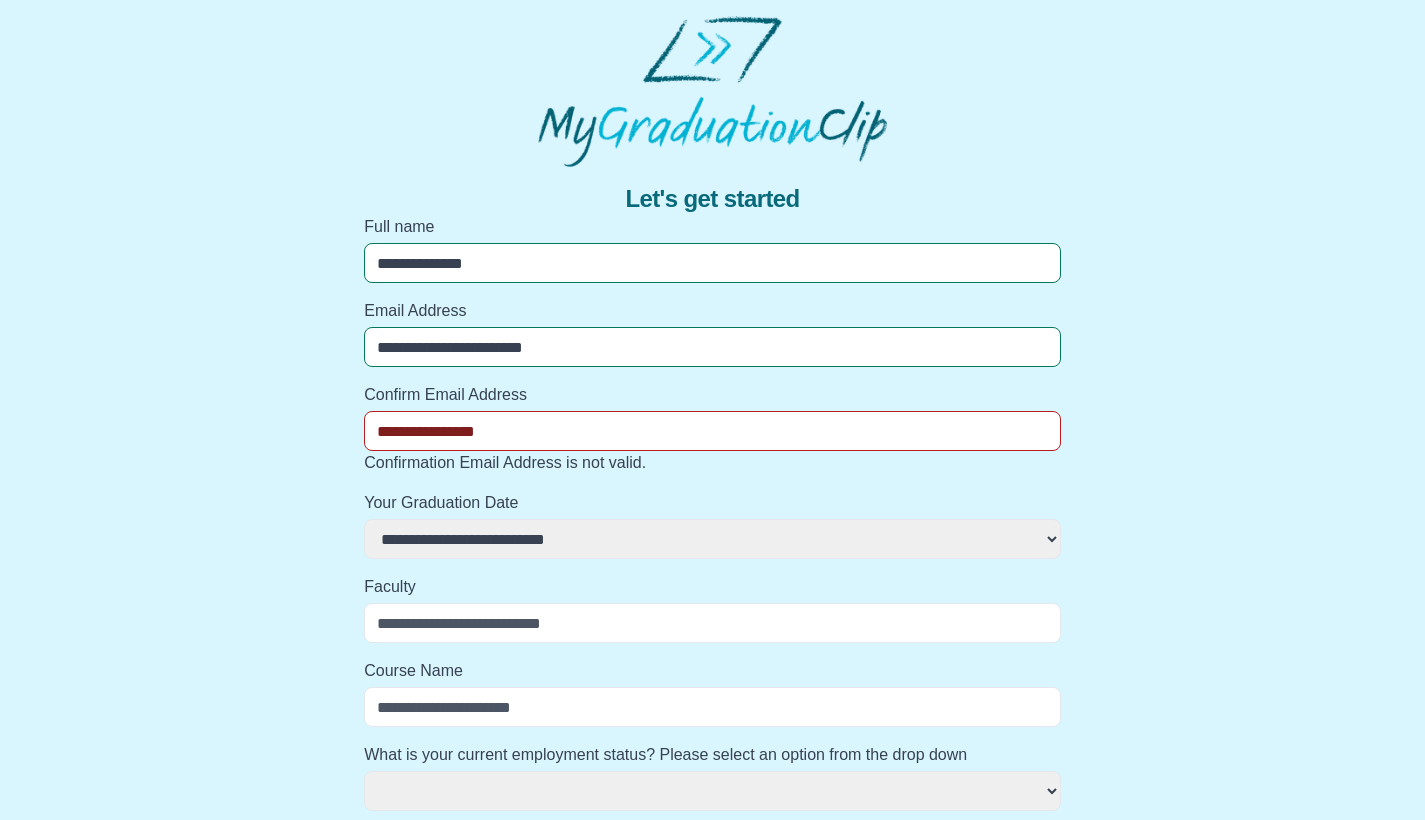 select 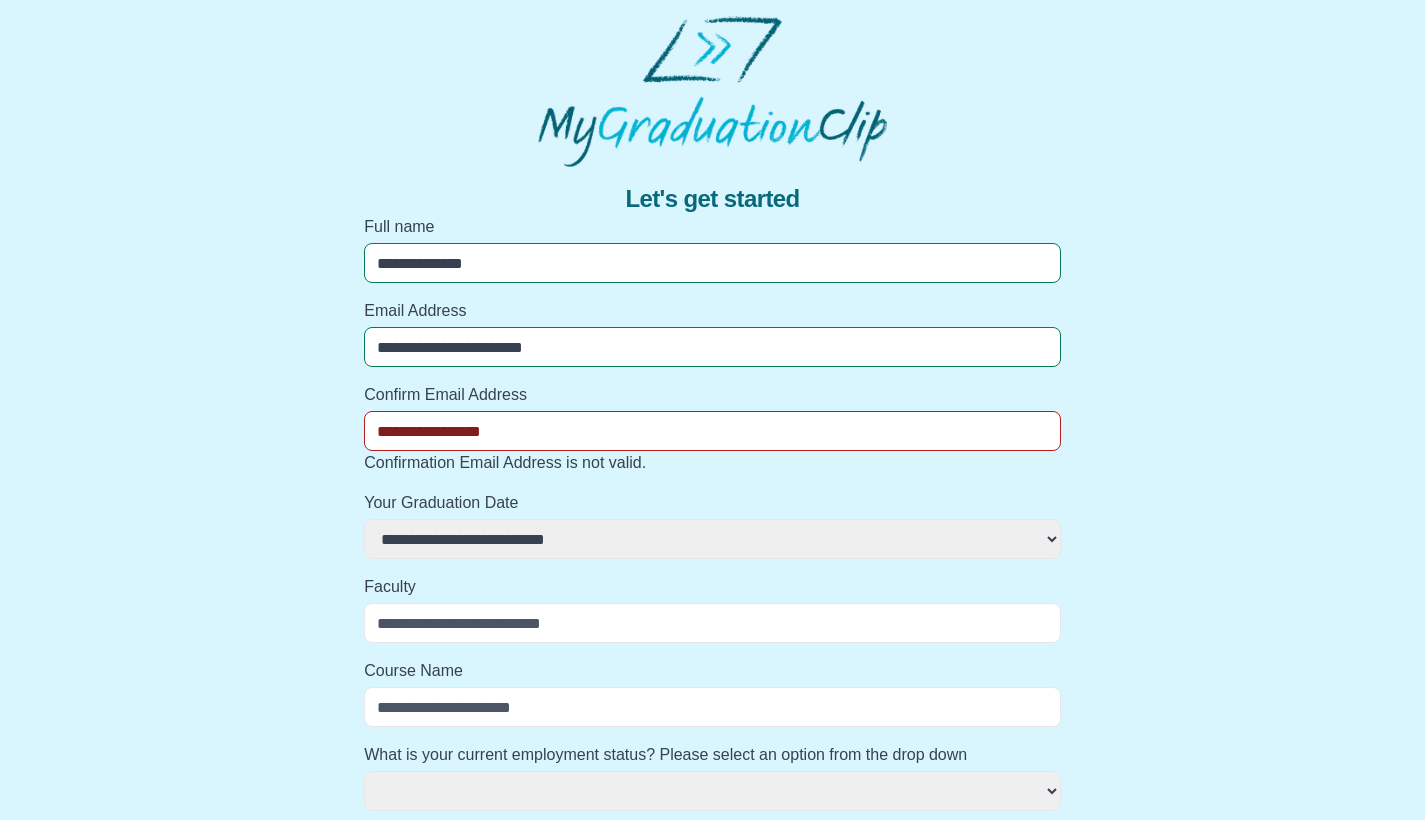 select 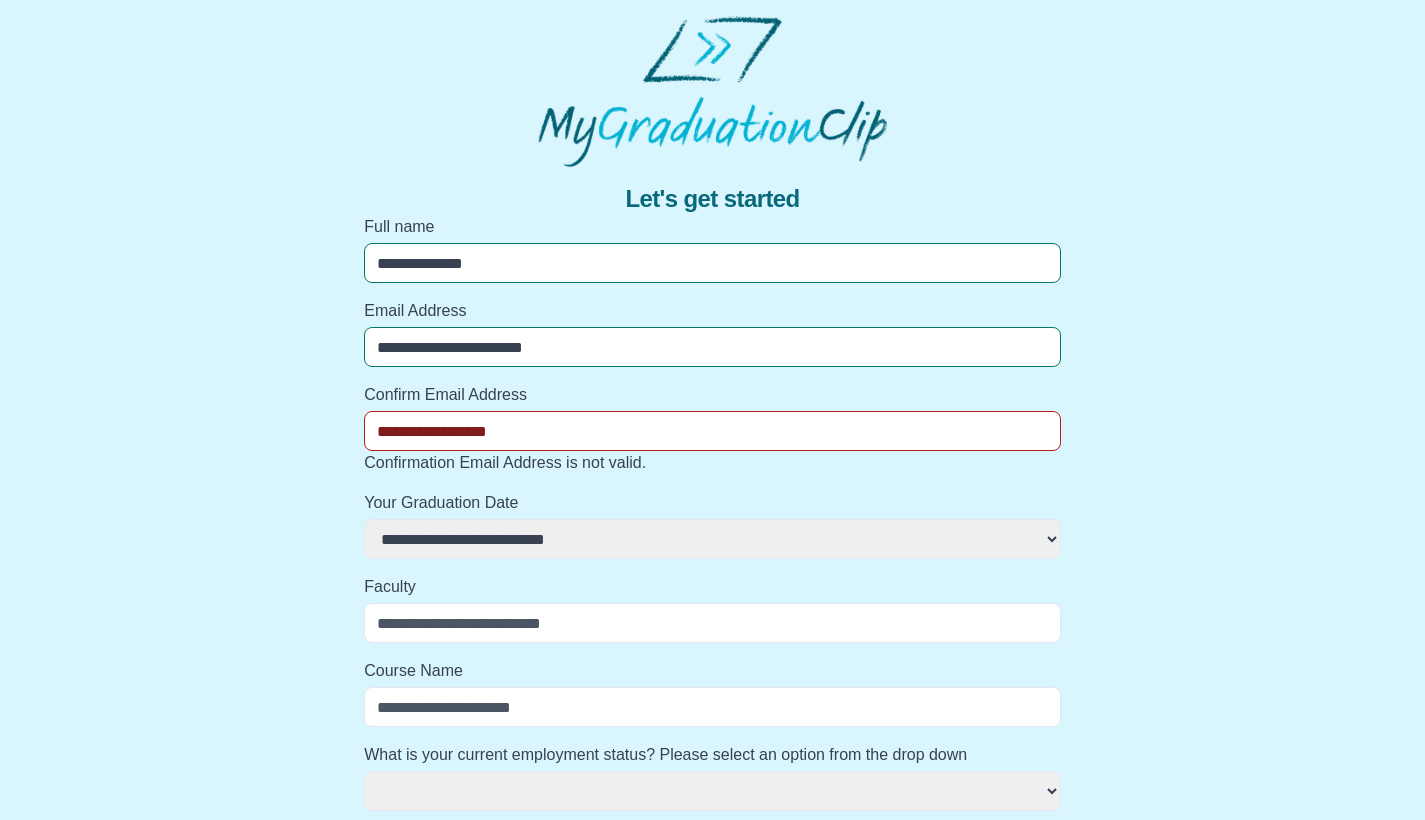 select 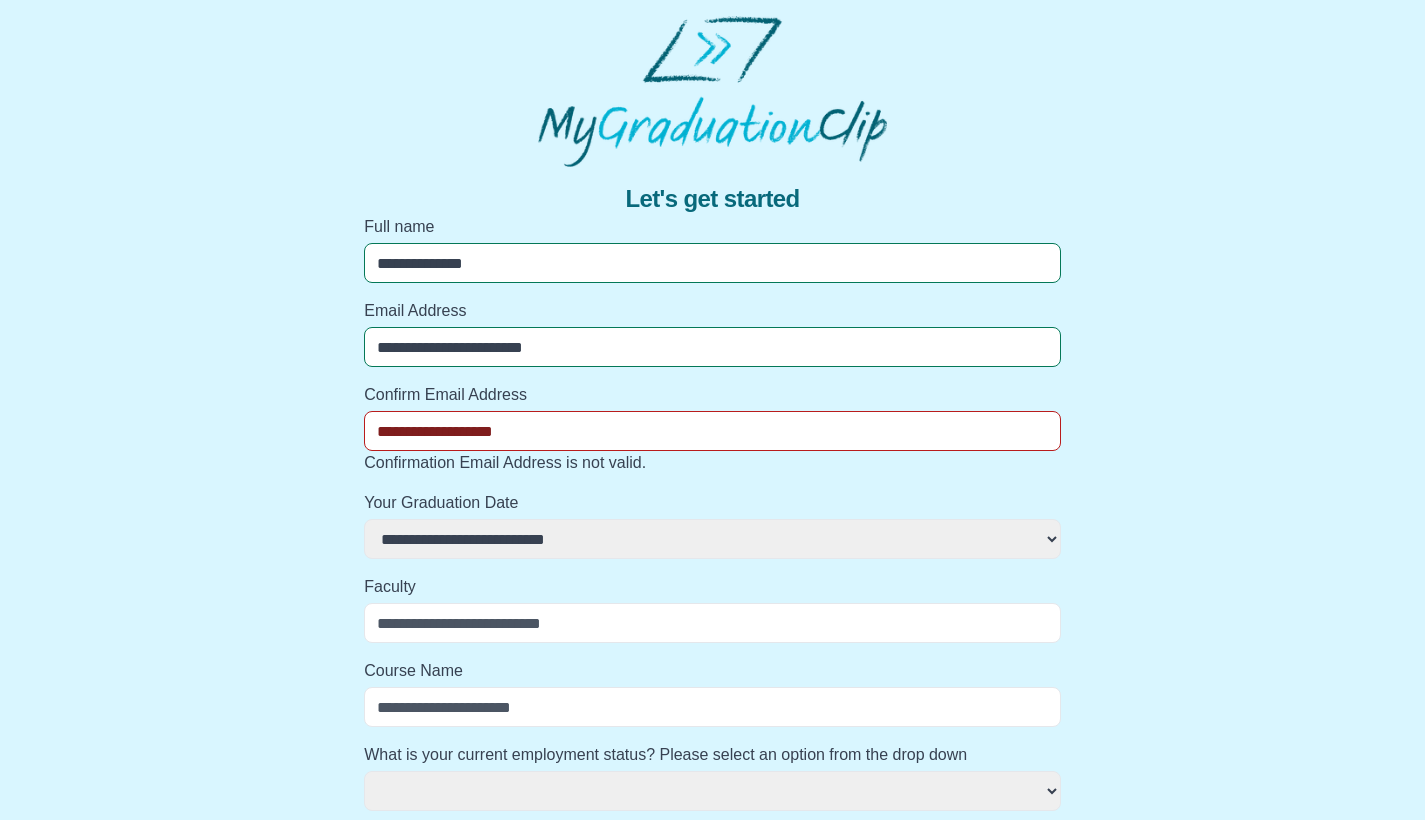 select 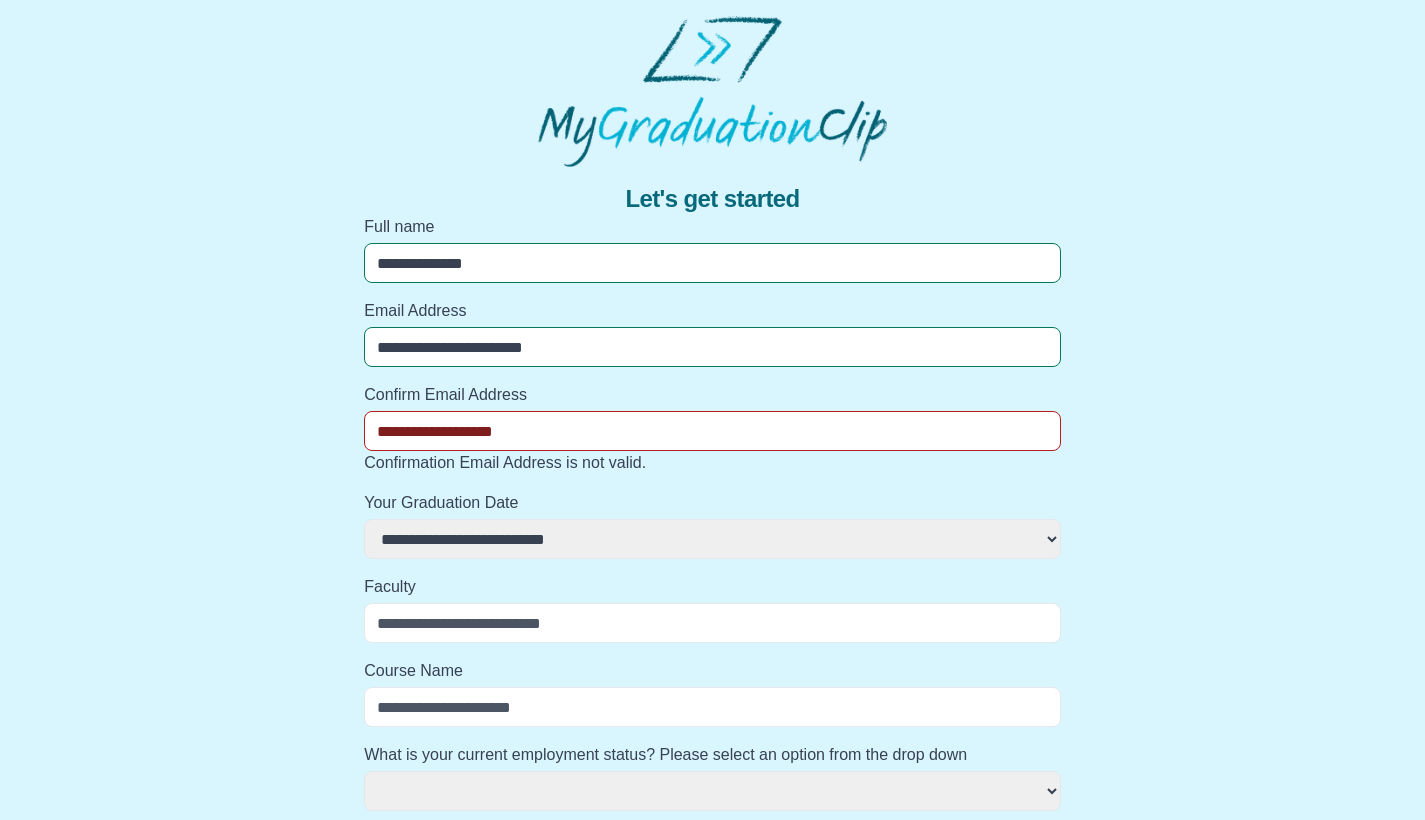 type on "**********" 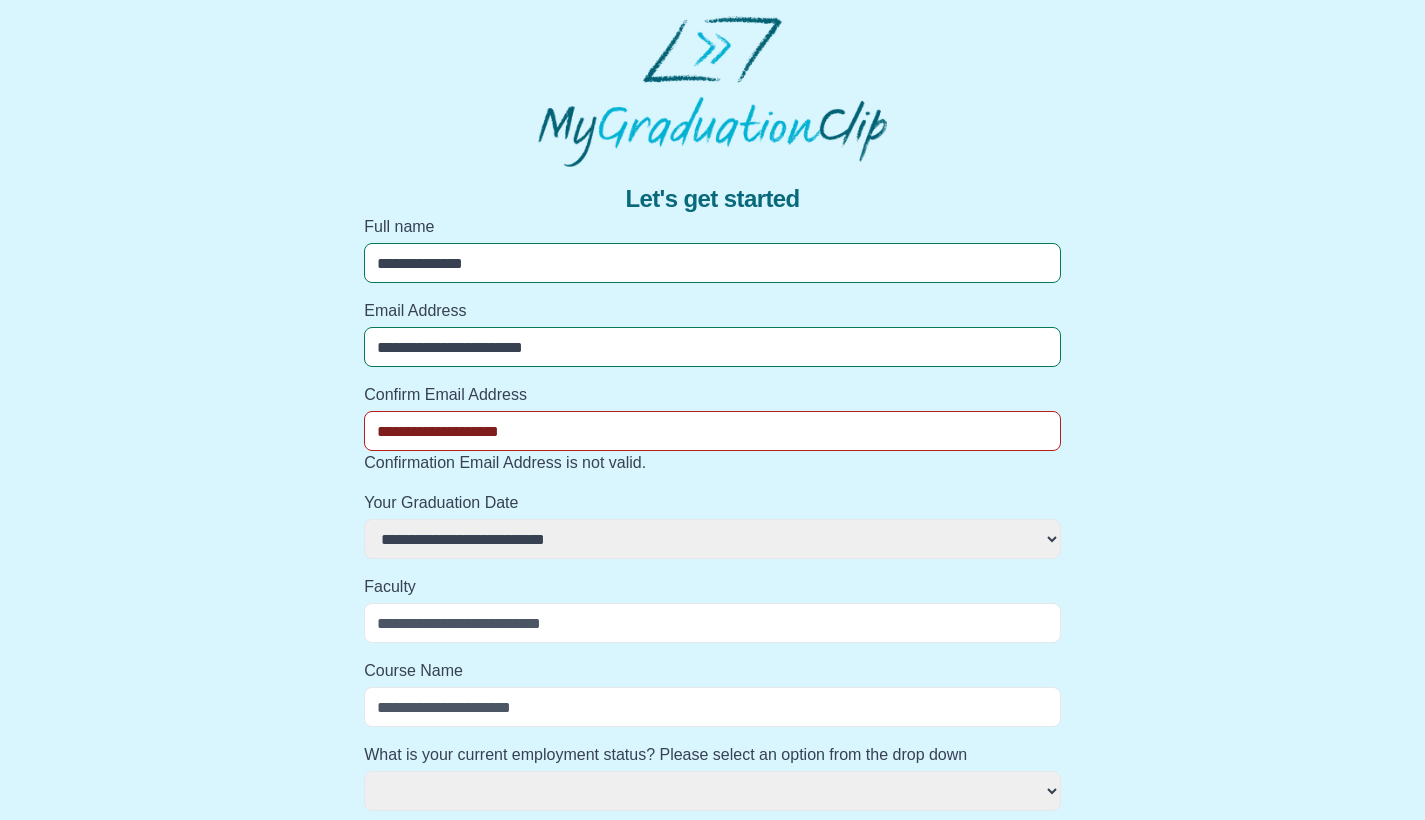 select 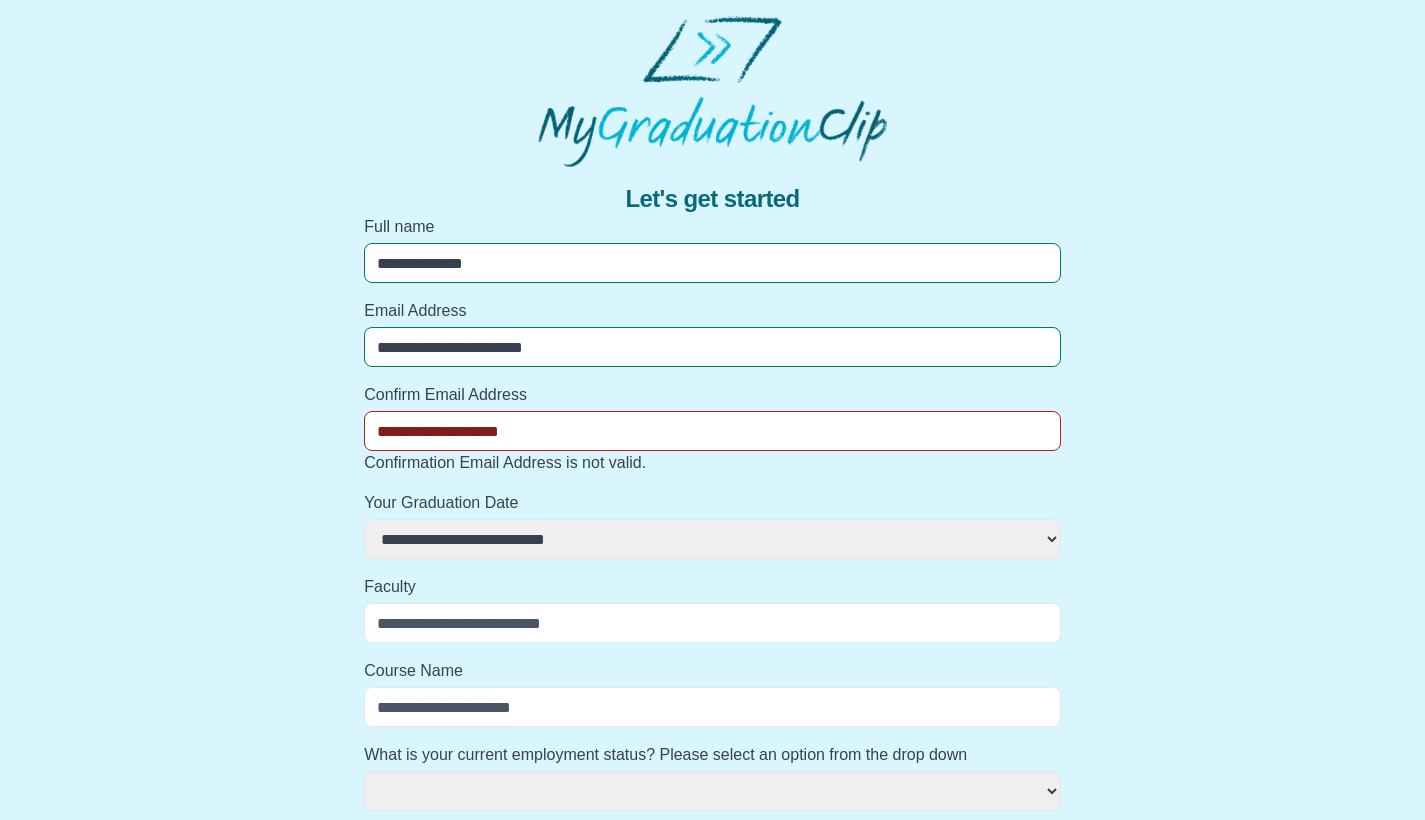 type on "**********" 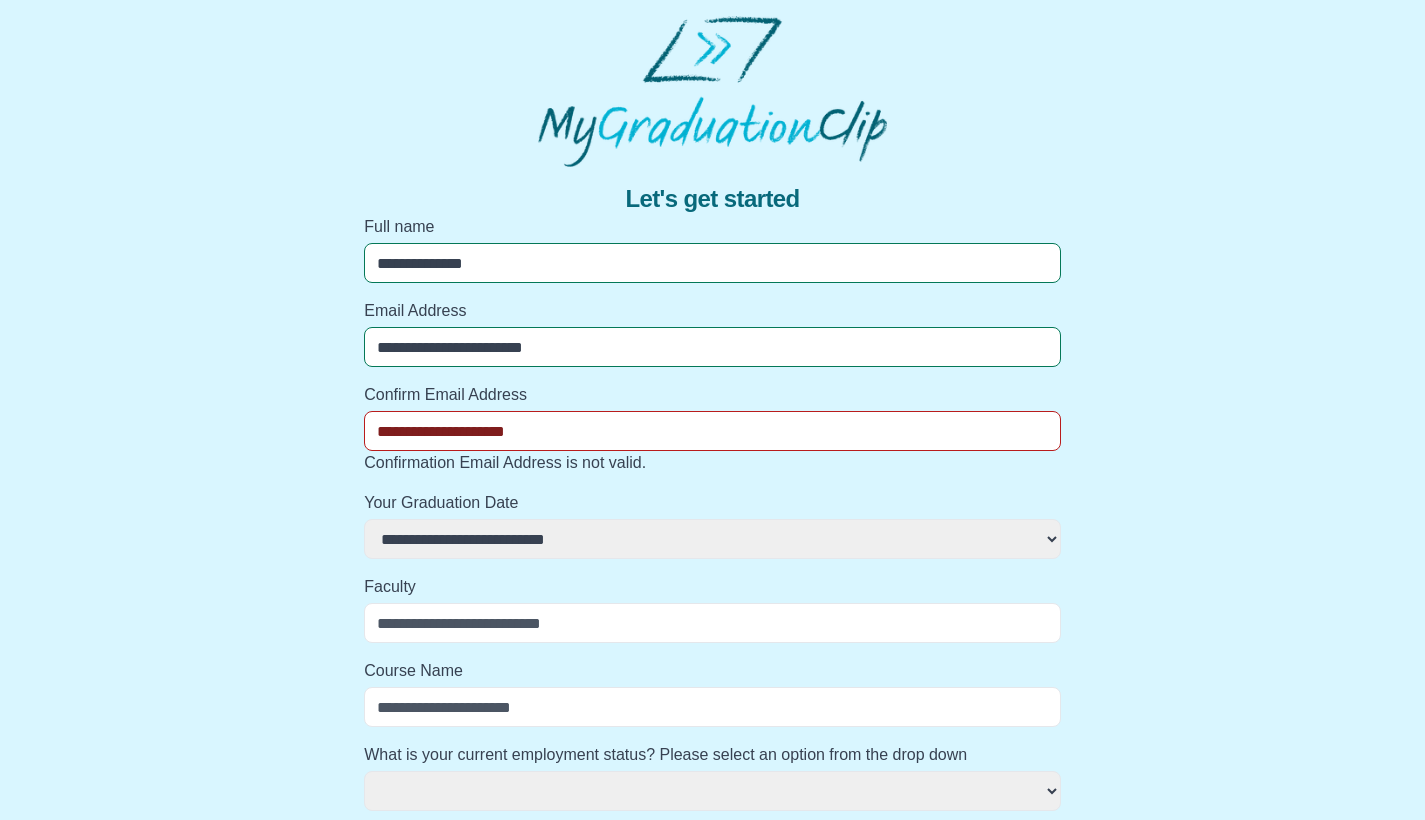 select 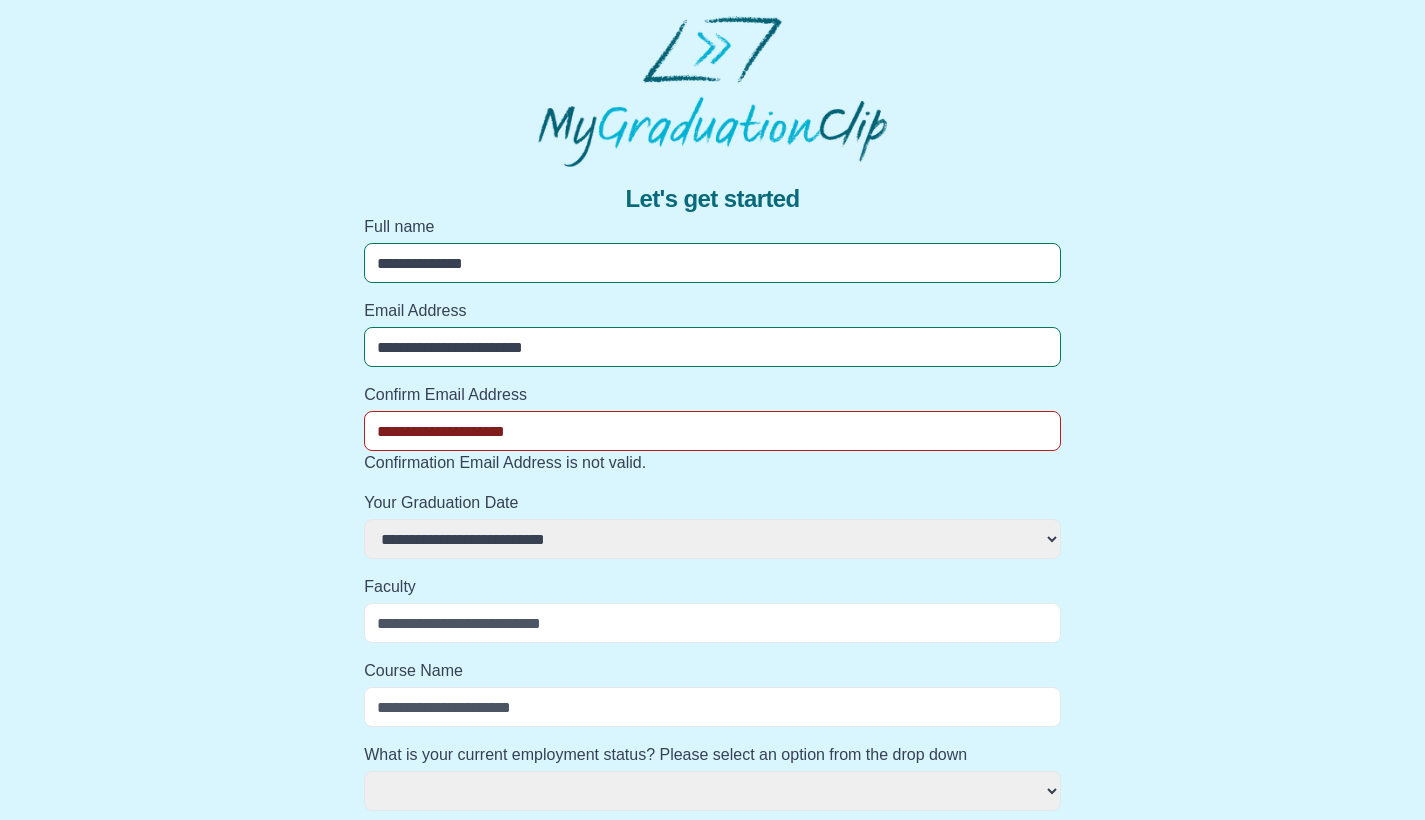type on "**********" 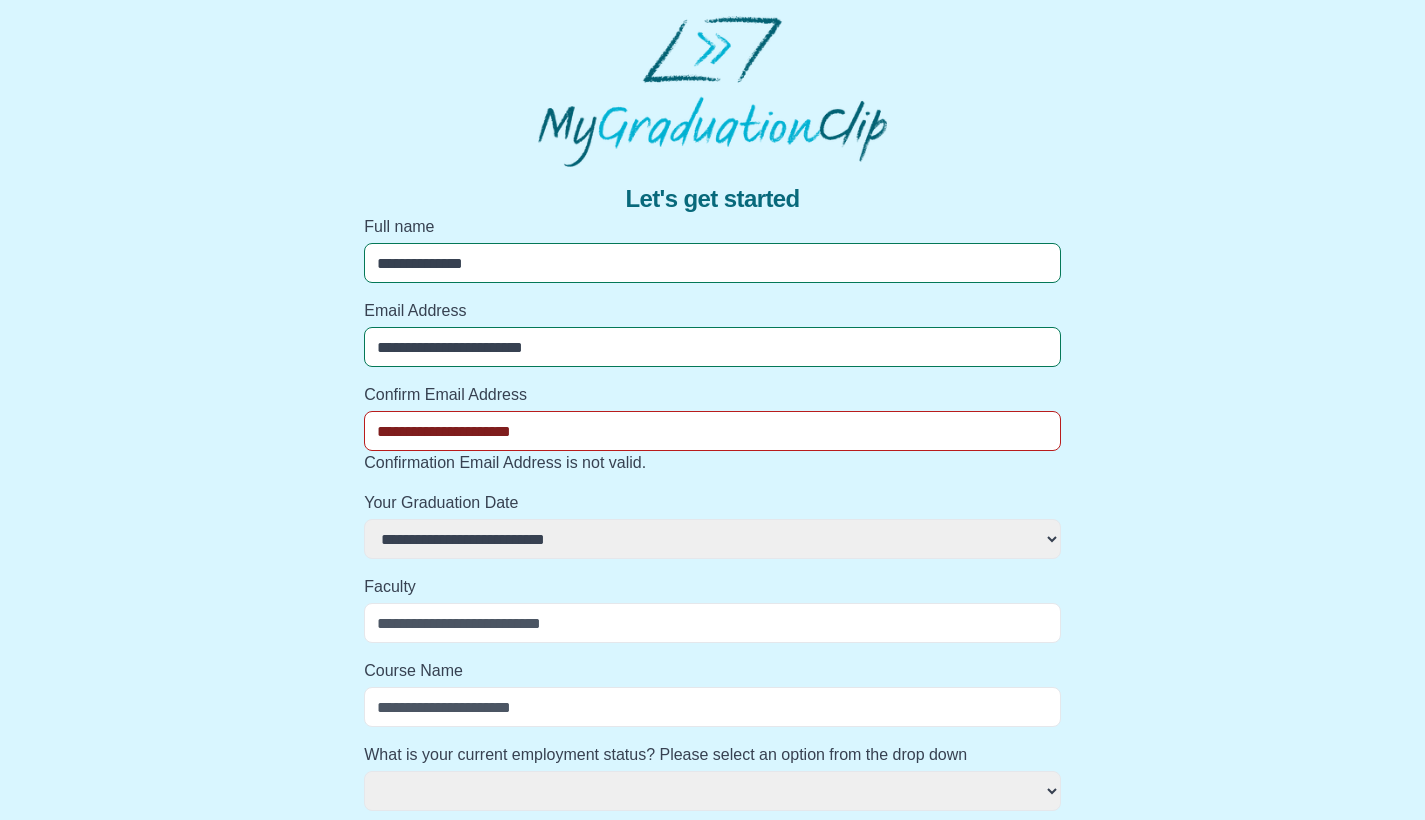 select 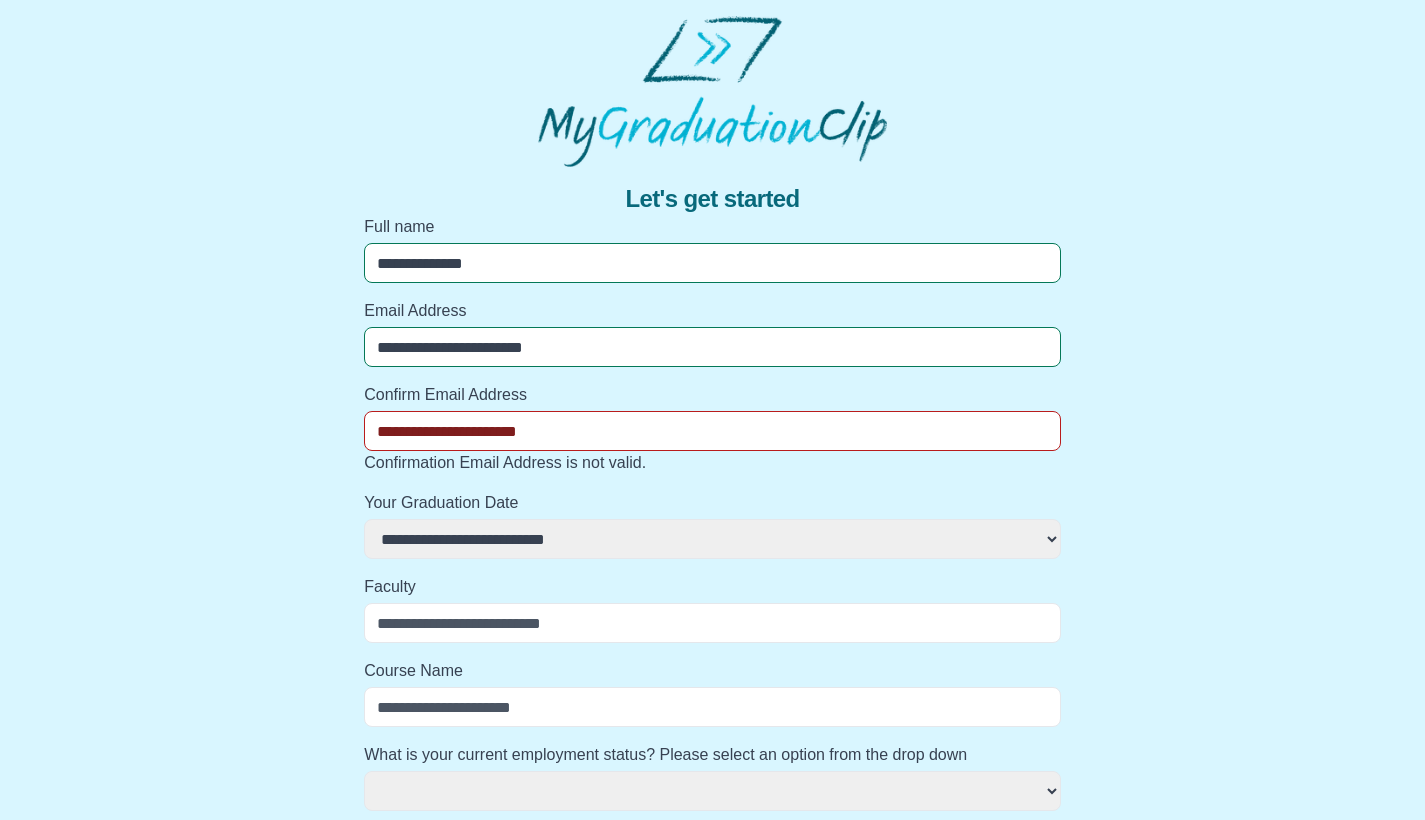 select 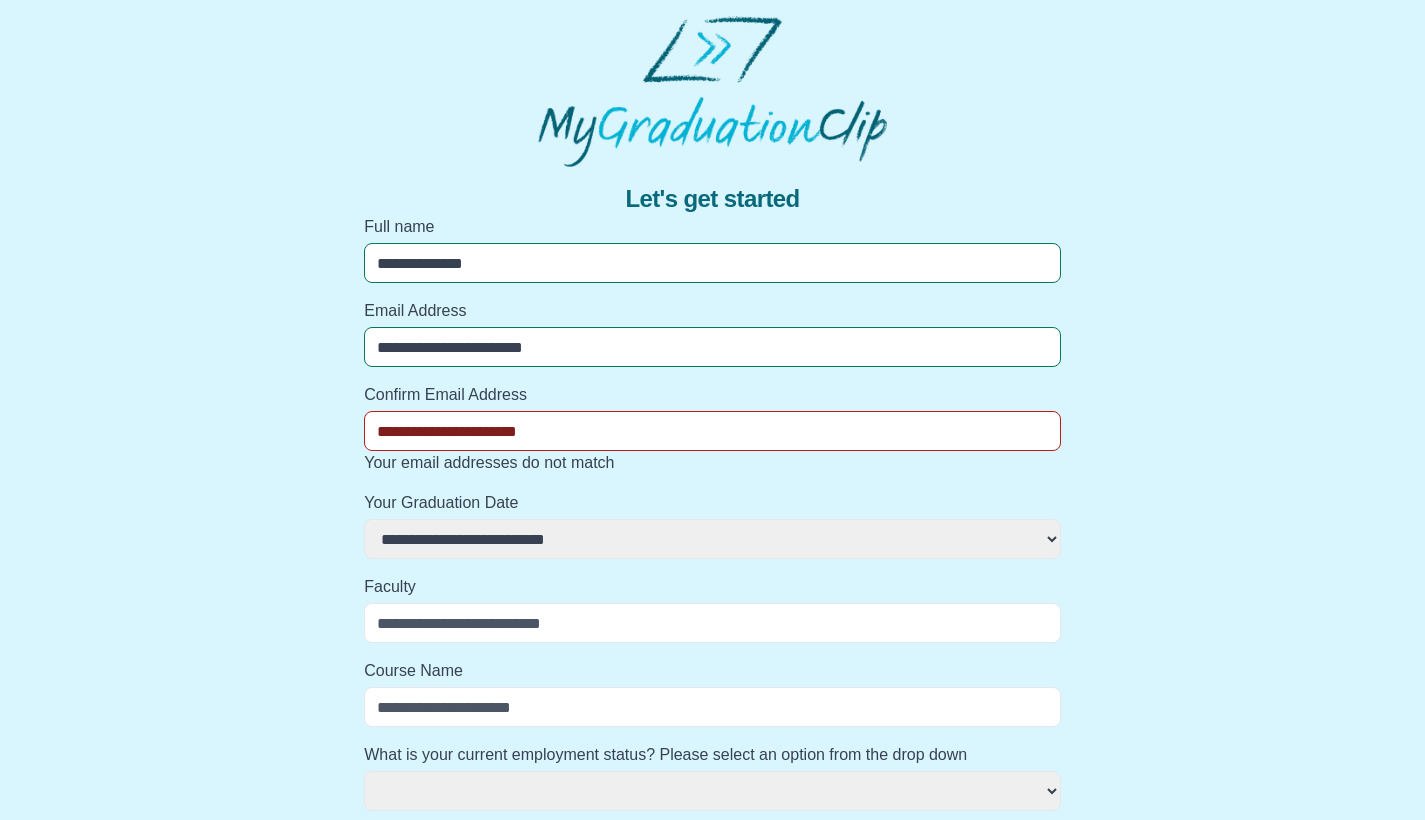 type on "**********" 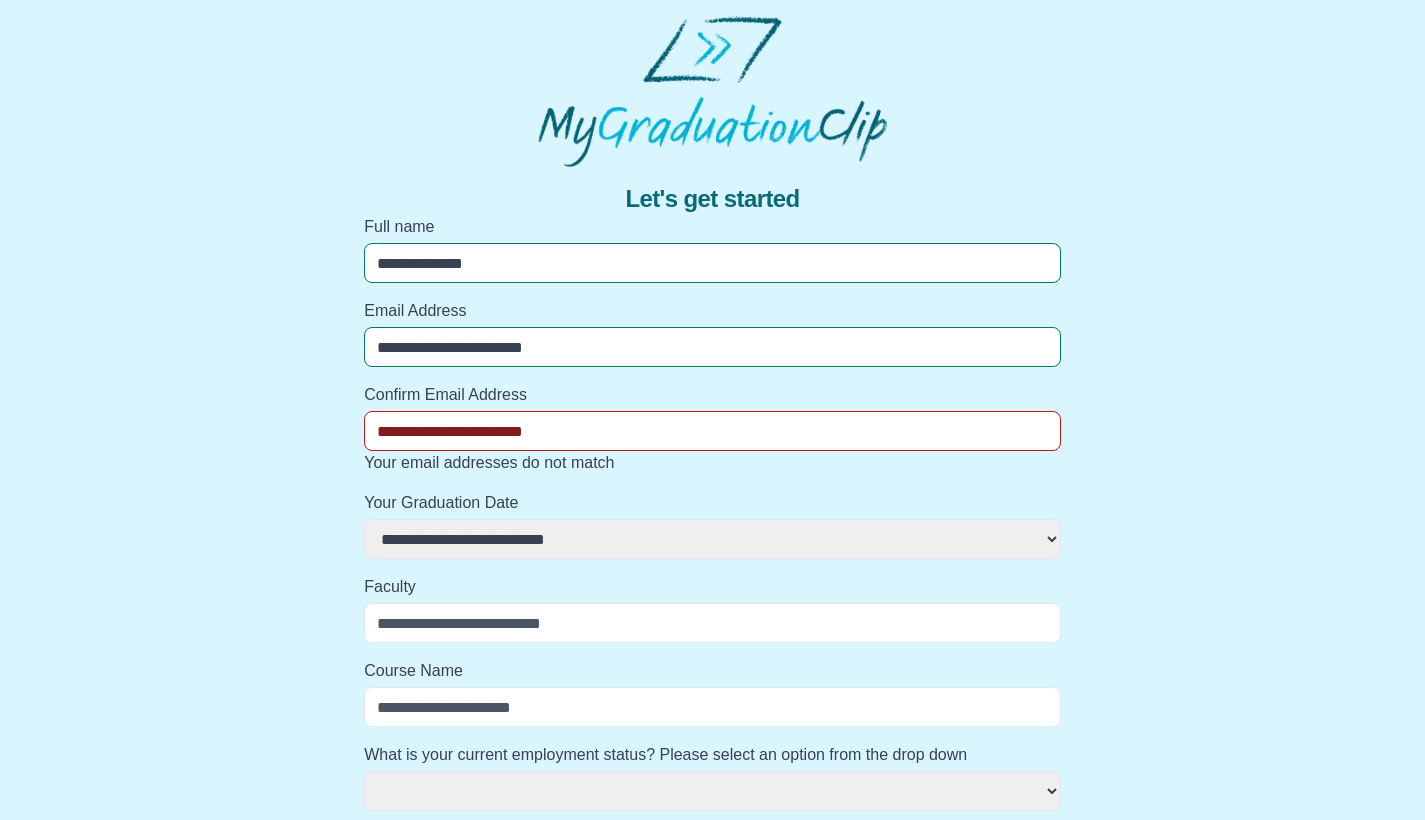 select 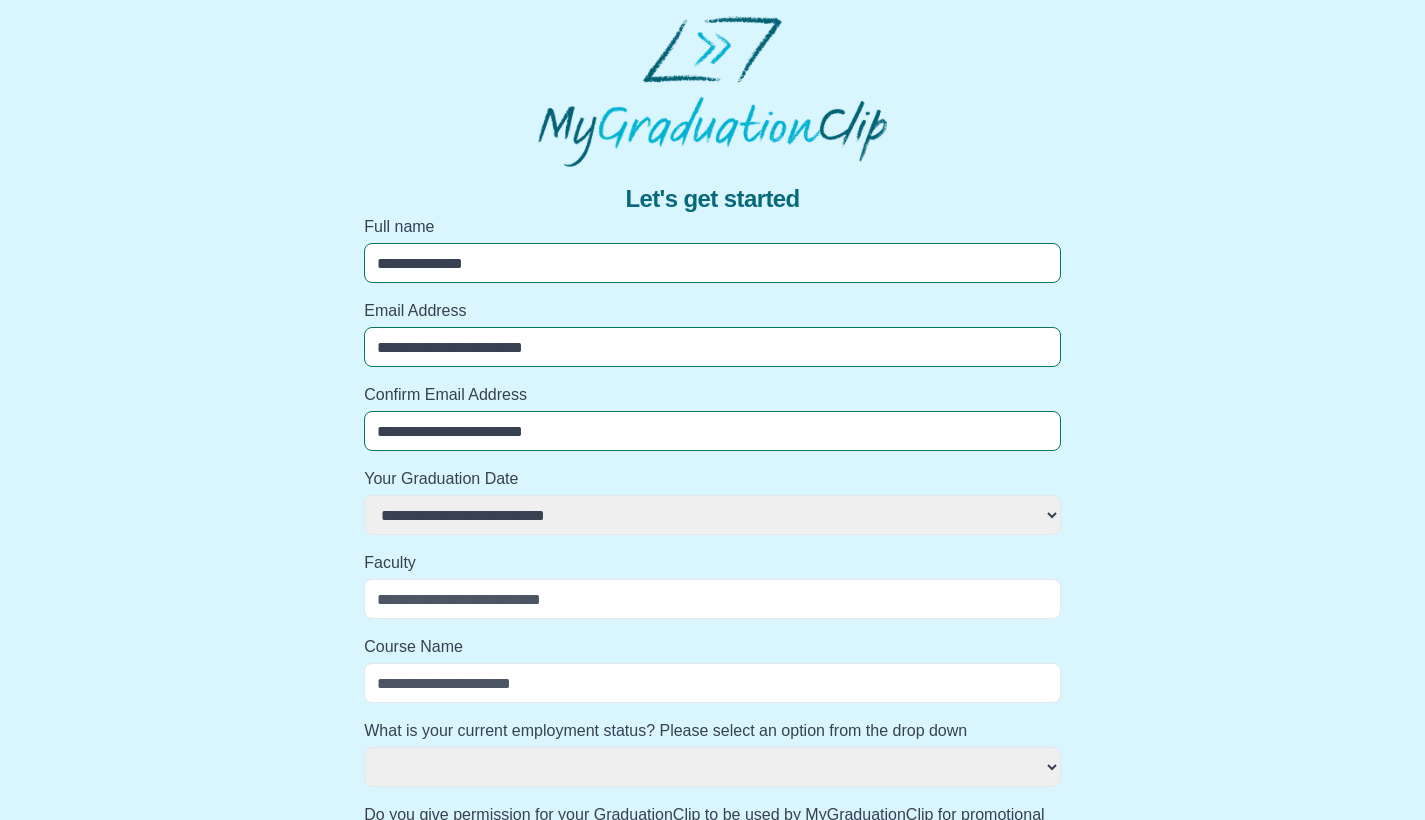 type on "**********" 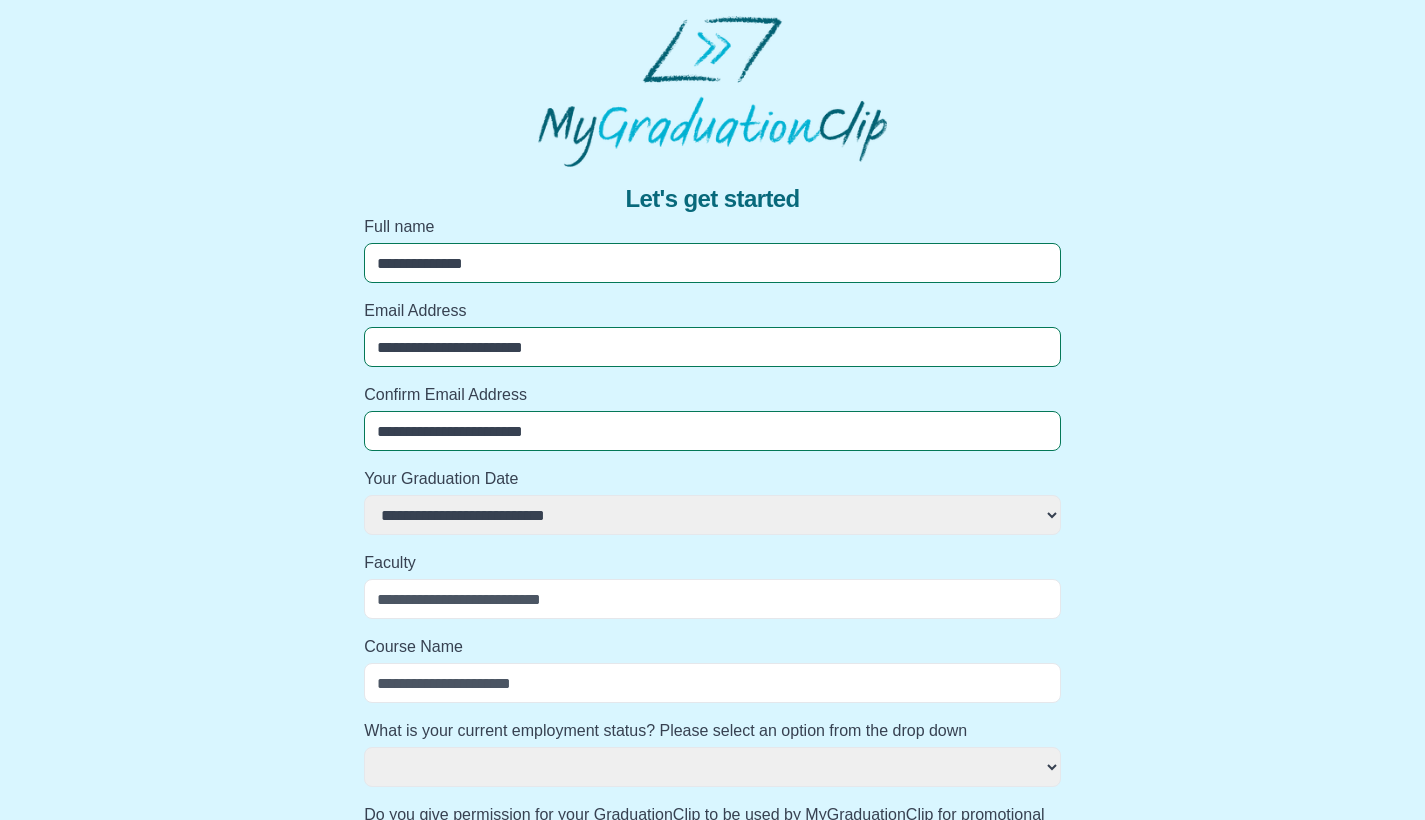 select 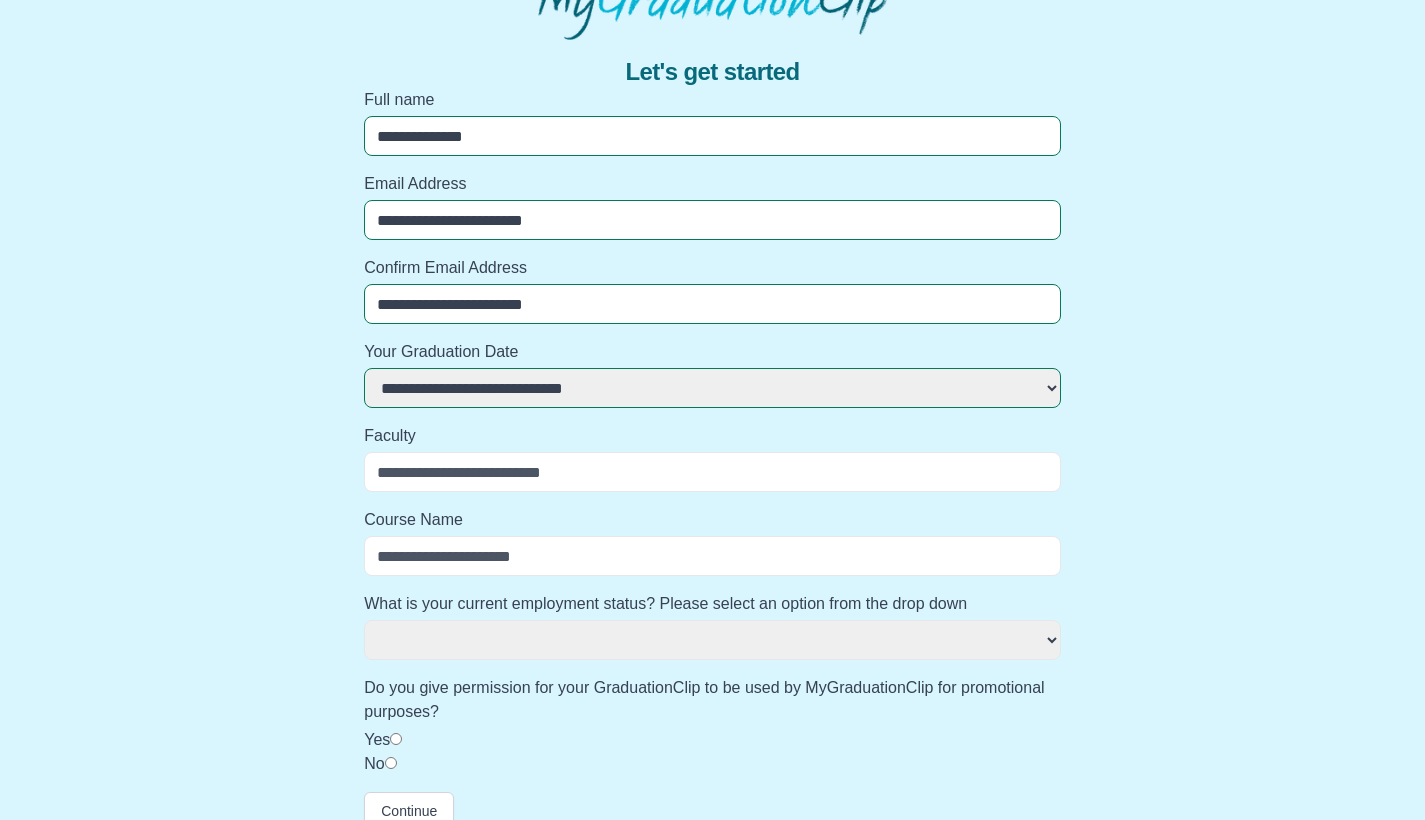 scroll, scrollTop: 133, scrollLeft: 0, axis: vertical 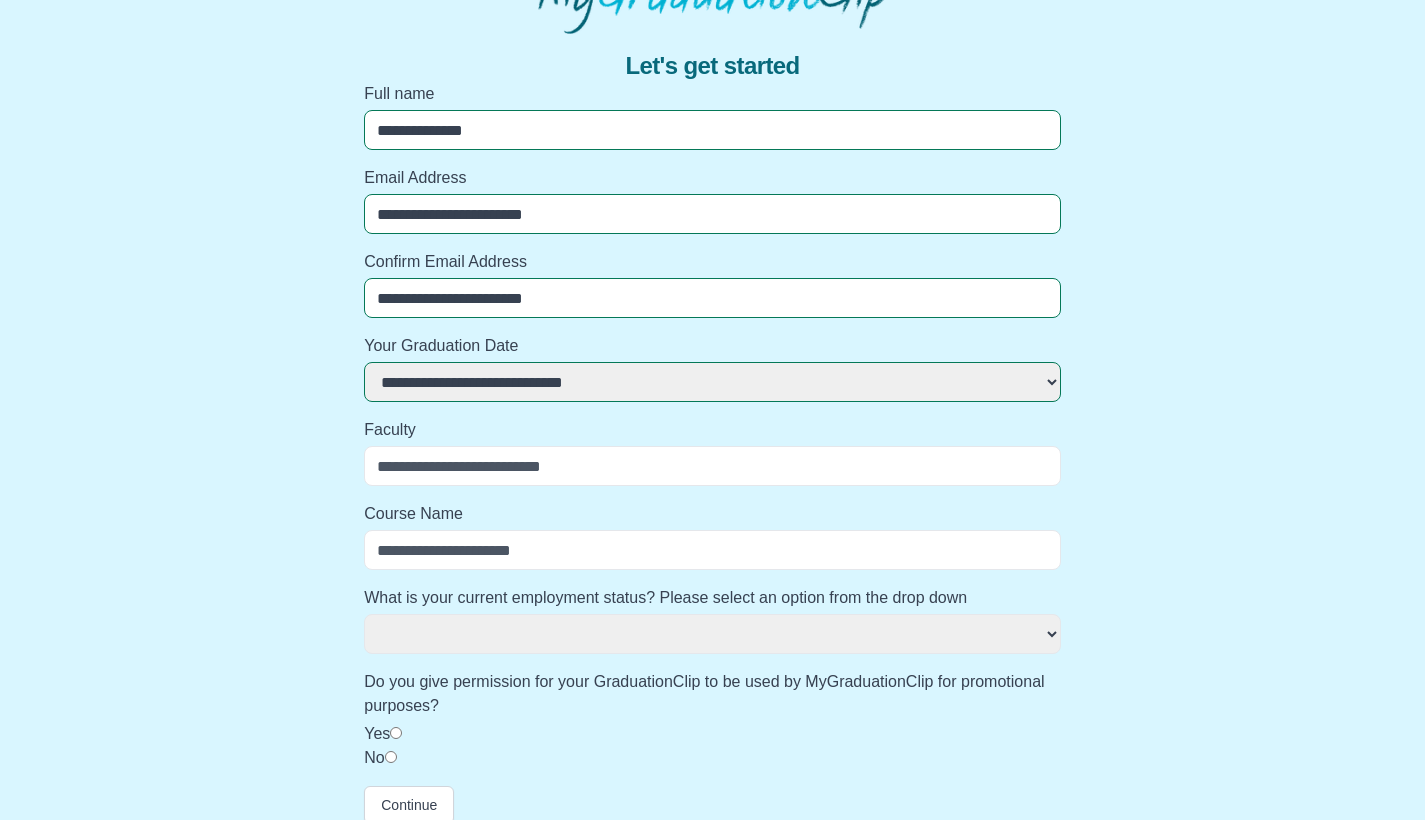 click on "Faculty" at bounding box center [712, 466] 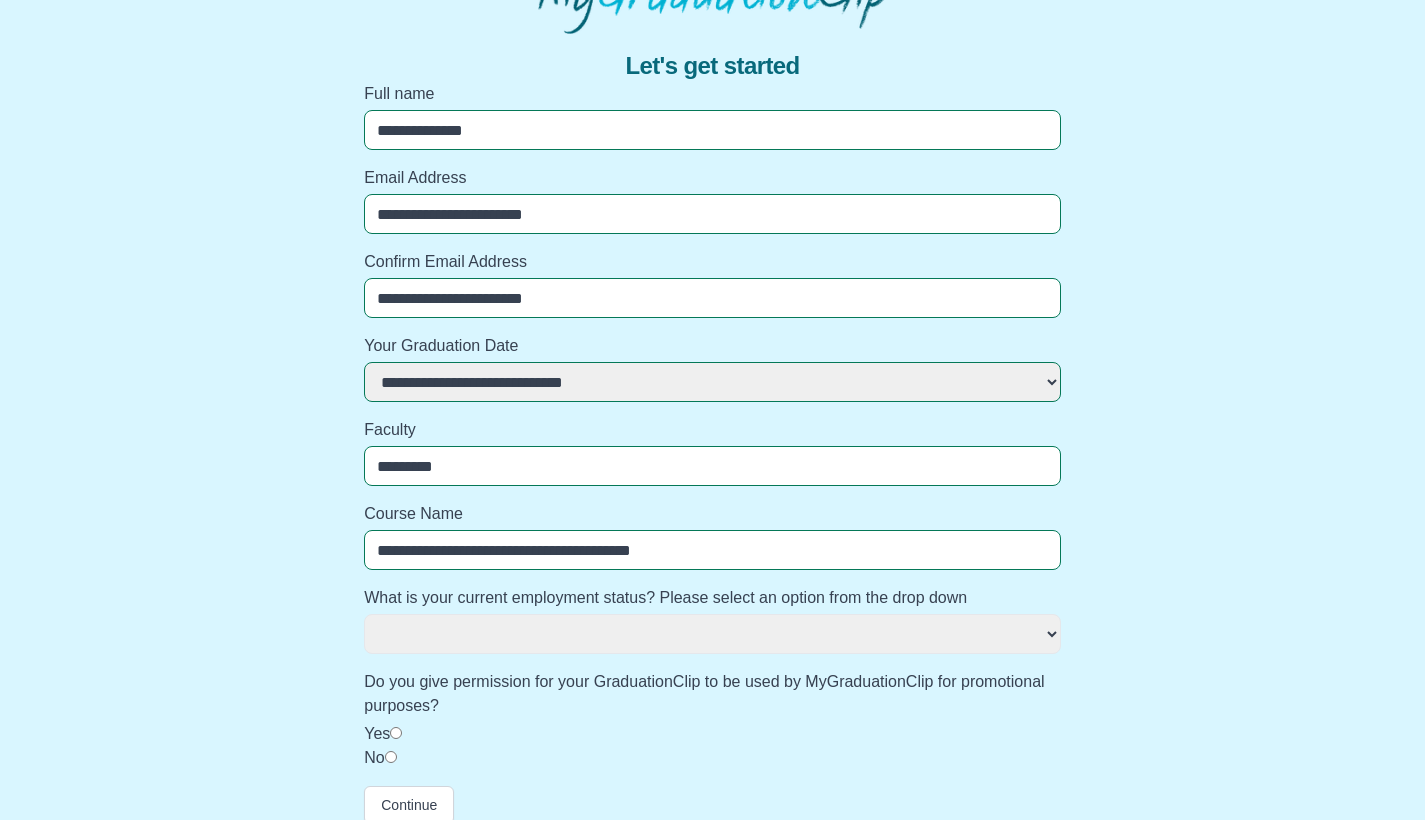 click on "**********" at bounding box center [712, 429] 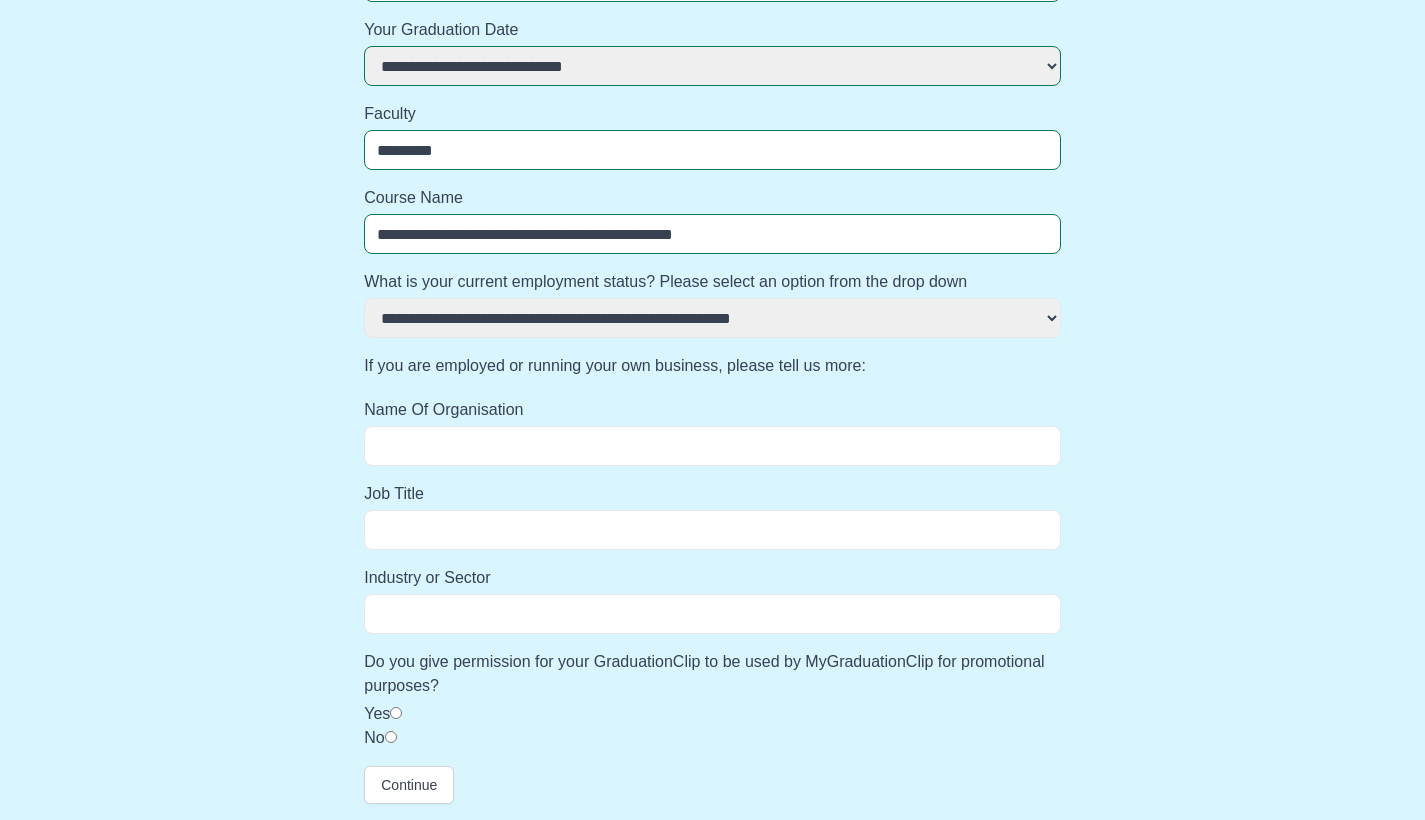scroll, scrollTop: 449, scrollLeft: 0, axis: vertical 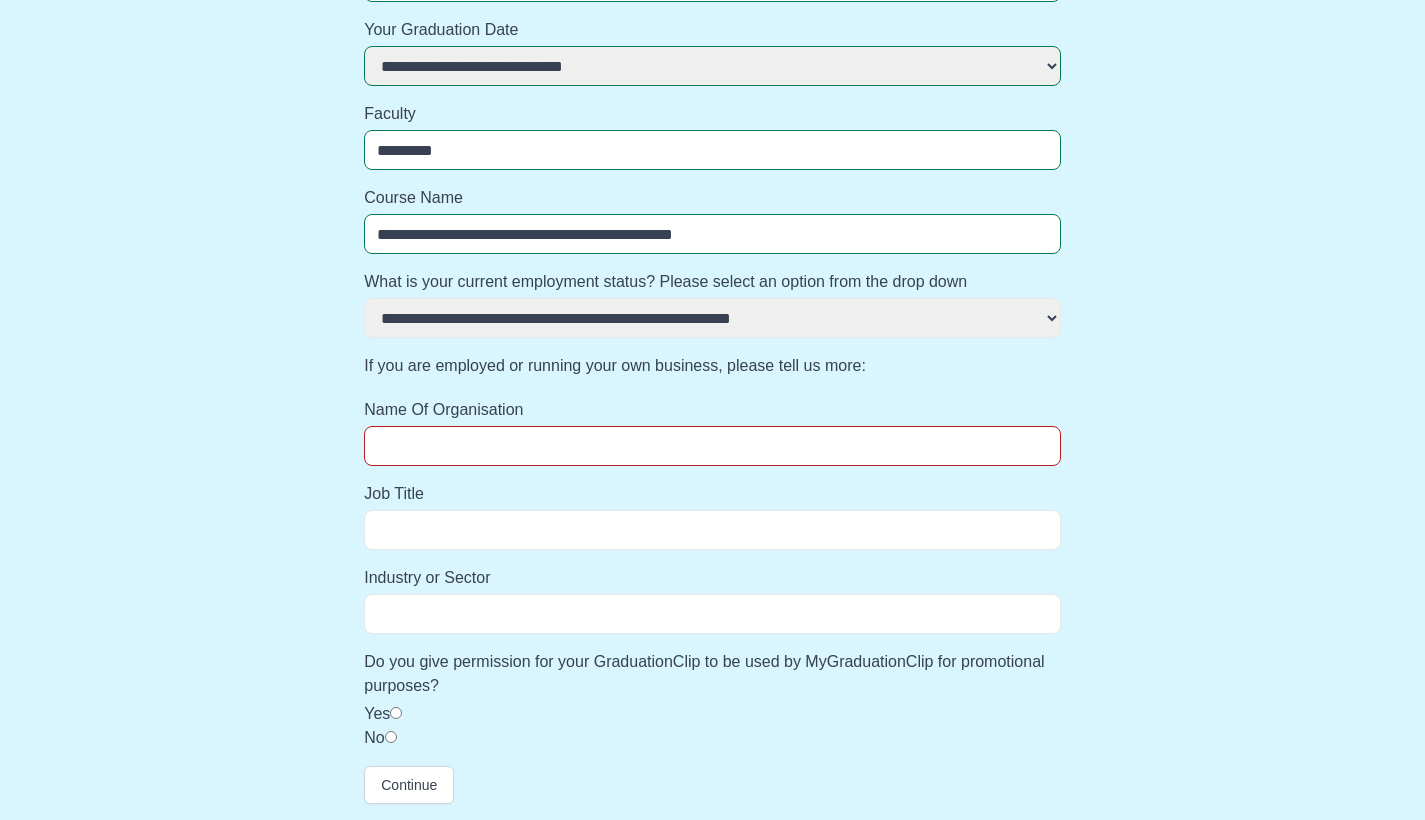 click on "Name Of Organisation" at bounding box center (712, 446) 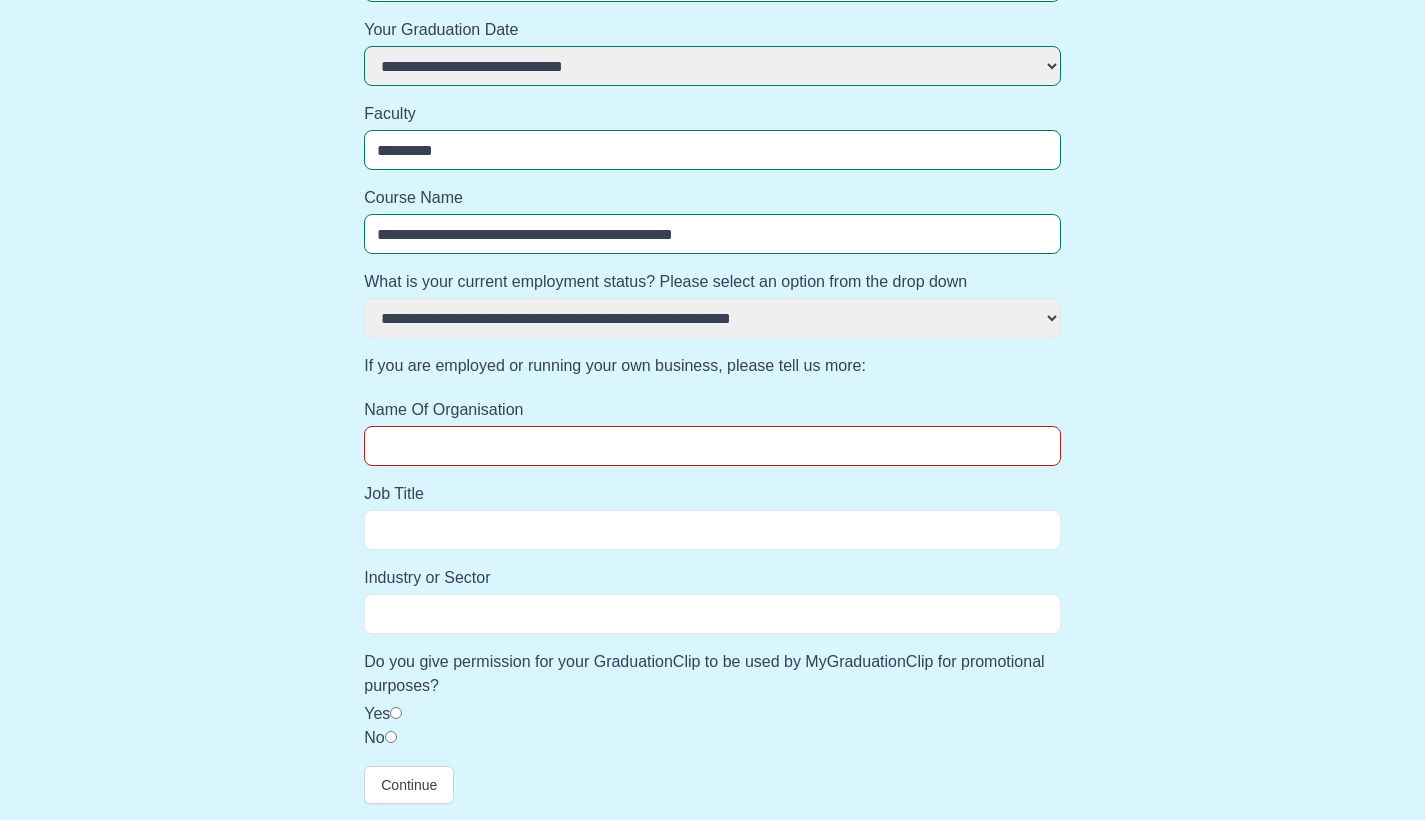 scroll, scrollTop: 449, scrollLeft: 0, axis: vertical 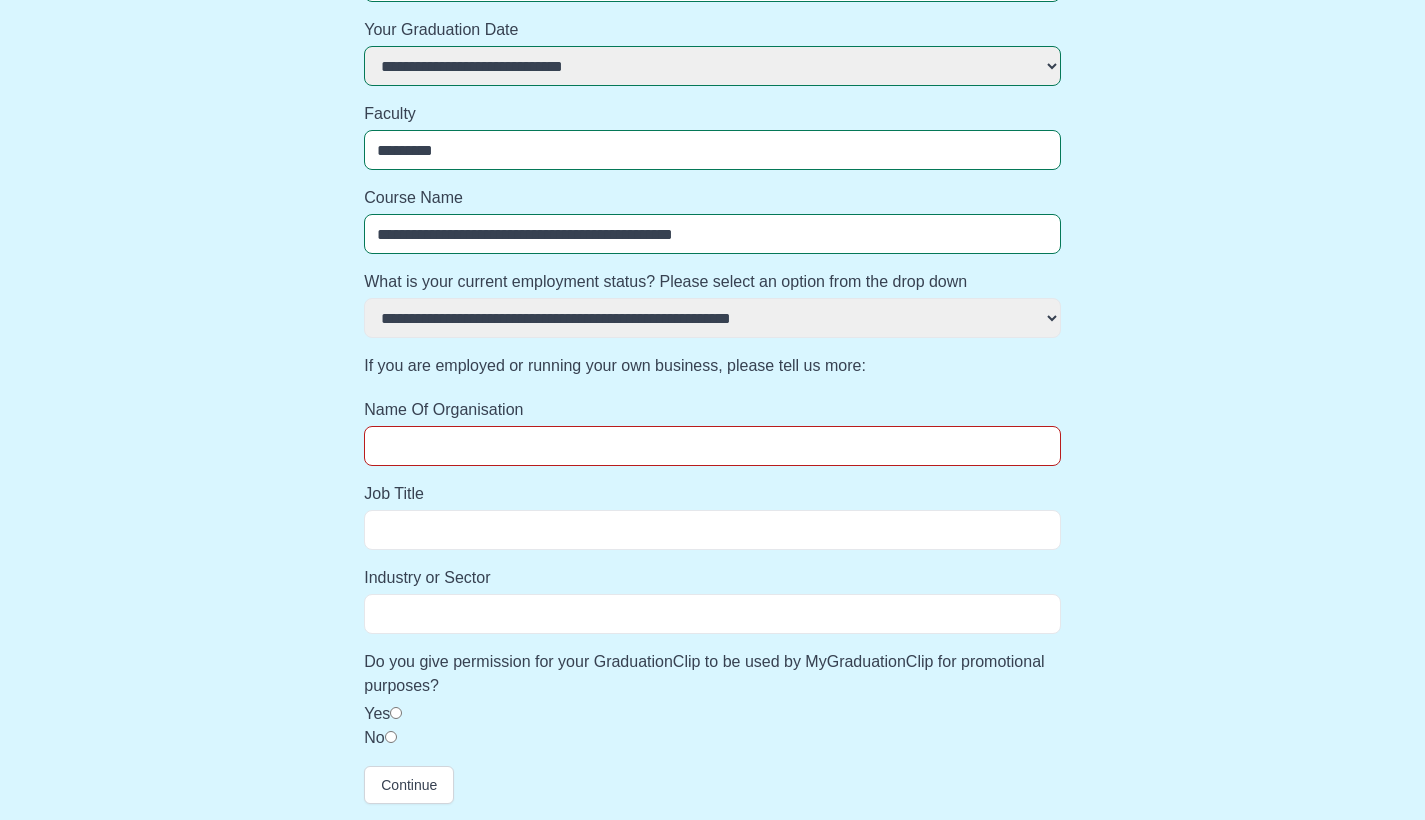 click on "**********" at bounding box center (712, 261) 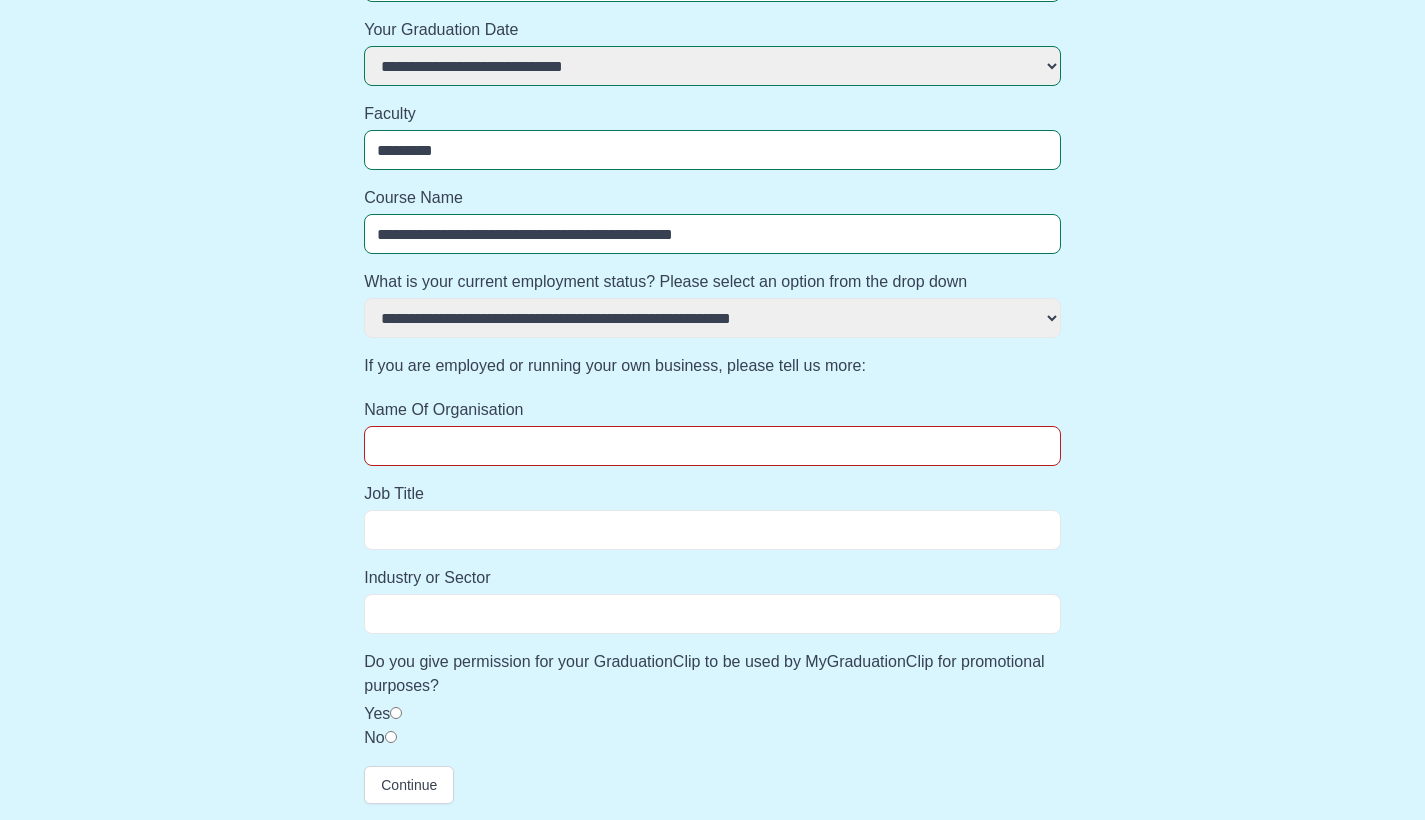 scroll, scrollTop: 449, scrollLeft: 0, axis: vertical 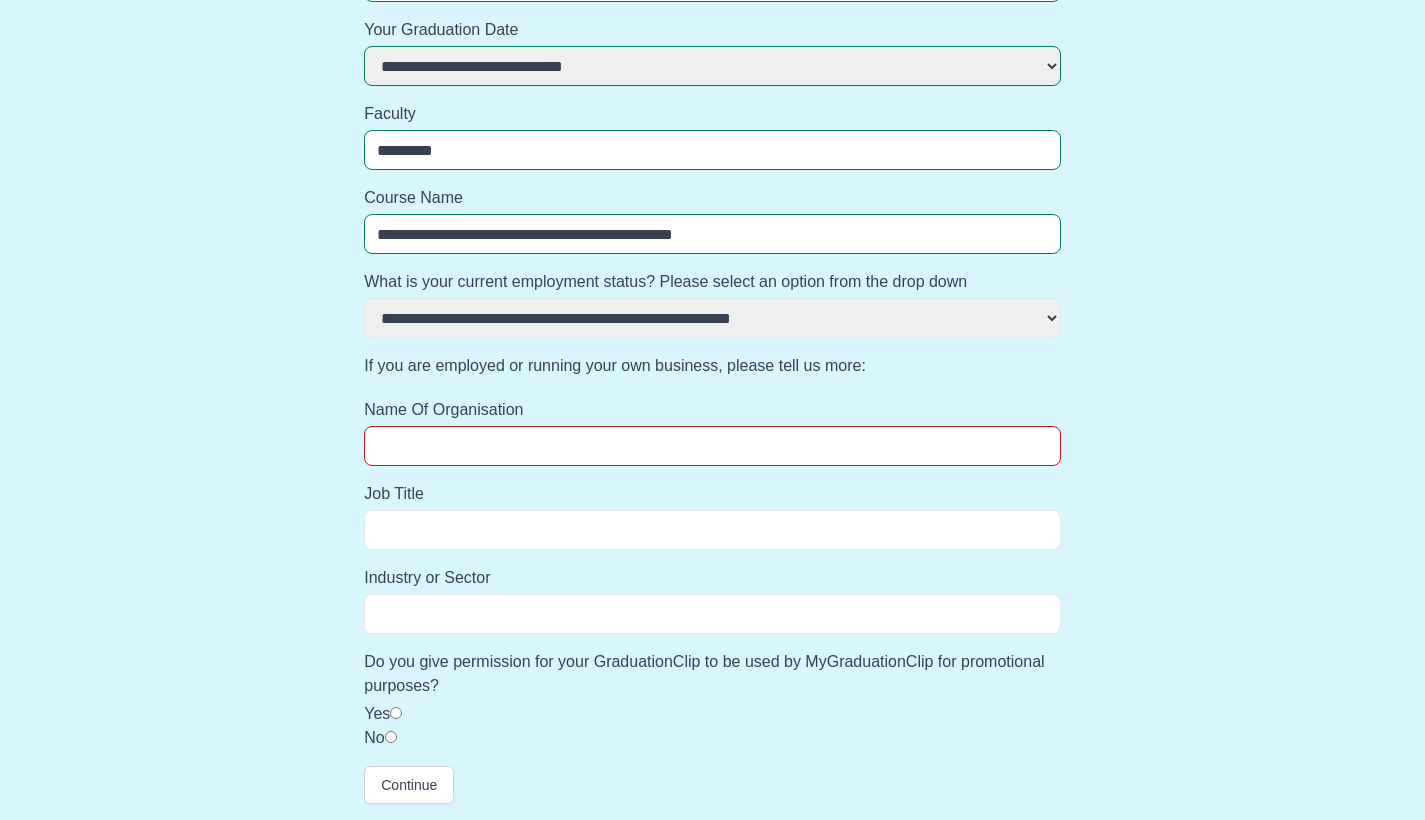 click on "Name Of Organisation" at bounding box center [712, 446] 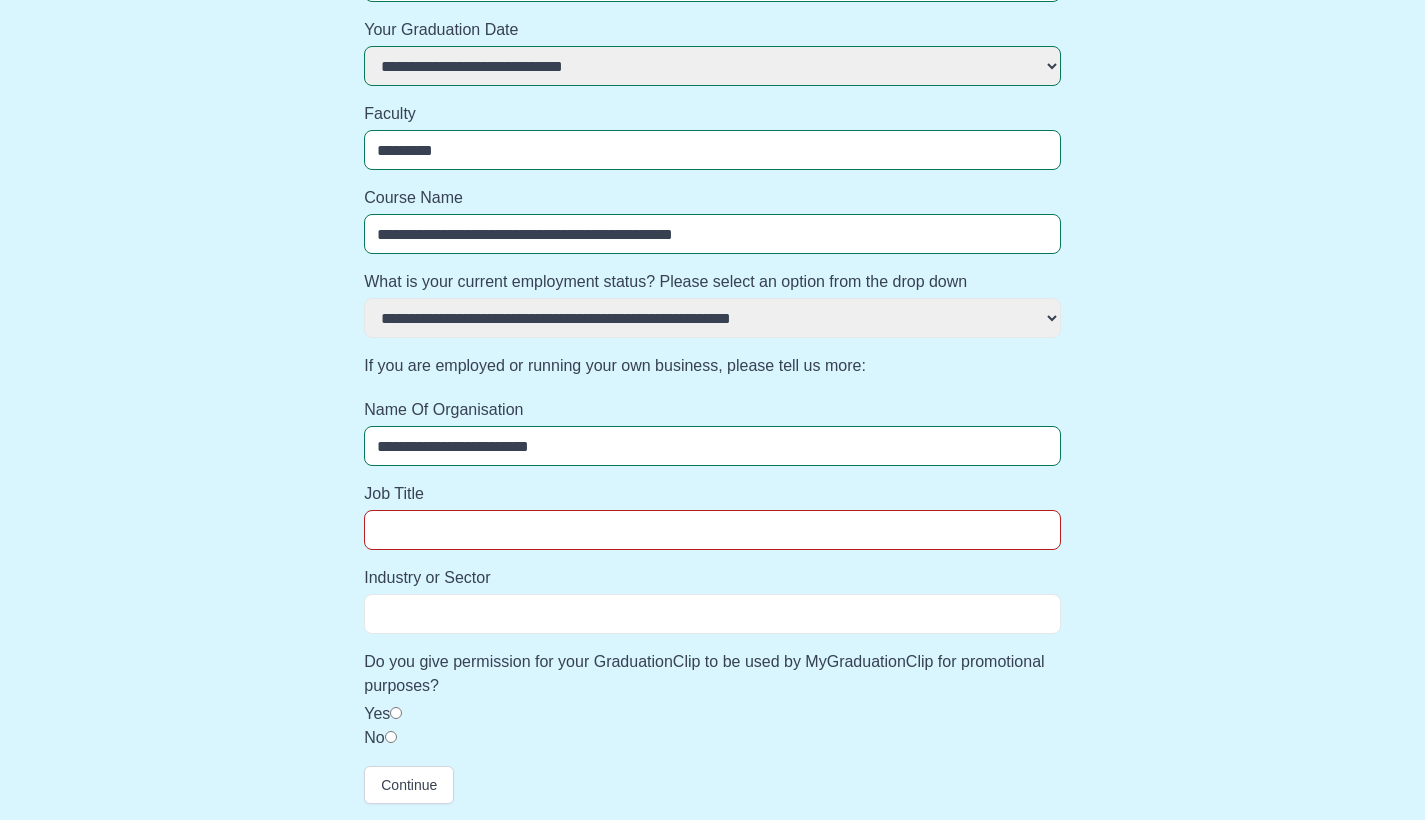drag, startPoint x: 603, startPoint y: 451, endPoint x: 264, endPoint y: 441, distance: 339.14746 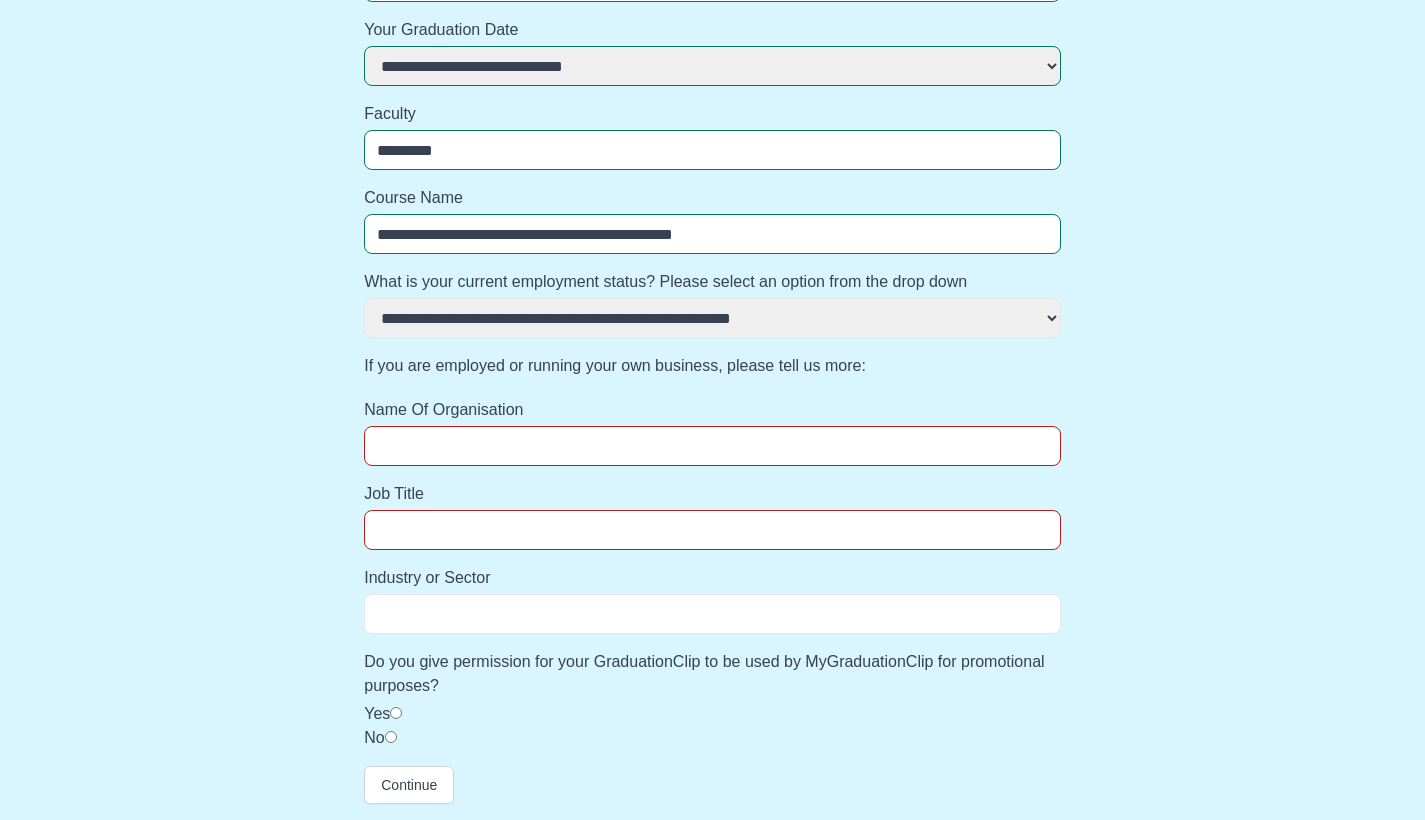 click on "**********" at bounding box center (712, 261) 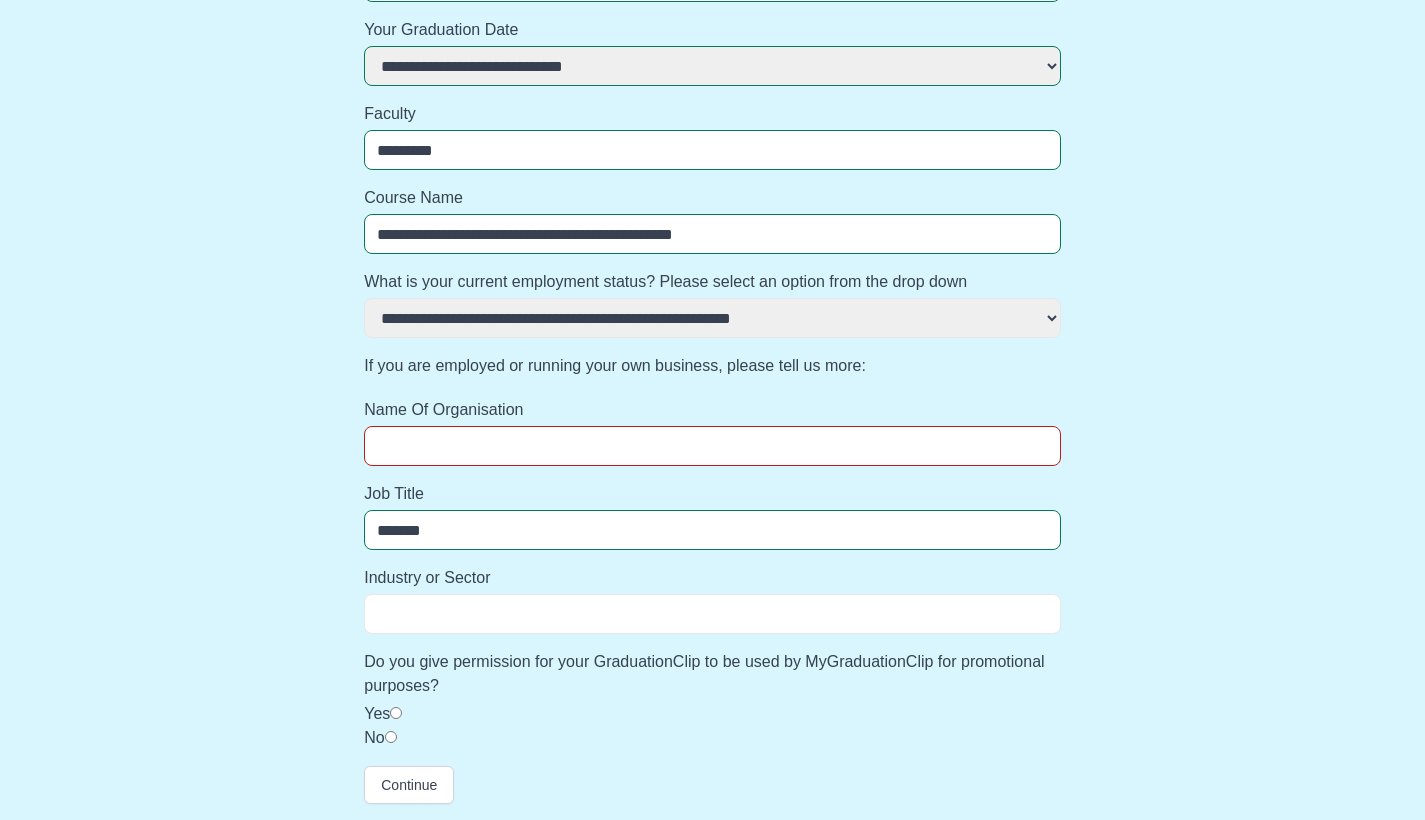 click on "Industry or Sector" at bounding box center [712, 614] 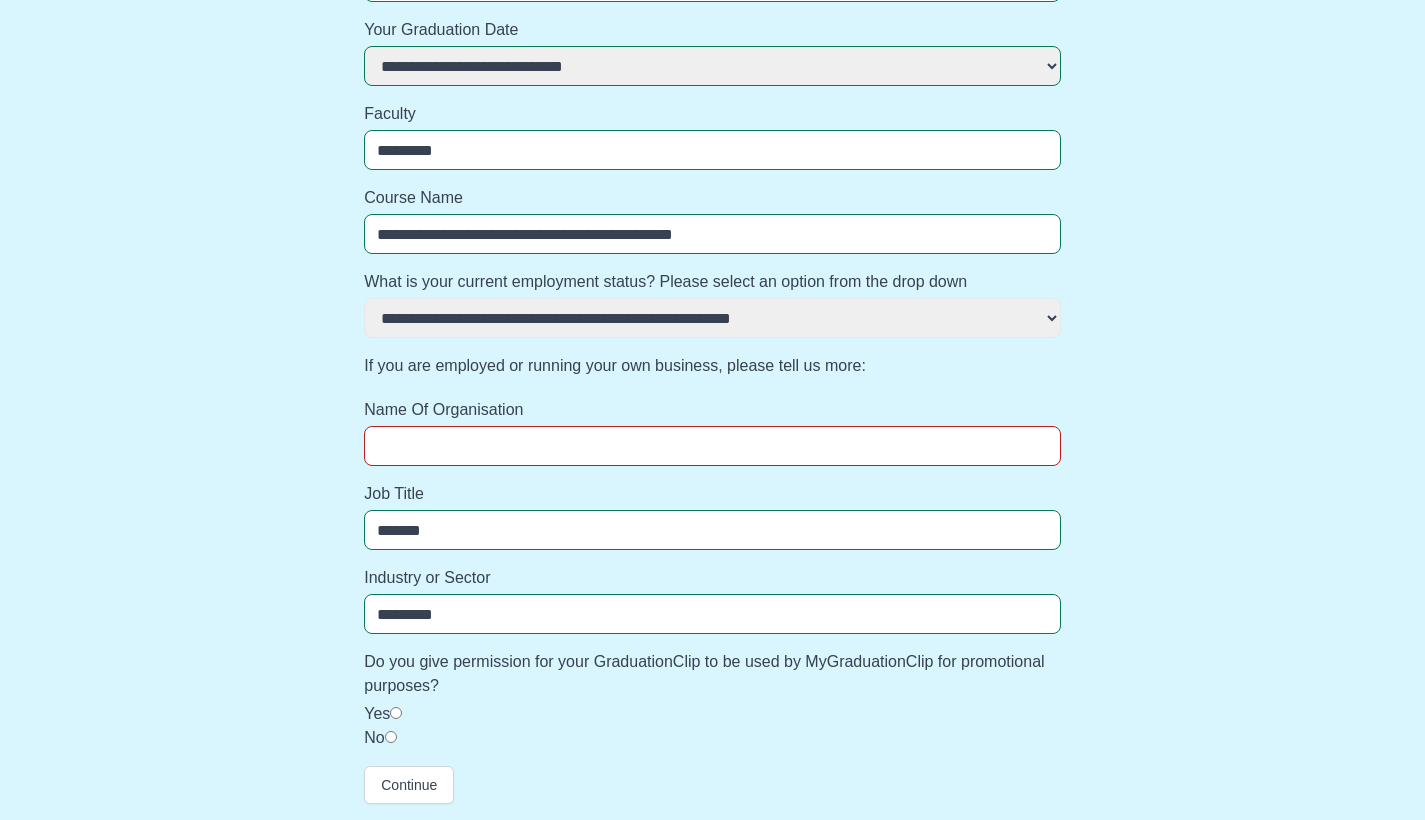 click on "**********" at bounding box center (712, 261) 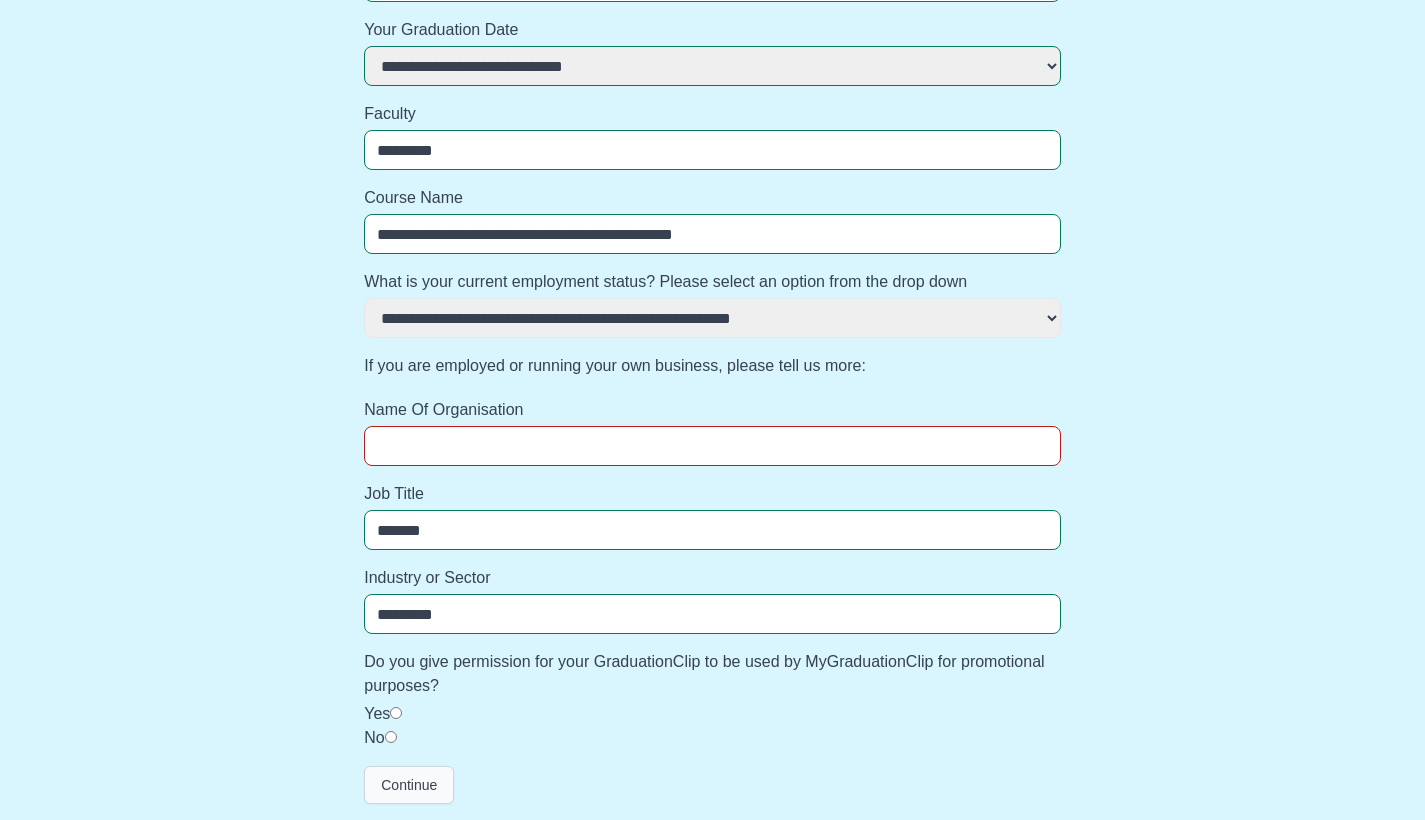 click on "Continue" at bounding box center [409, 785] 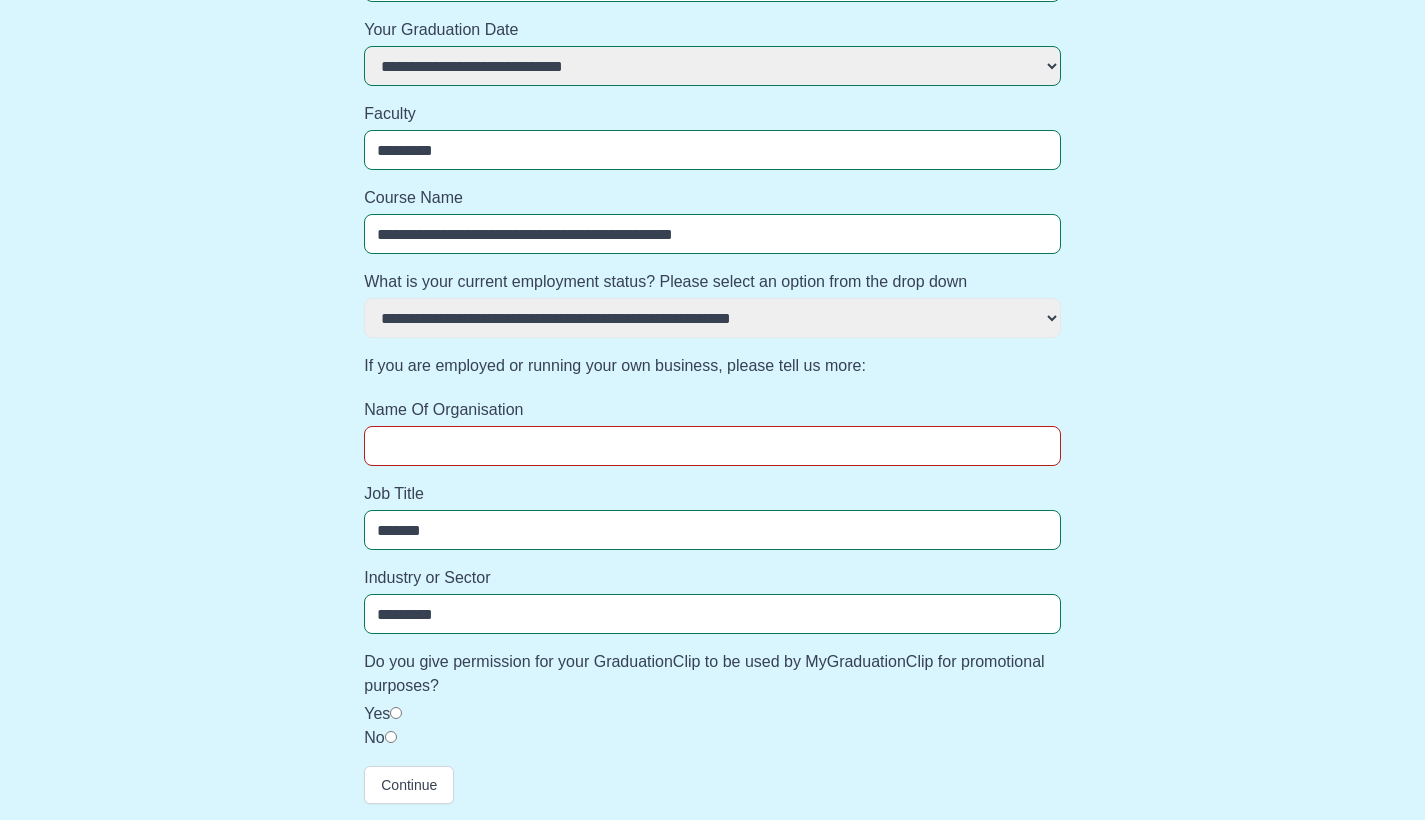 click on "Name Of Organisation" at bounding box center (712, 446) 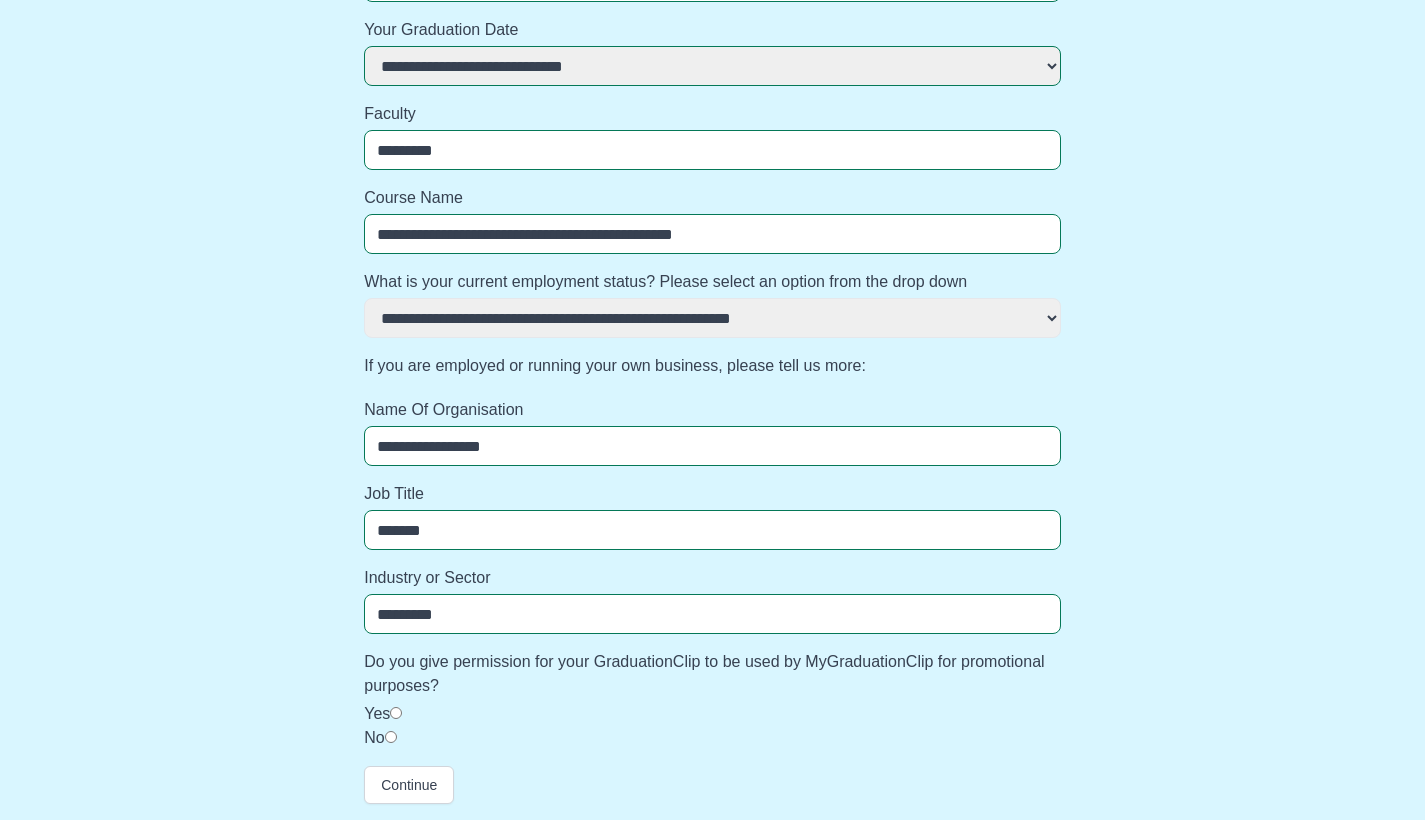 click on "**********" at bounding box center (712, 261) 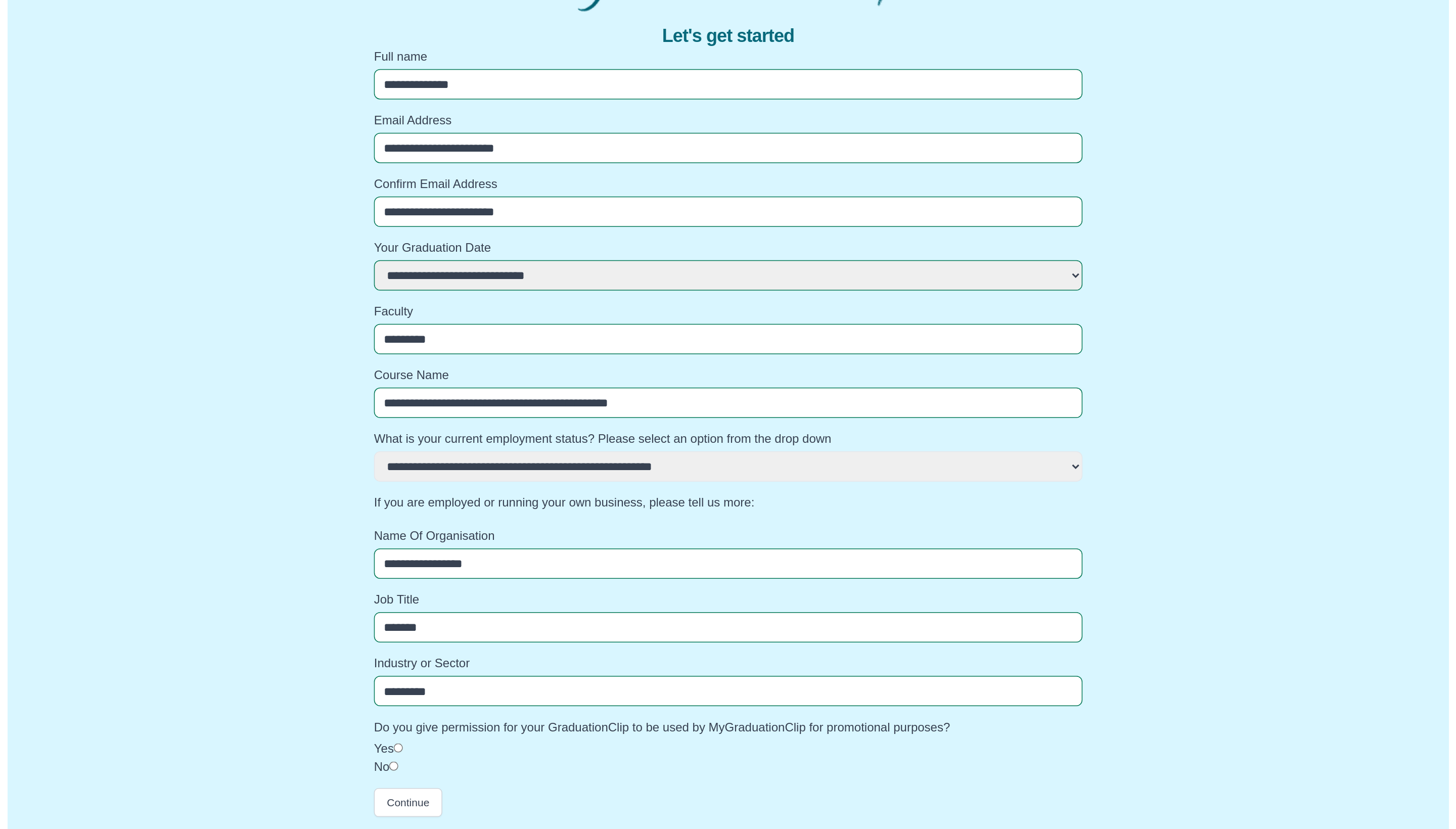 scroll, scrollTop: 0, scrollLeft: 0, axis: both 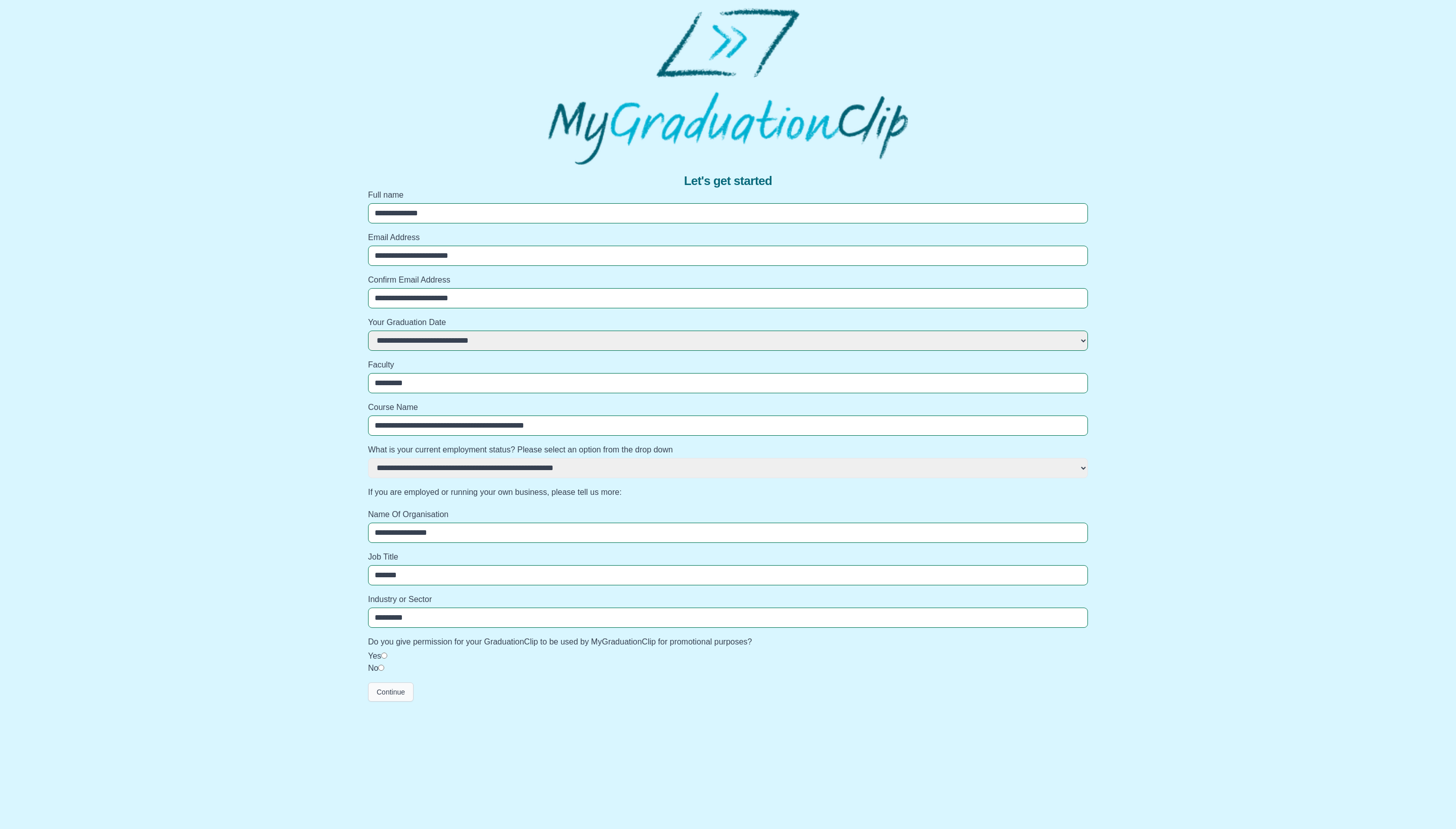 click on "Continue" at bounding box center (391, 692) 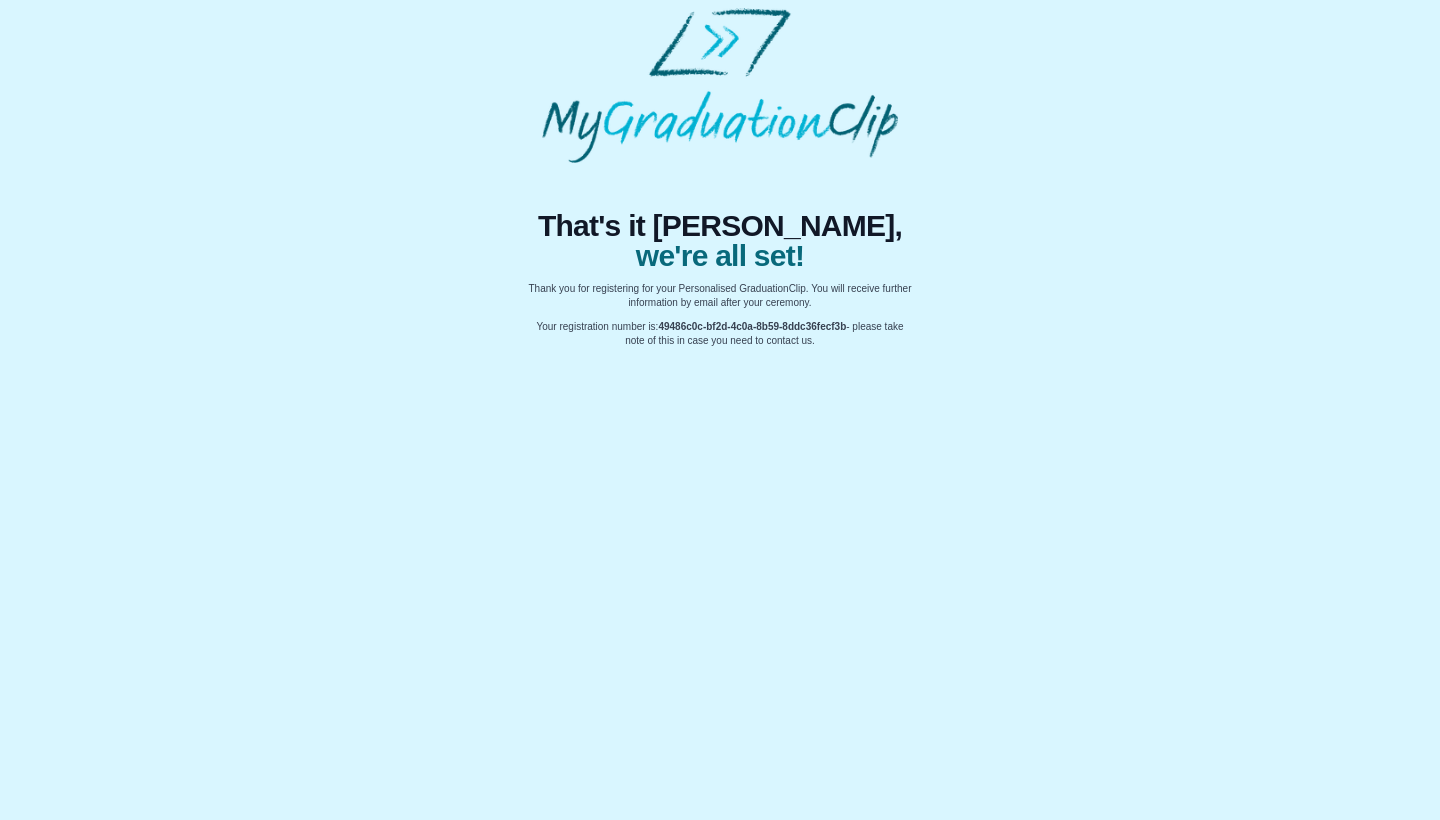 scroll, scrollTop: 0, scrollLeft: 0, axis: both 